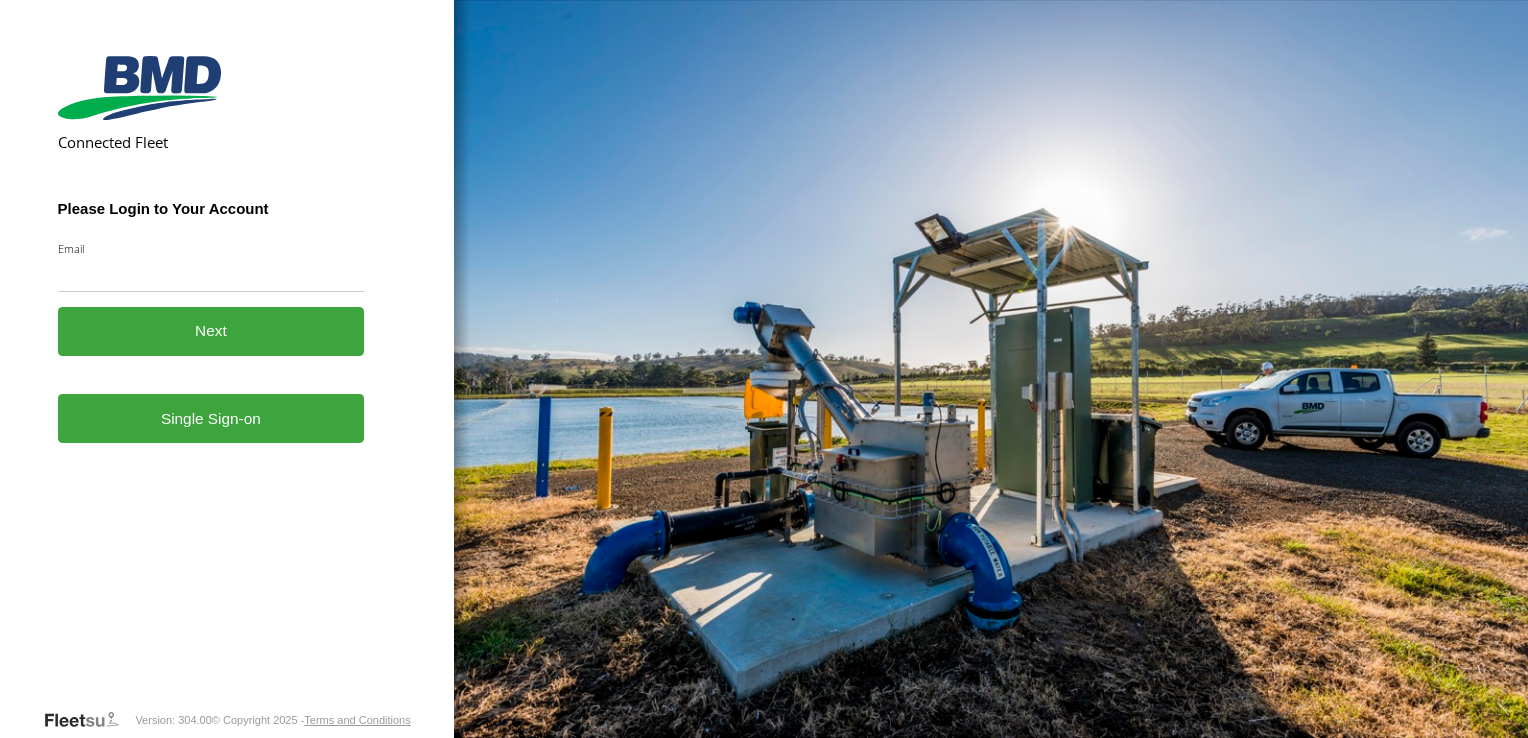scroll, scrollTop: 0, scrollLeft: 0, axis: both 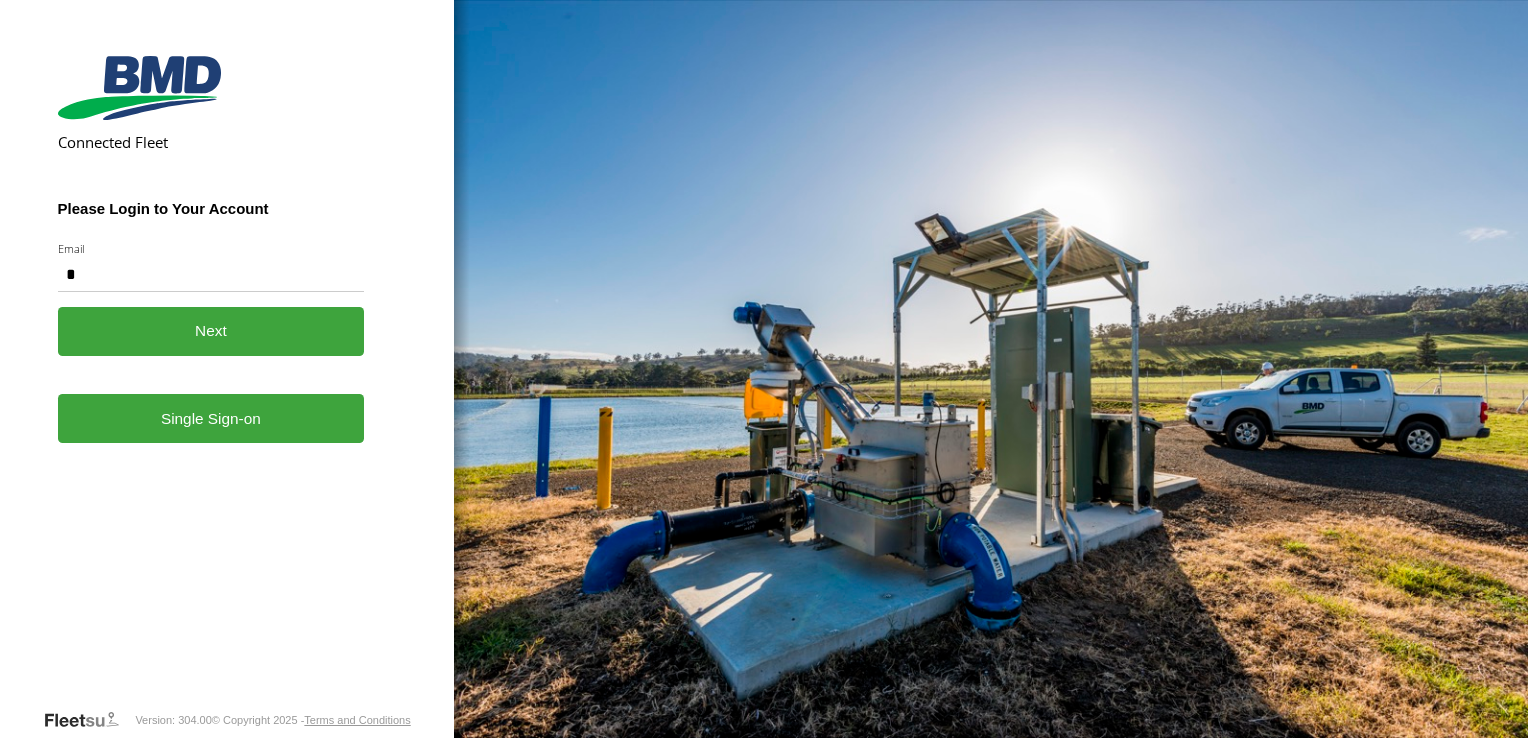 type on "**********" 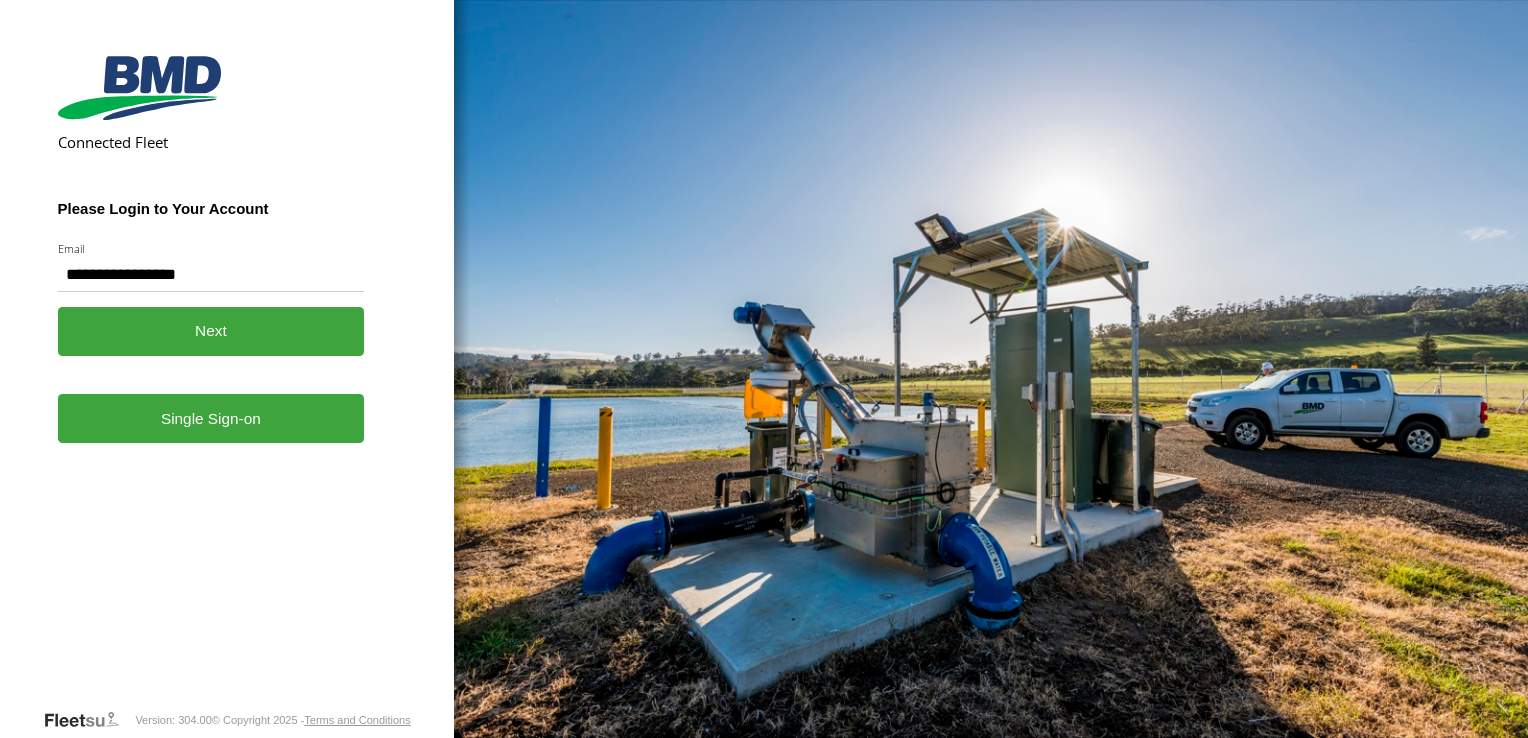 click on "Next" at bounding box center [211, 331] 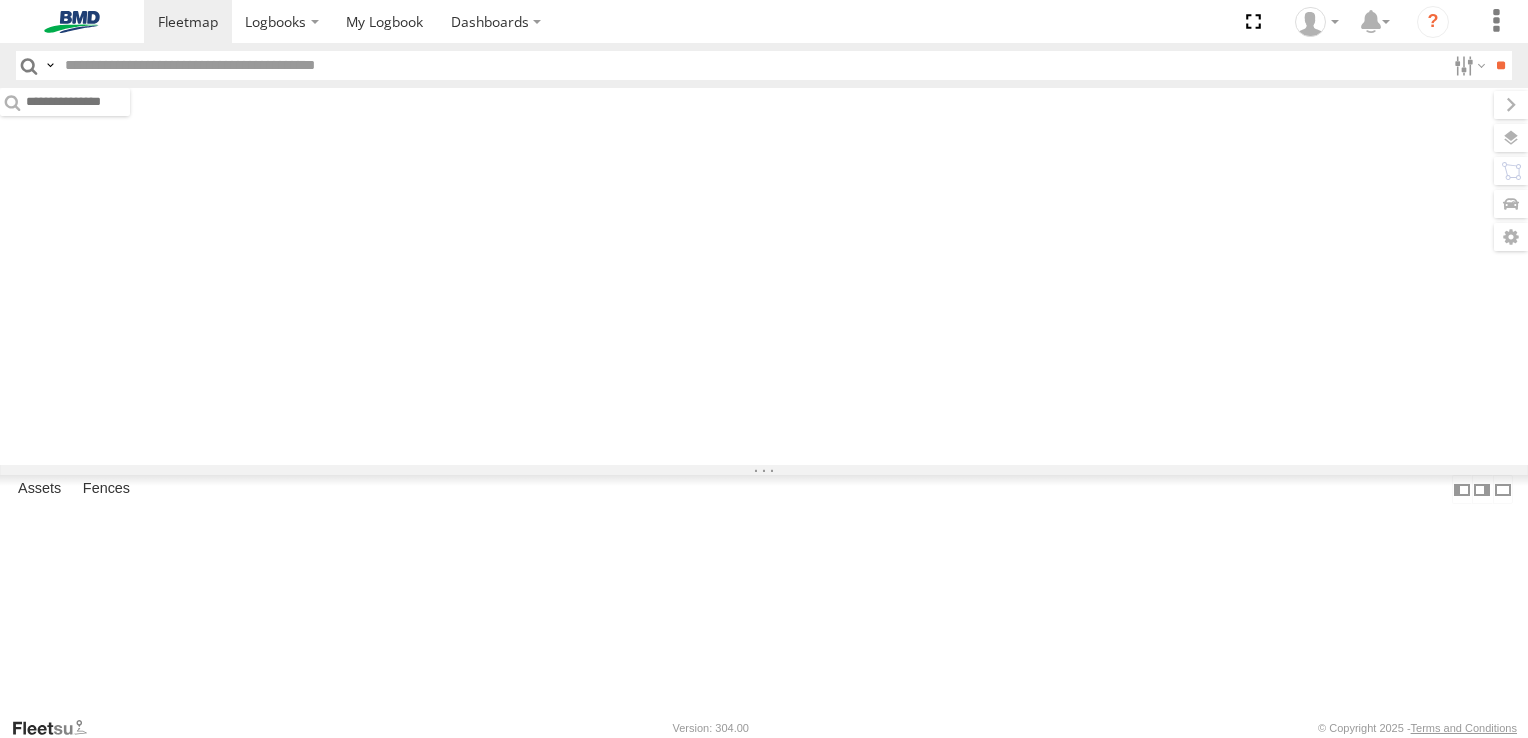 scroll, scrollTop: 0, scrollLeft: 0, axis: both 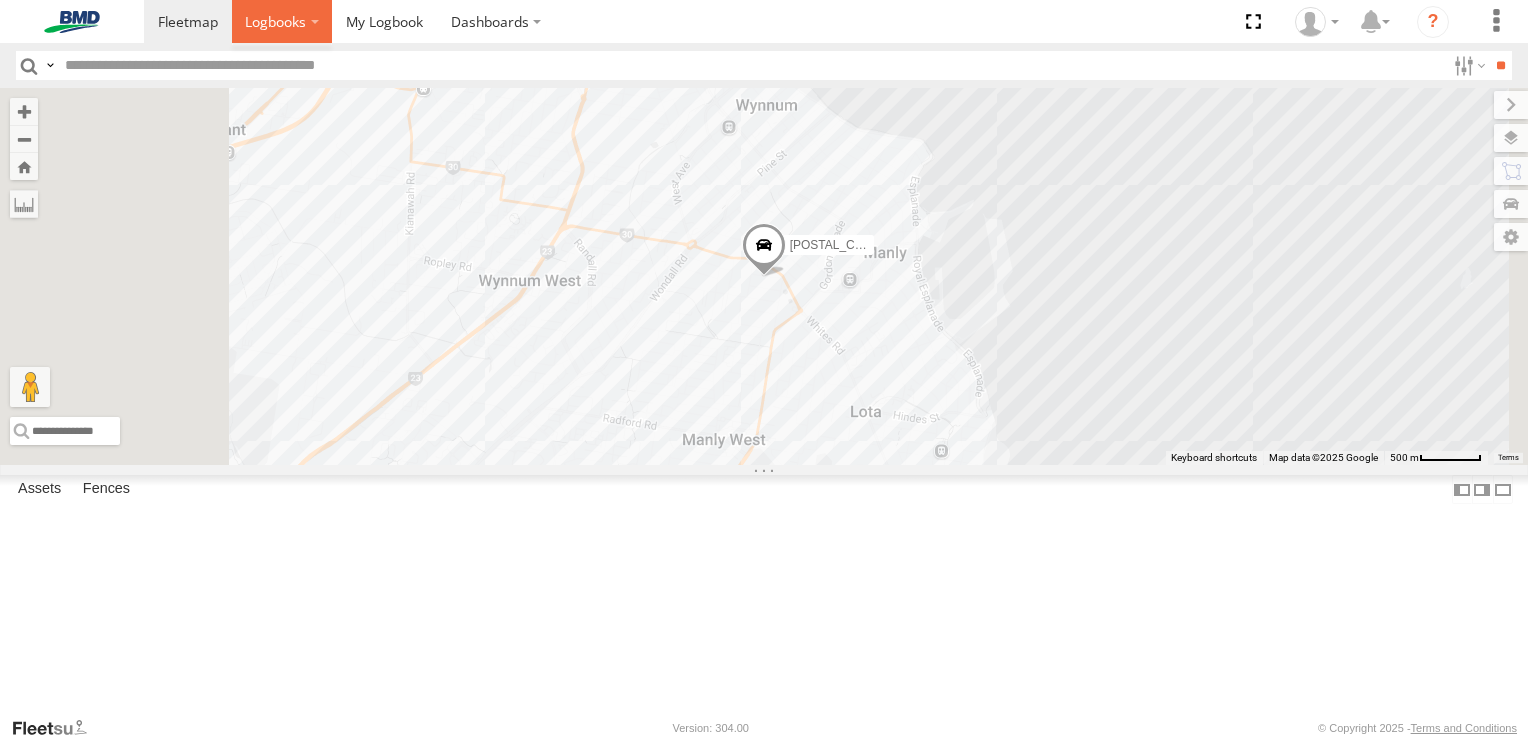 click at bounding box center (275, 21) 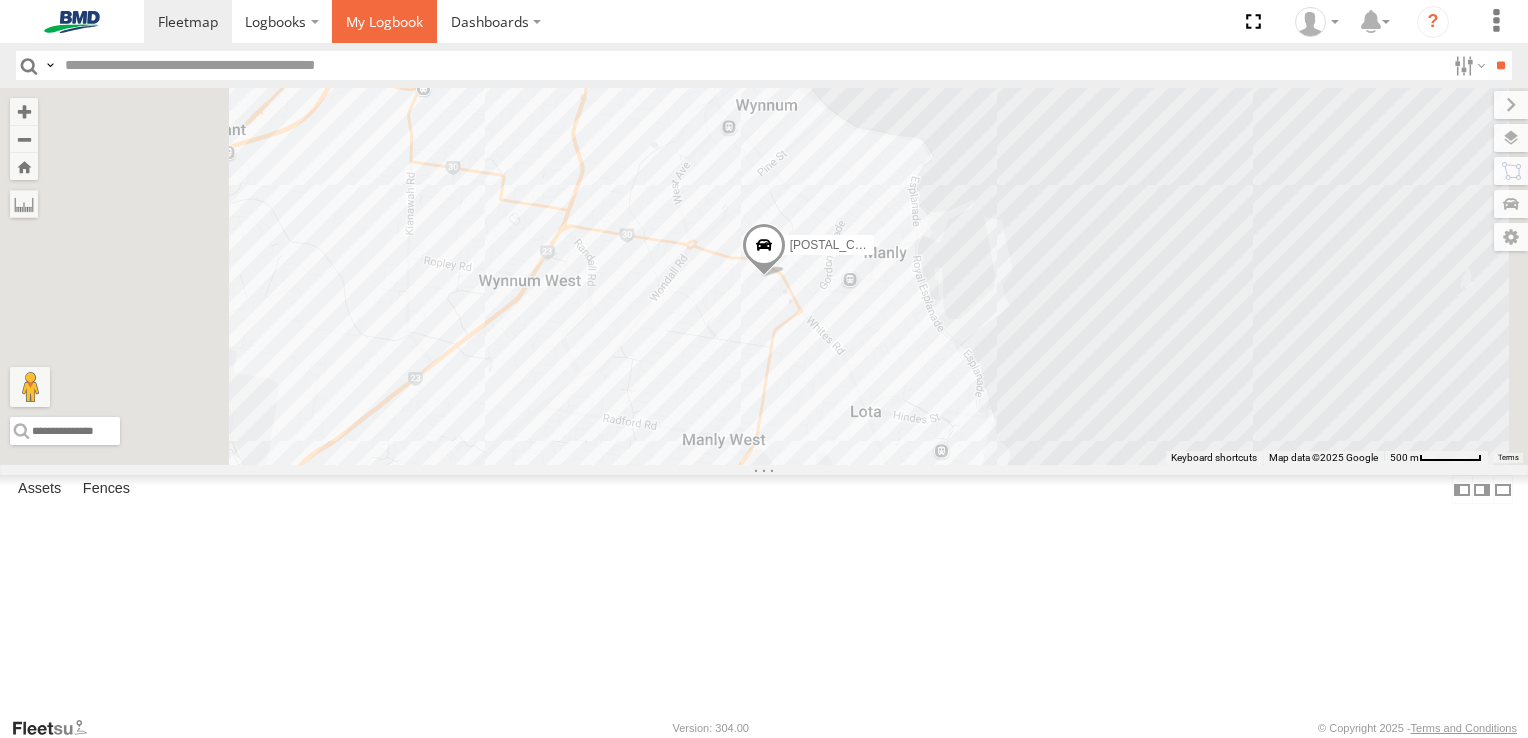 click at bounding box center (384, 21) 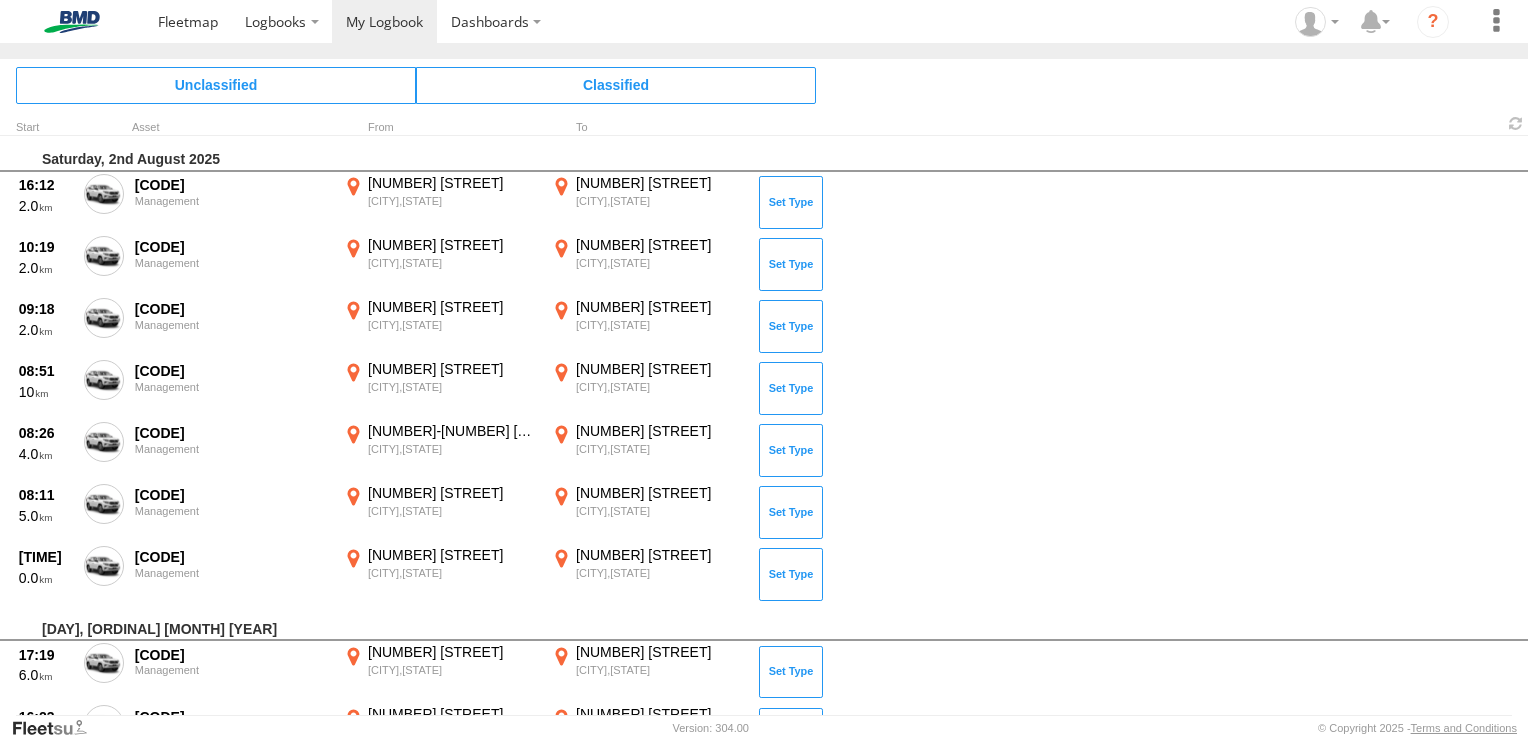 scroll, scrollTop: 0, scrollLeft: 0, axis: both 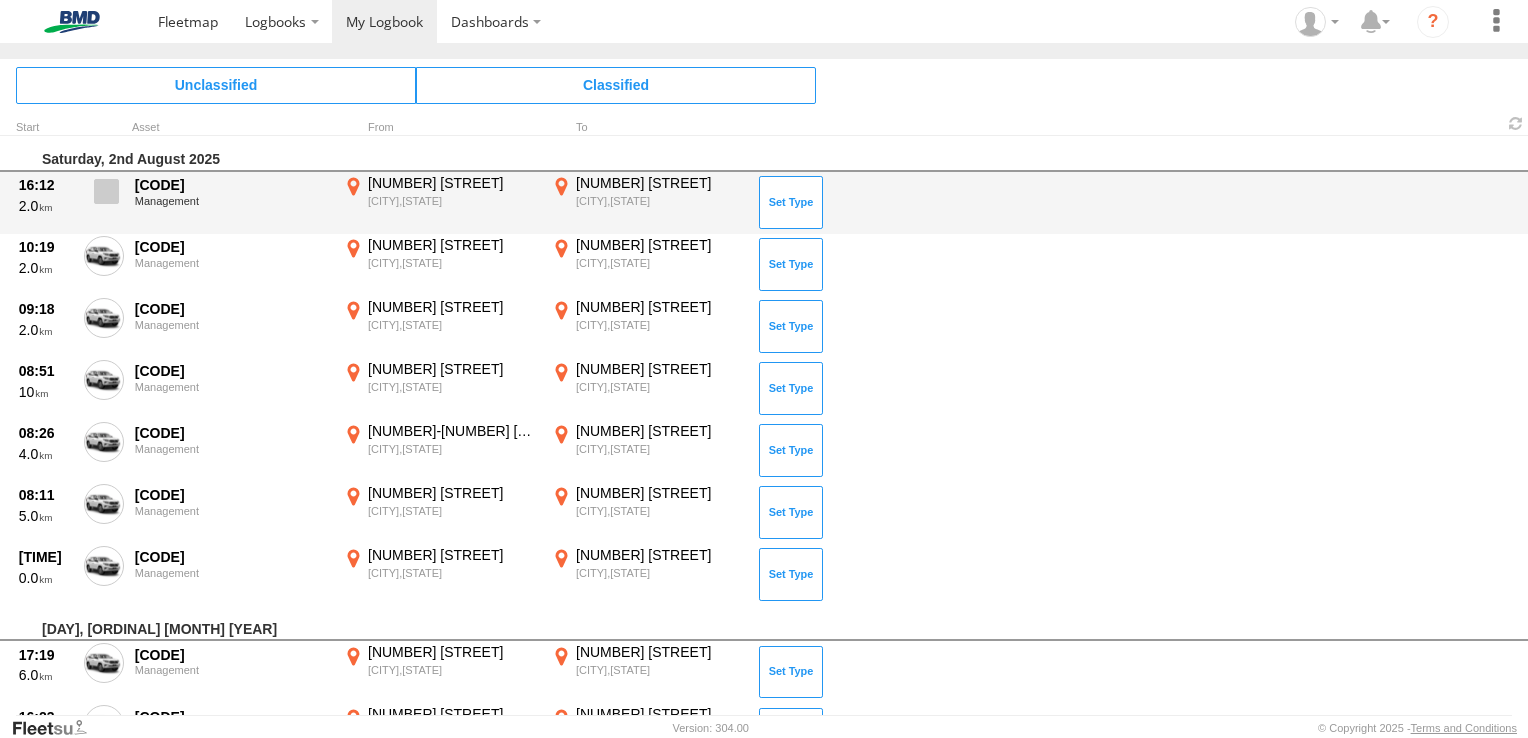 click at bounding box center (106, 191) 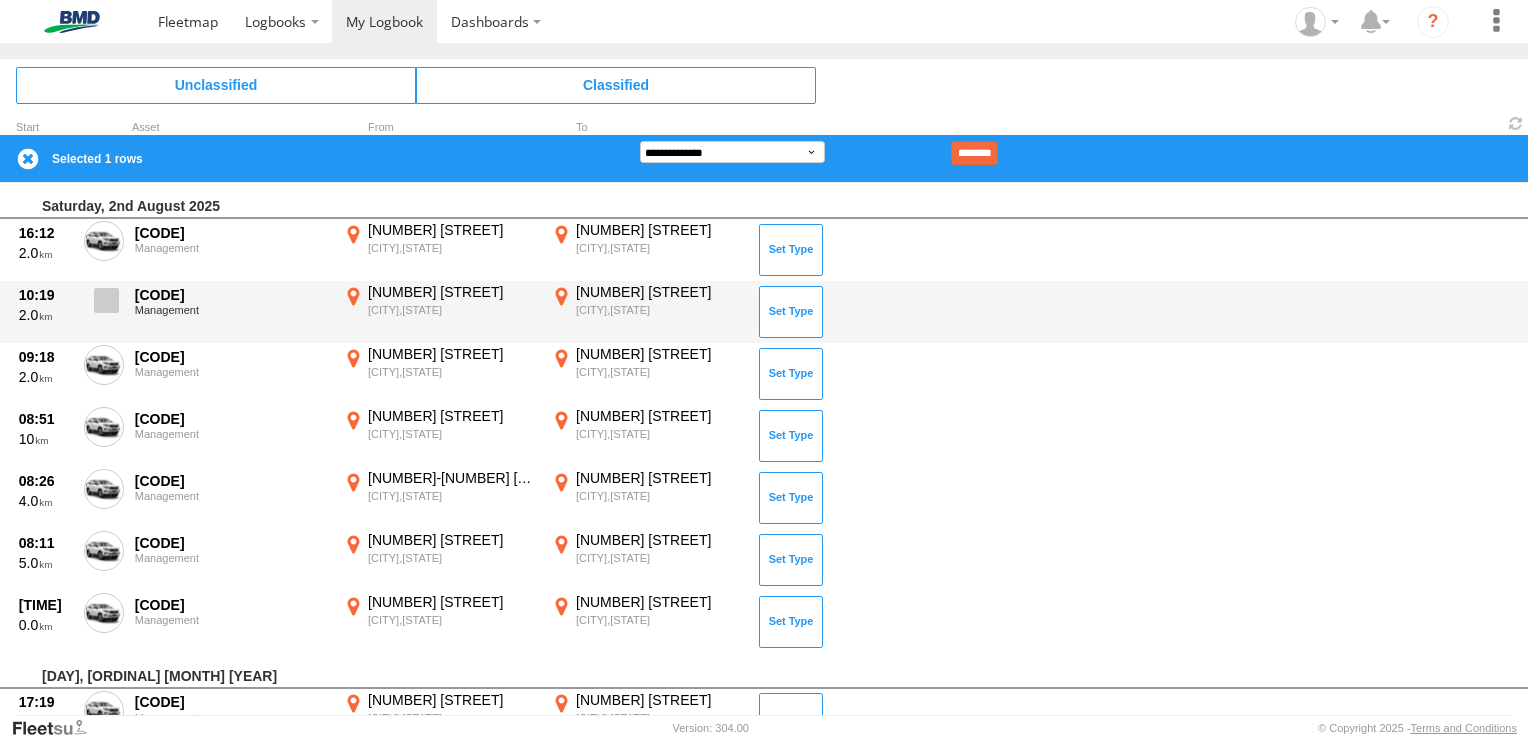 click at bounding box center (106, 300) 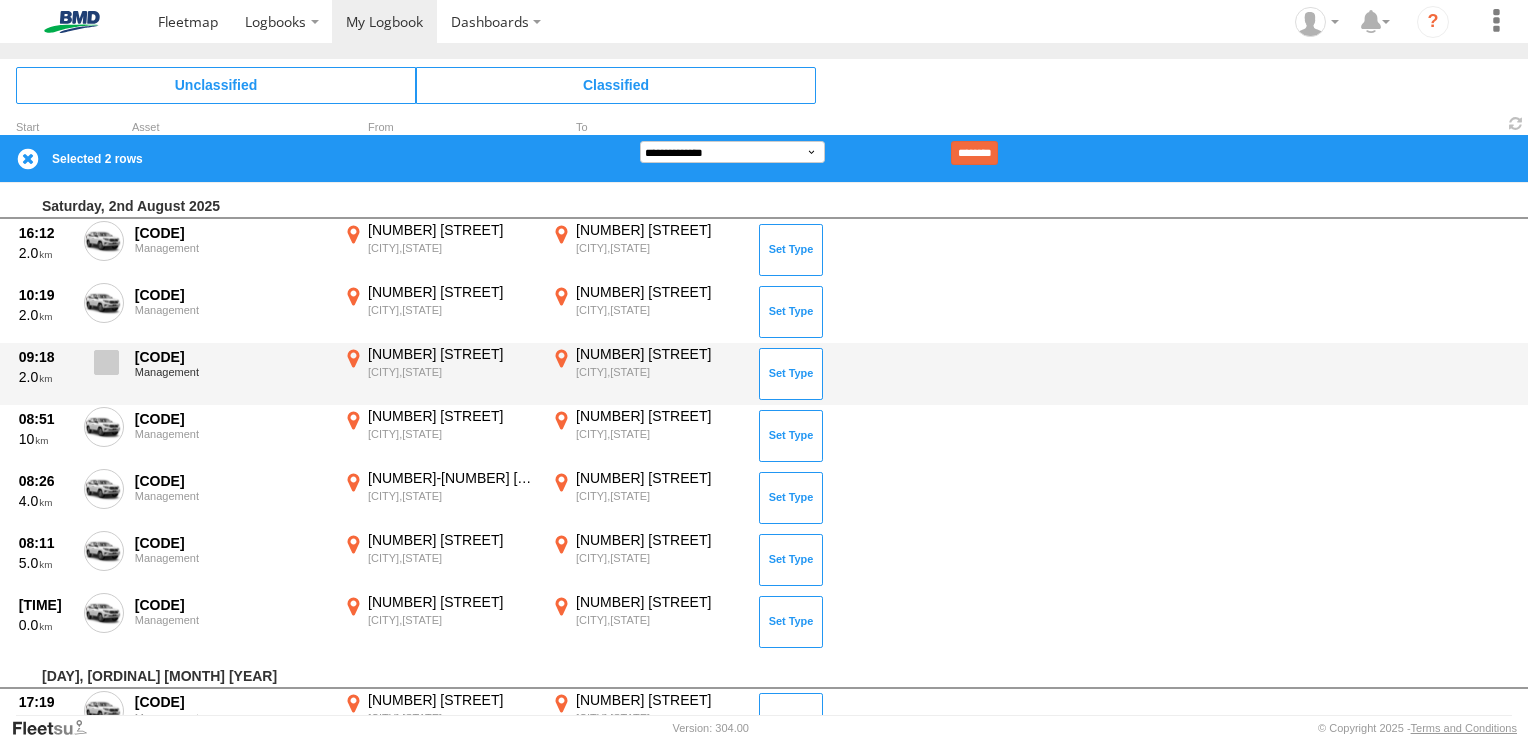 click at bounding box center [106, 362] 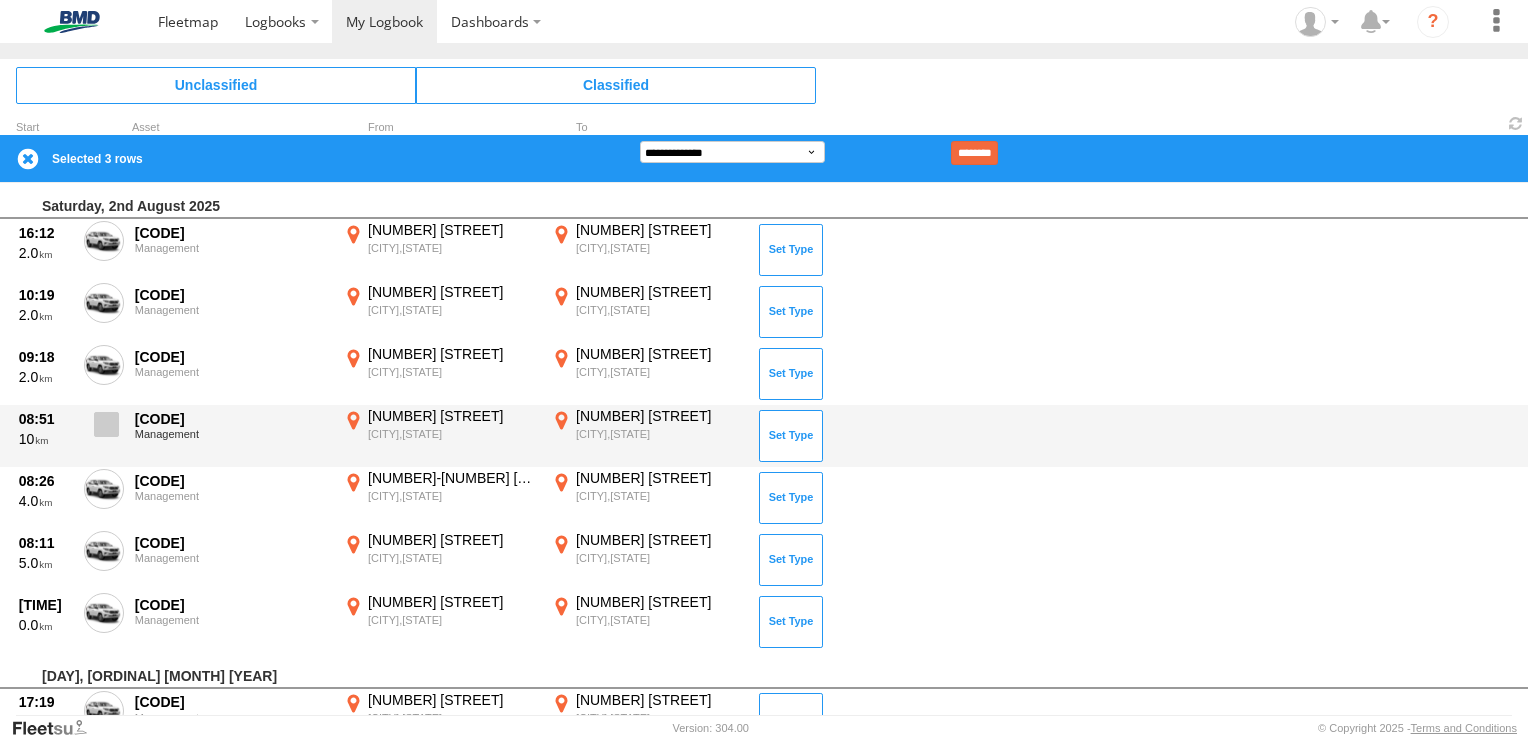 click at bounding box center [106, 424] 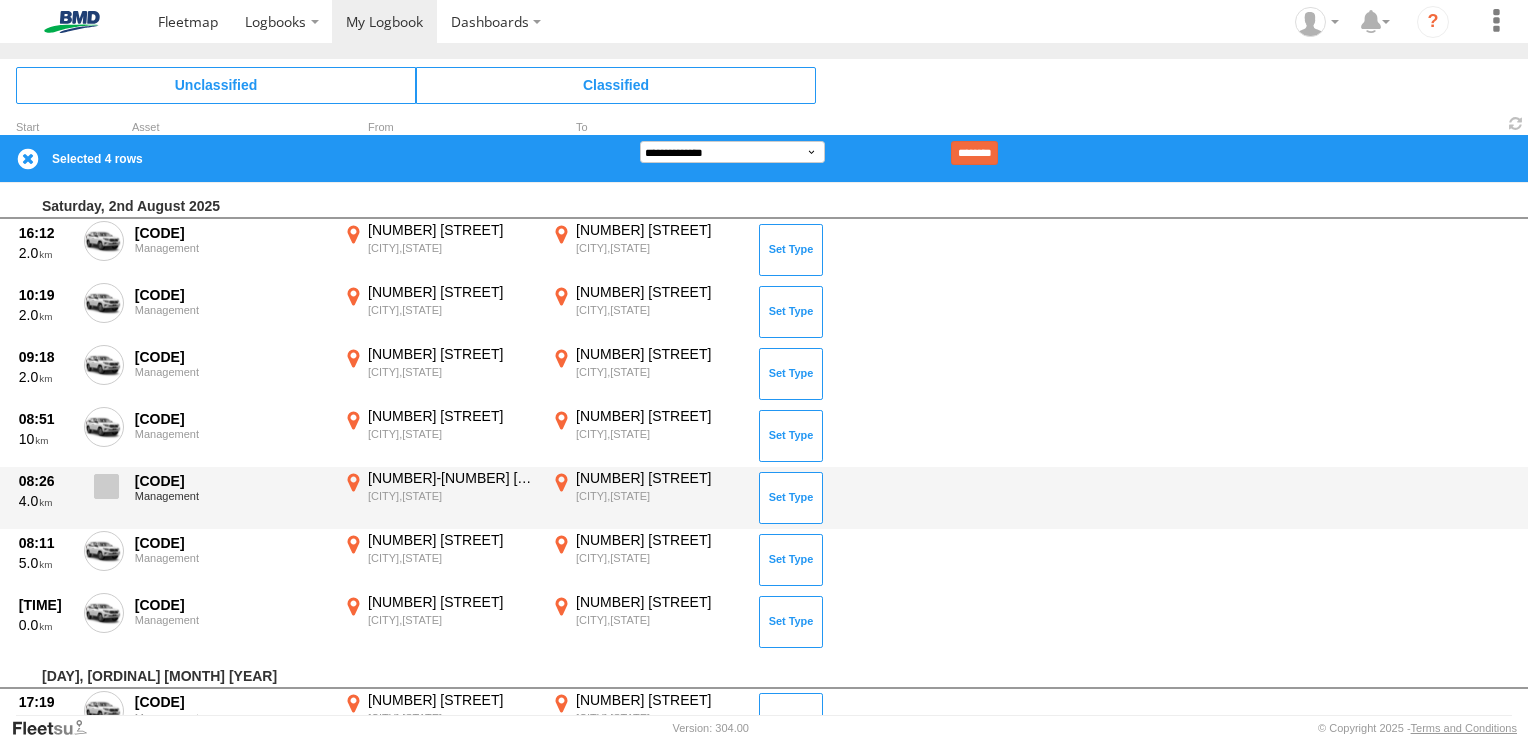 click at bounding box center (106, 486) 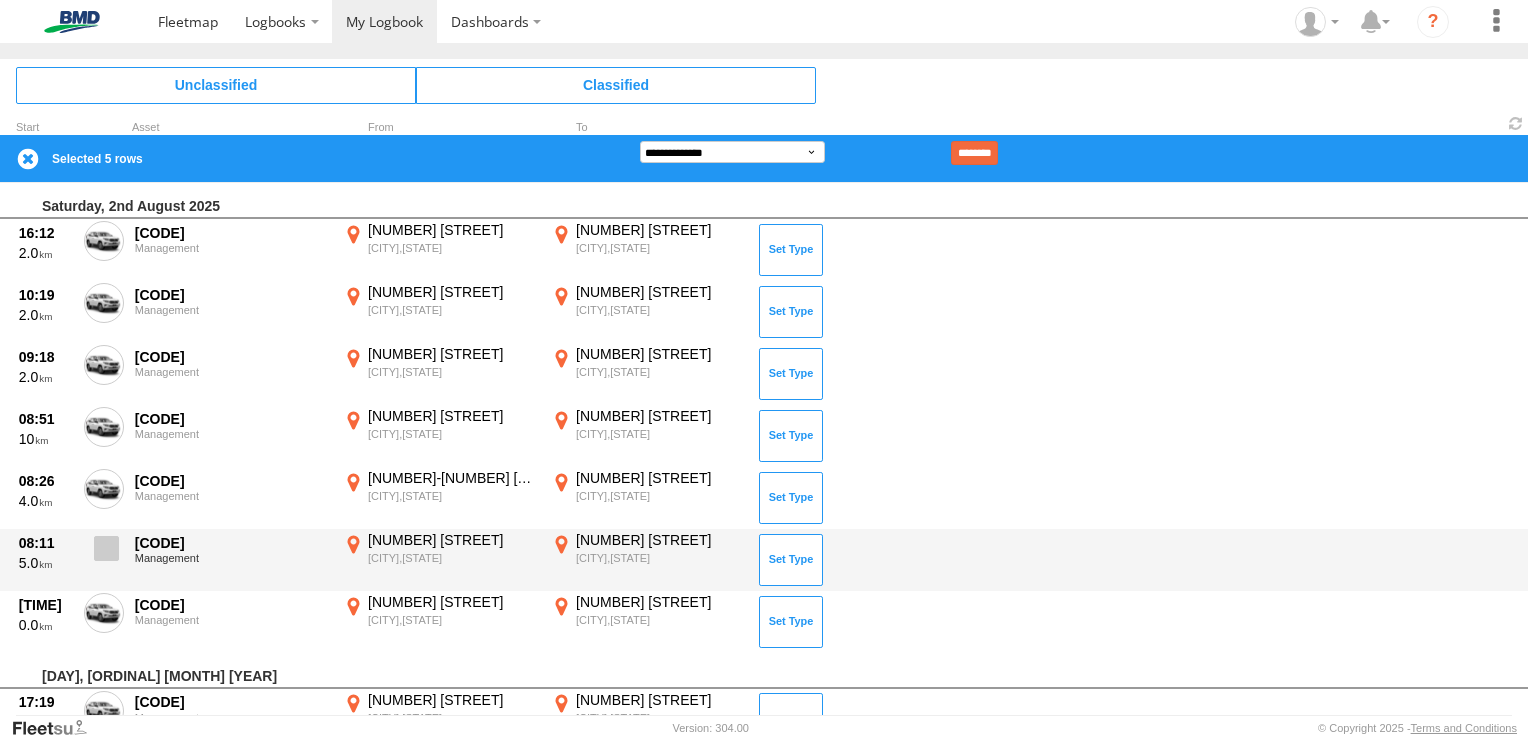 click at bounding box center (106, 548) 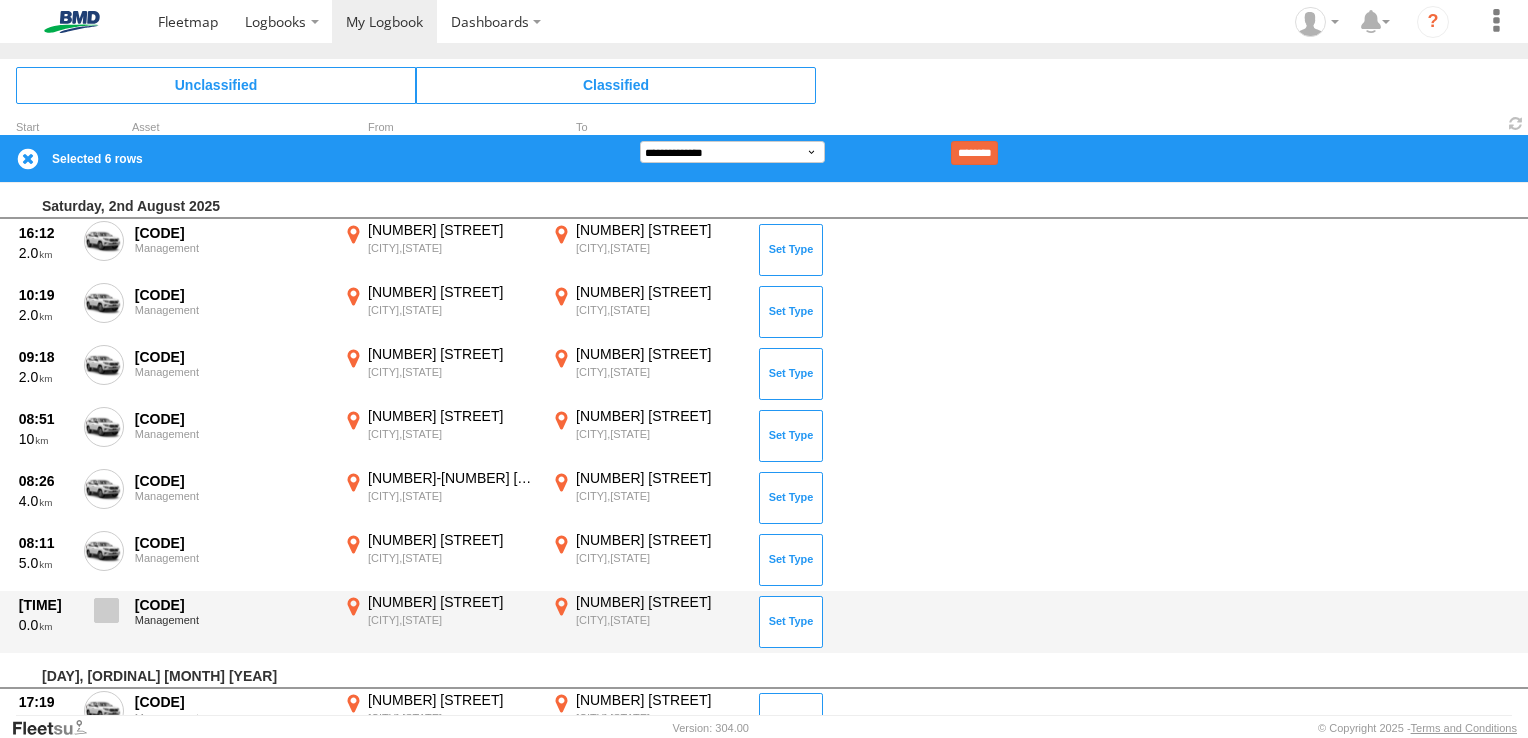 click at bounding box center [106, 610] 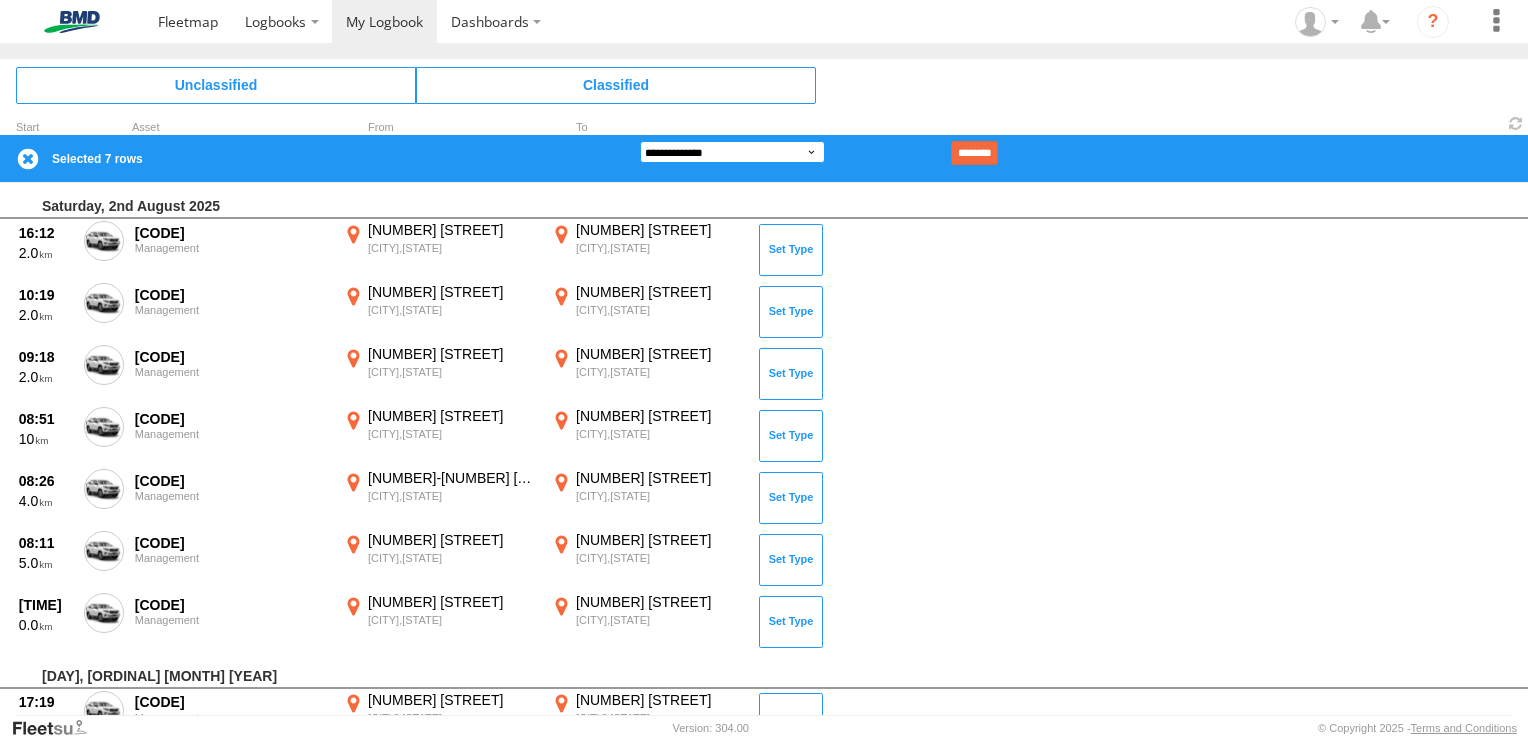 click on "**********" at bounding box center (732, 152) 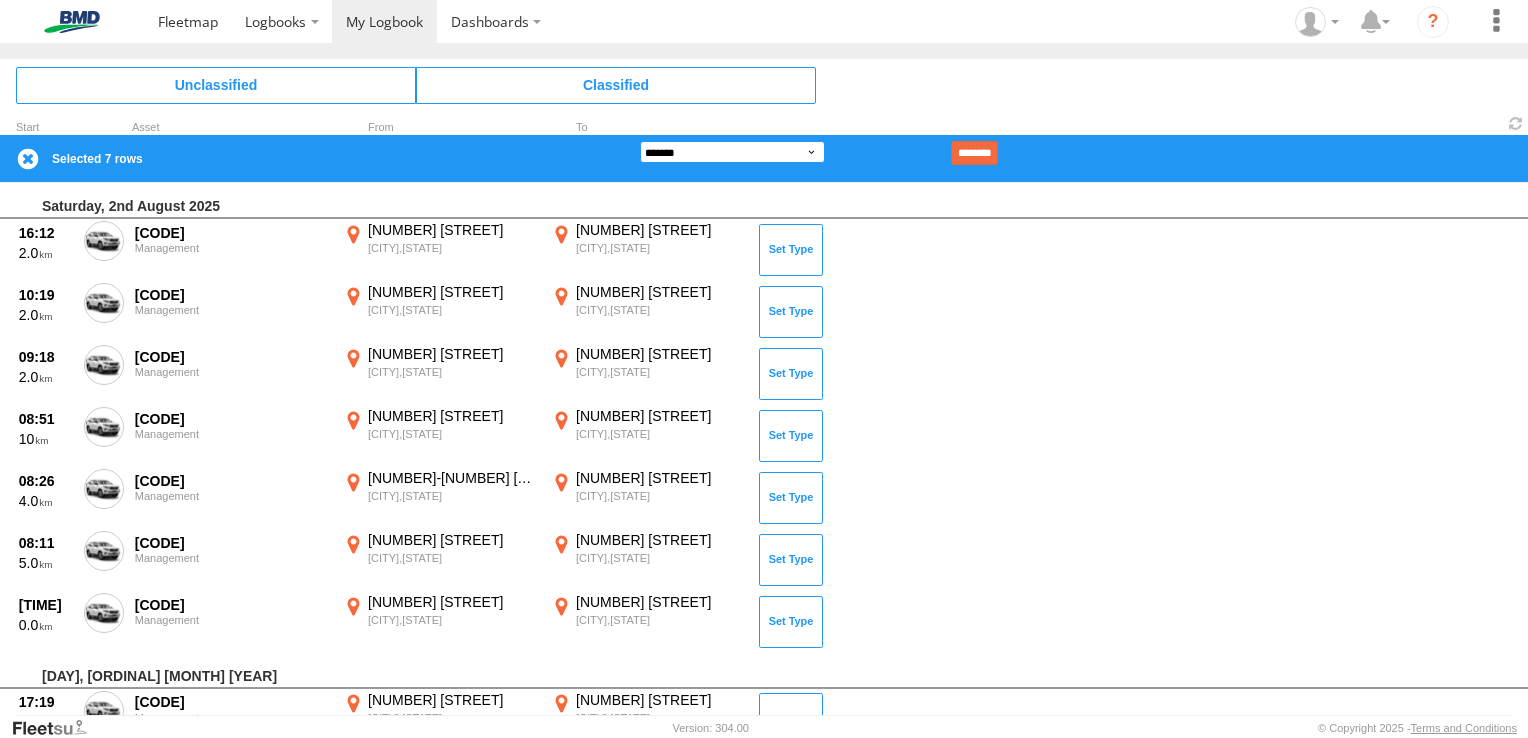 click on "**********" at bounding box center (732, 152) 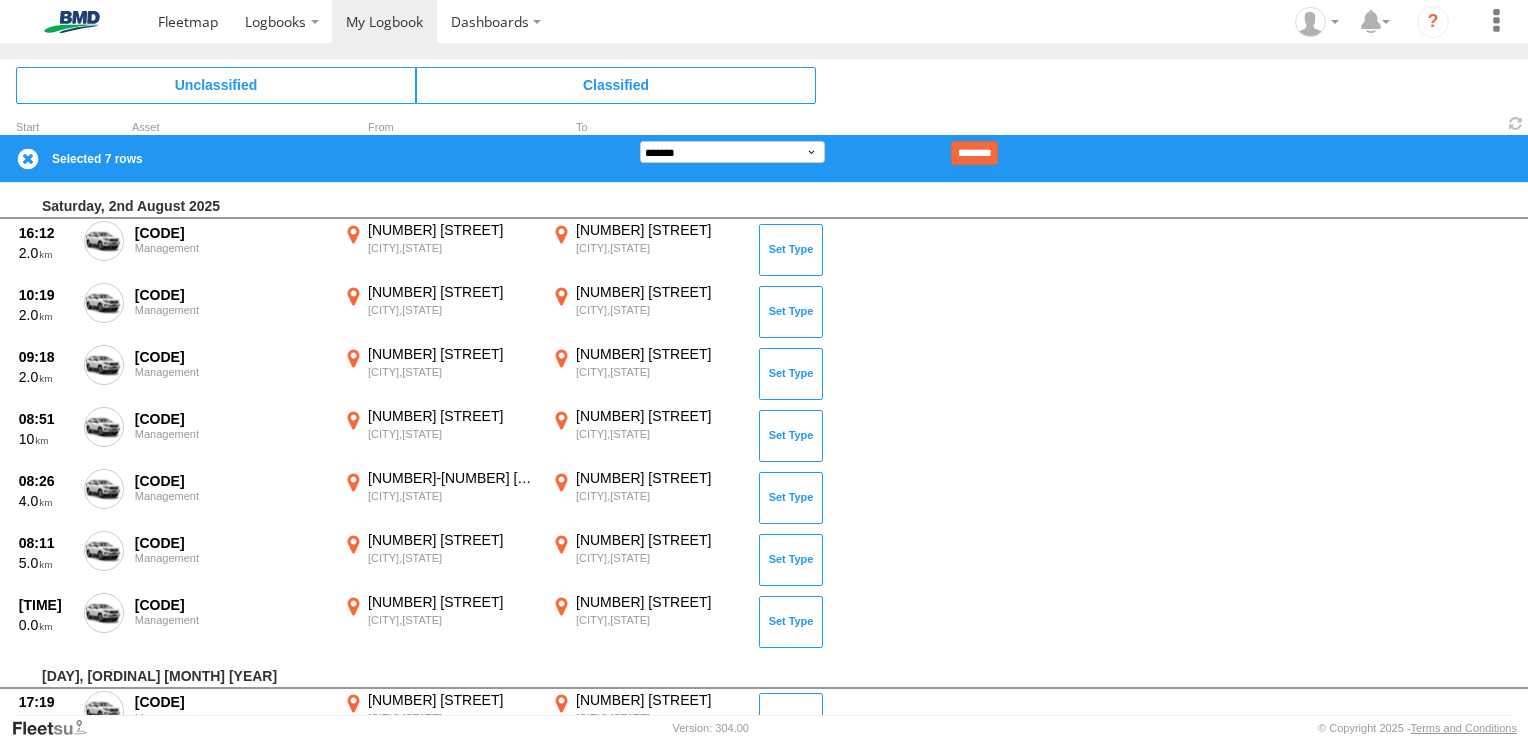 click on "********" at bounding box center [974, 153] 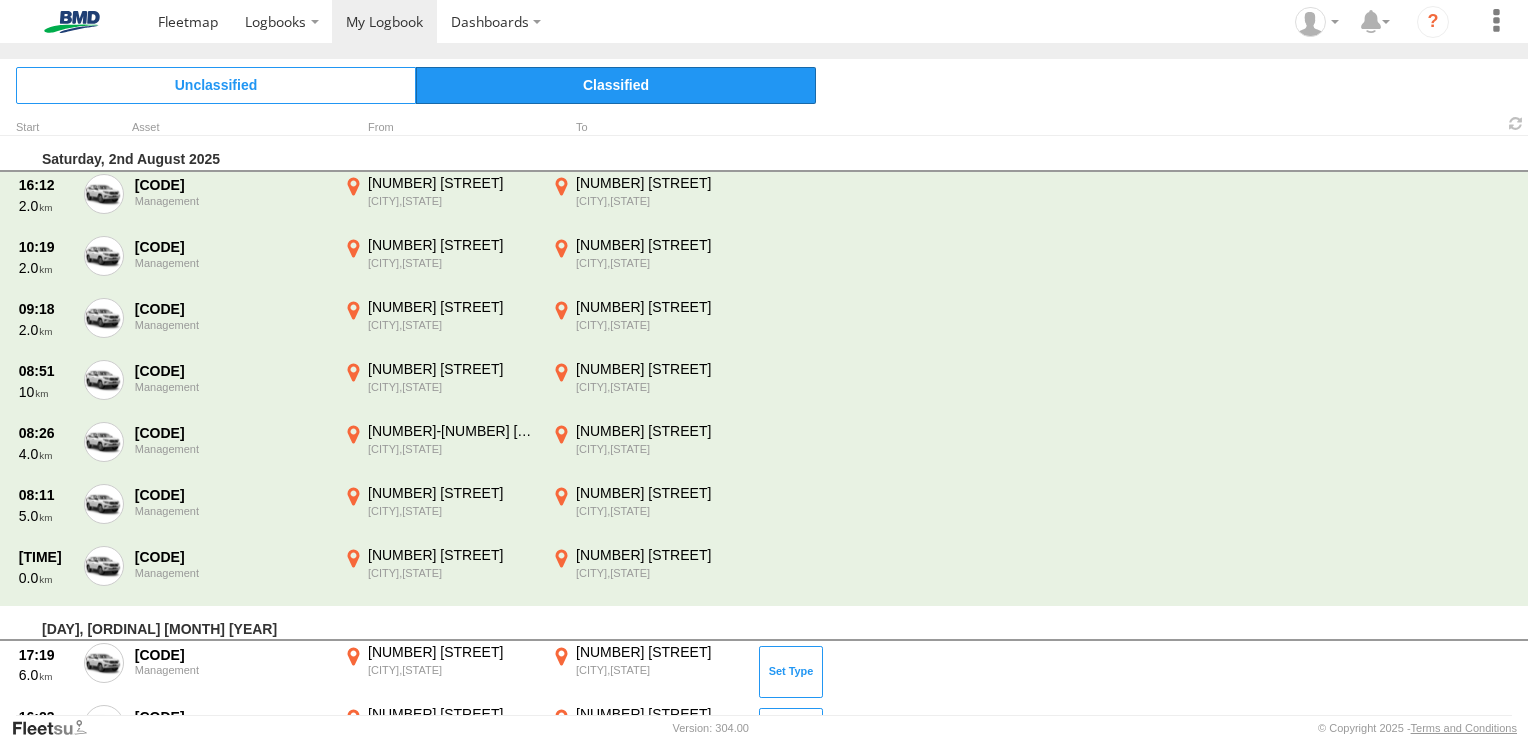 click on "Classified" at bounding box center (616, 85) 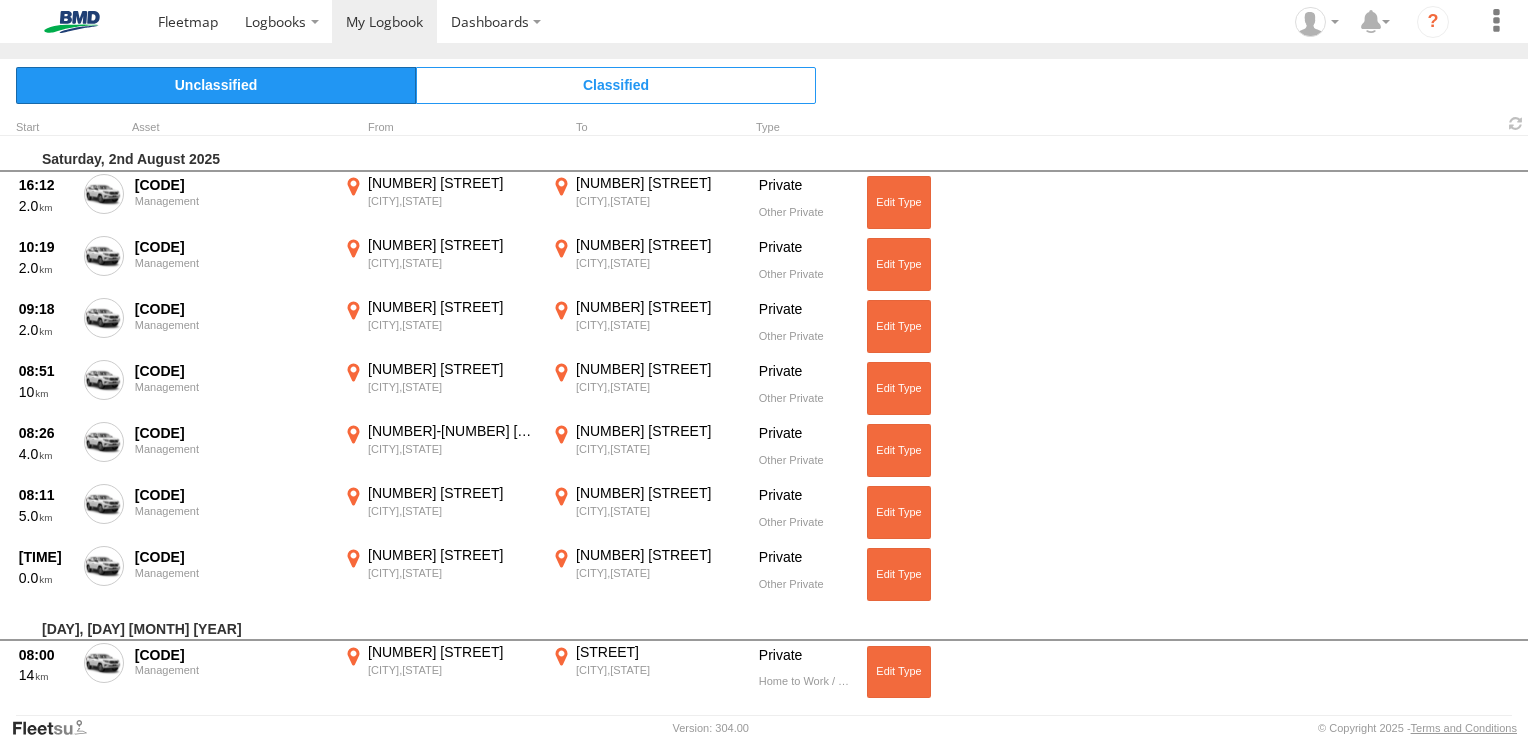 click on "Unclassified" at bounding box center (216, 85) 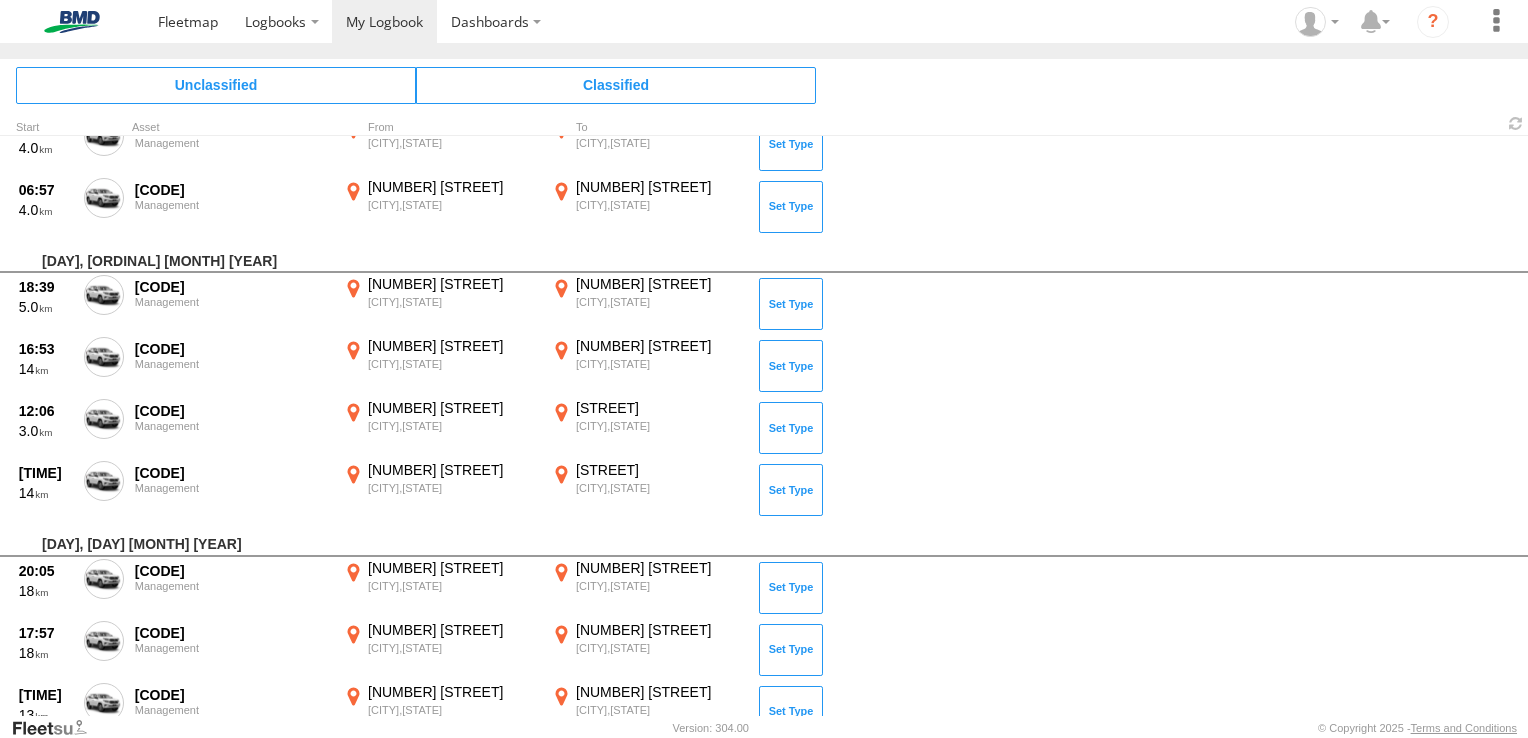 scroll, scrollTop: 1052, scrollLeft: 0, axis: vertical 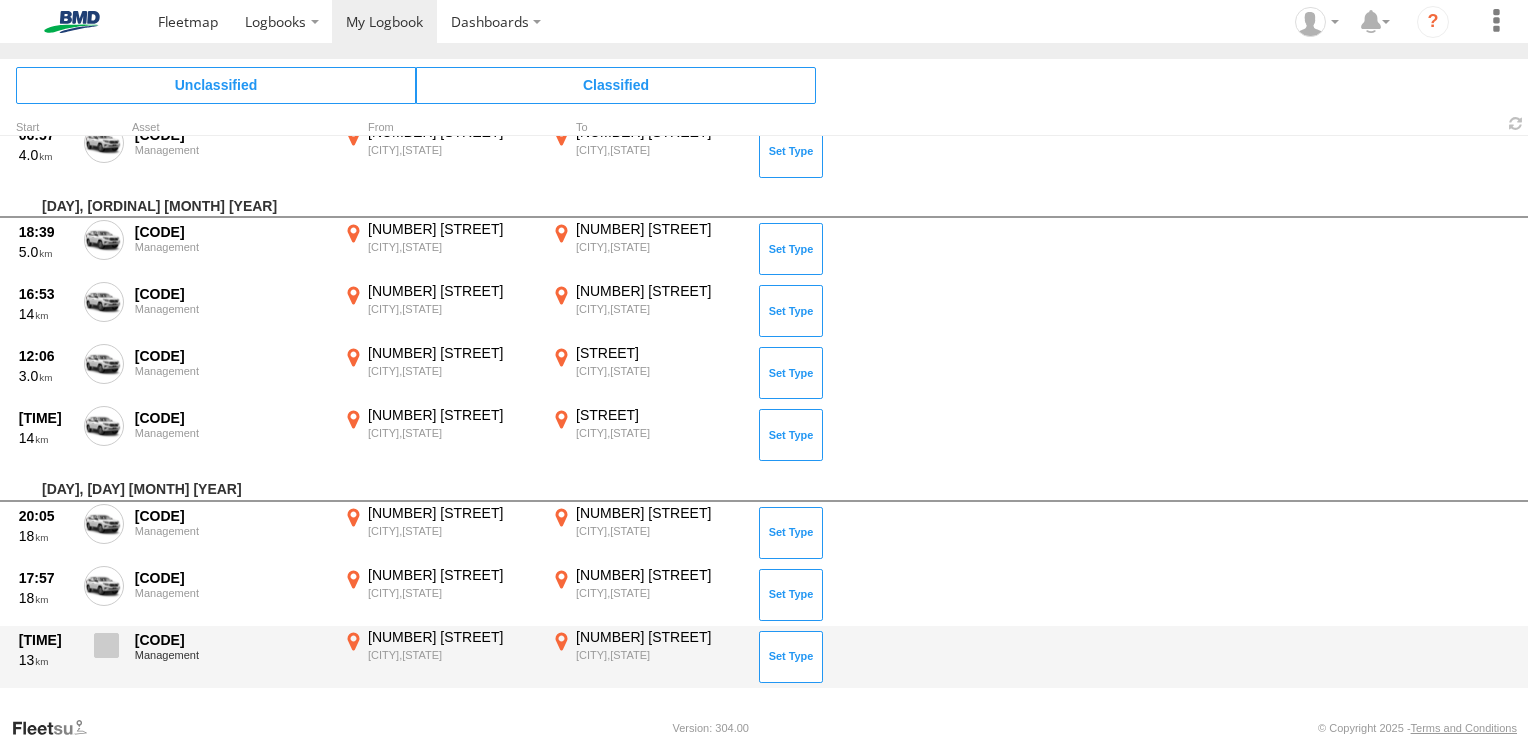 click at bounding box center (106, 645) 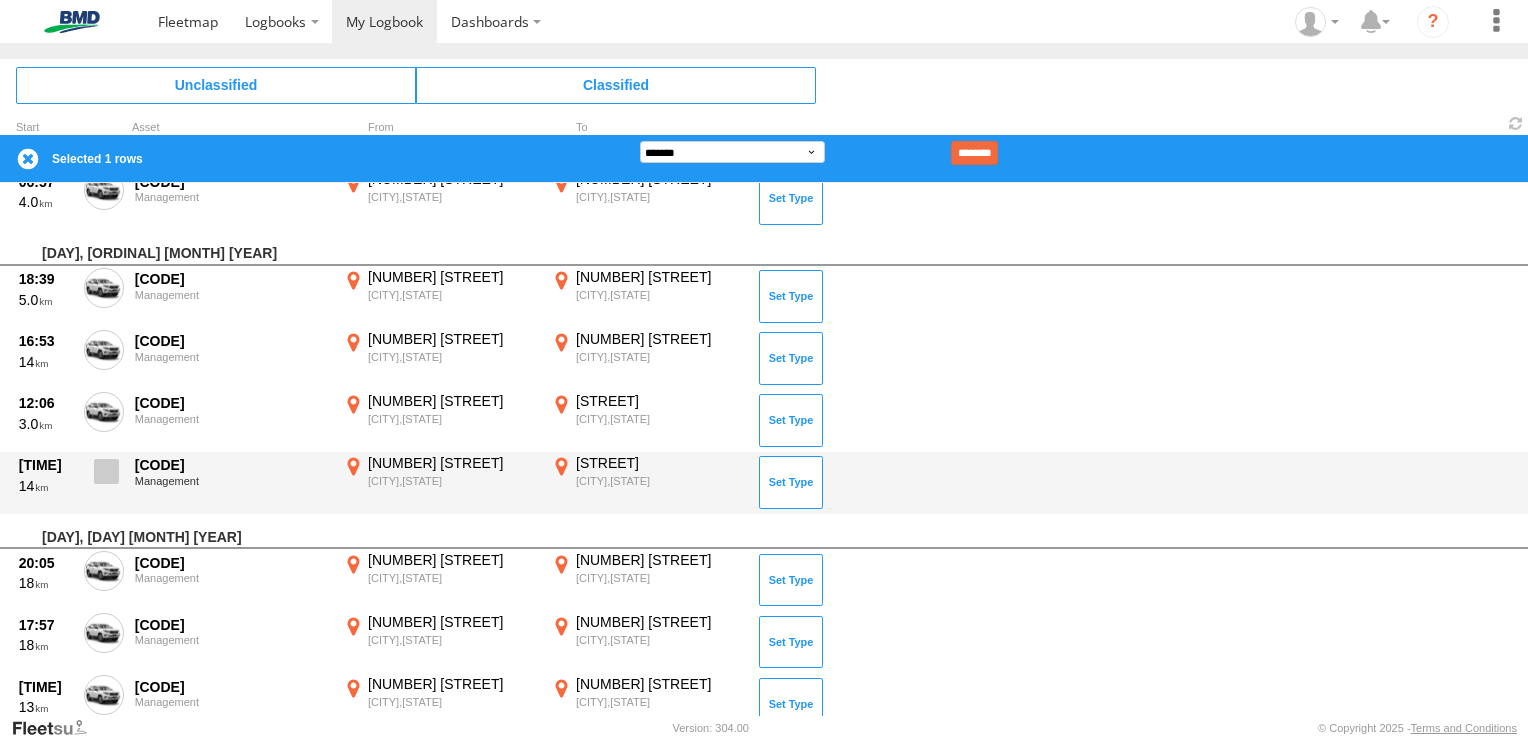 click at bounding box center [106, 471] 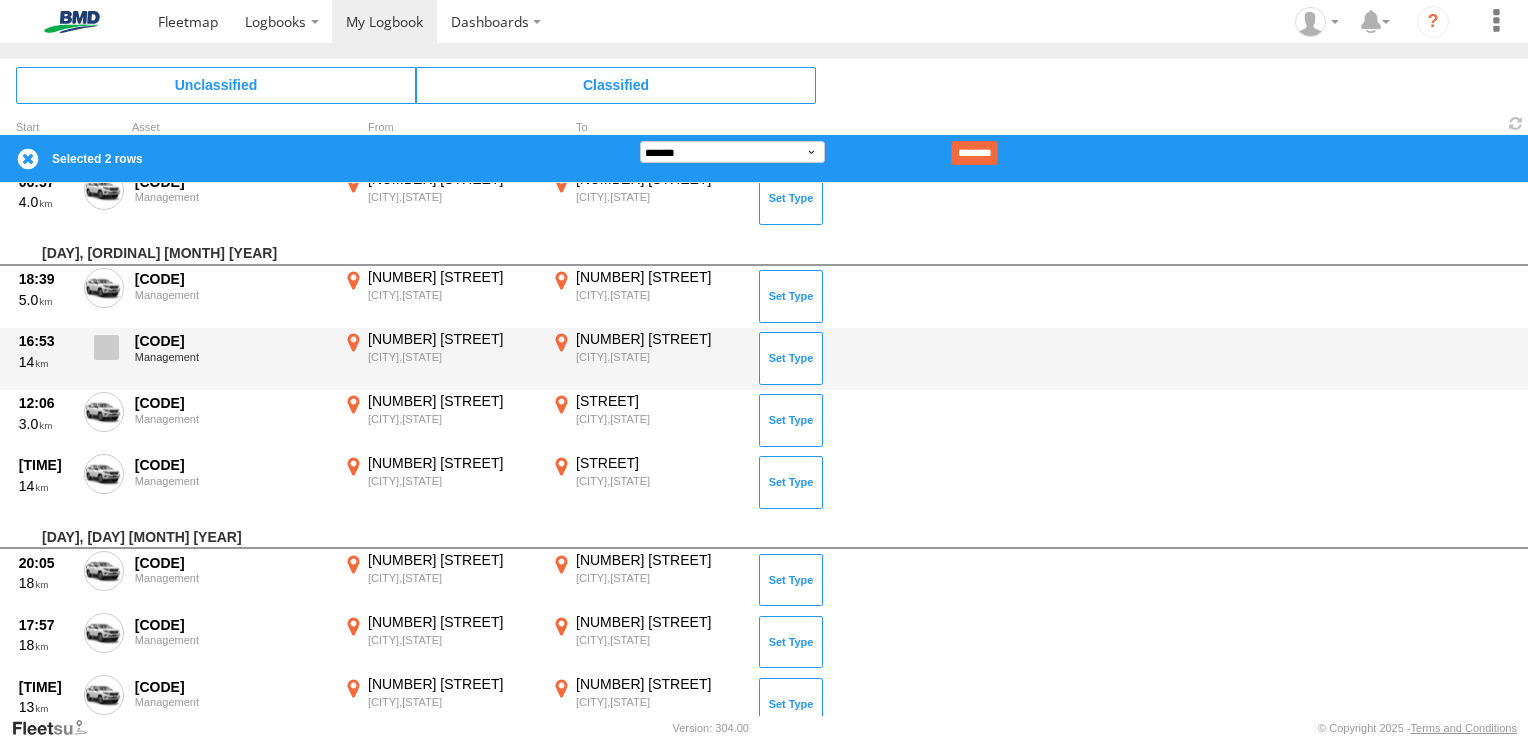 click at bounding box center [106, 347] 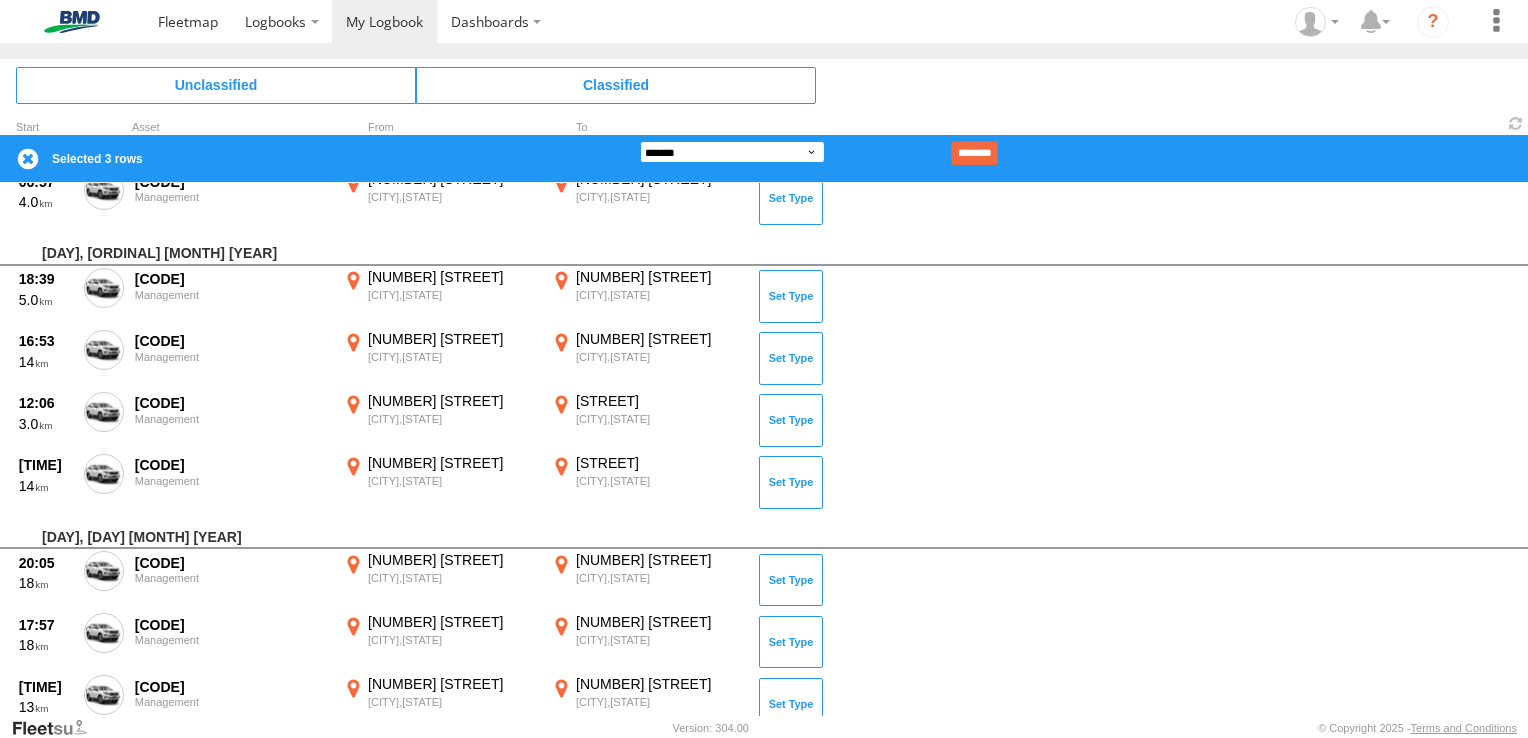 click on "**********" at bounding box center (732, 152) 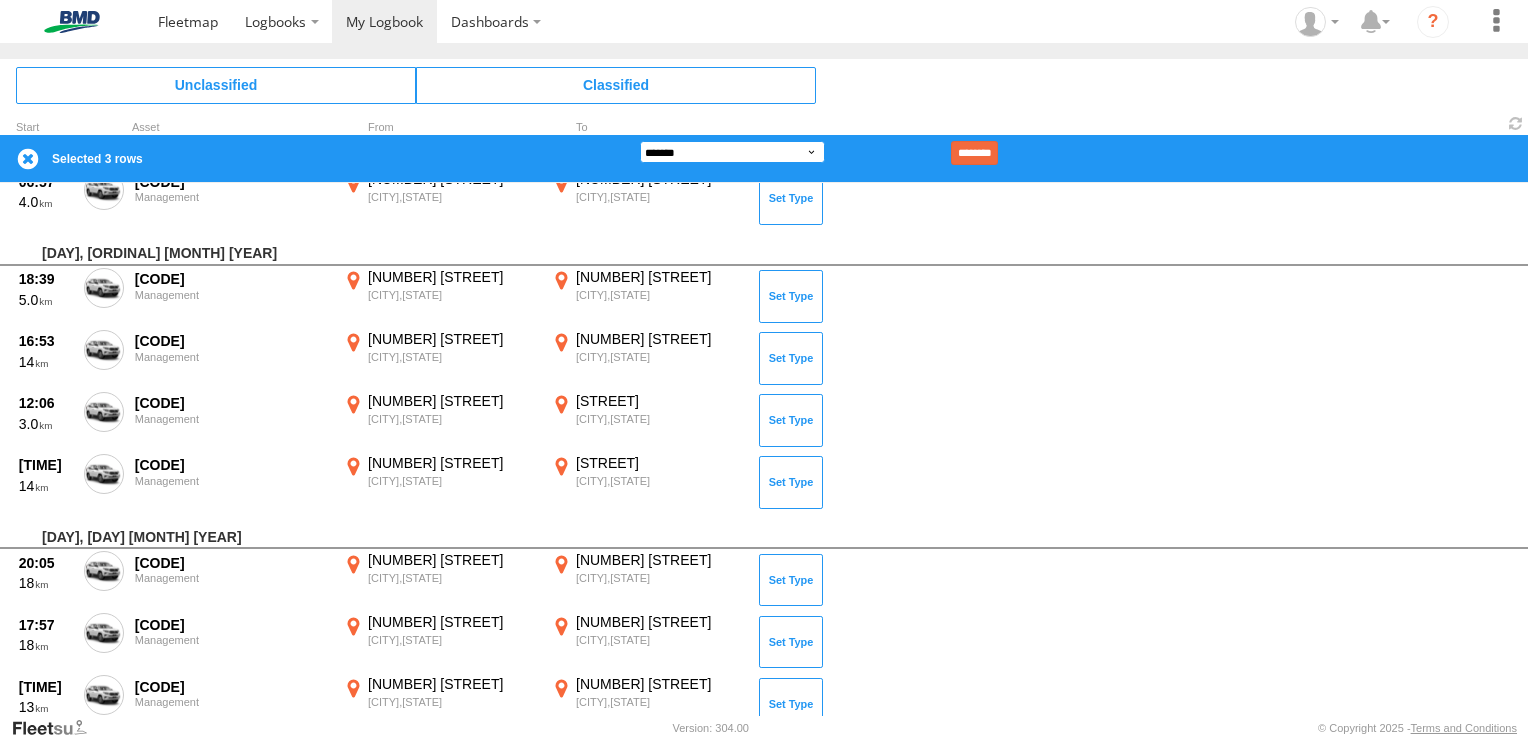 click on "**********" at bounding box center (732, 152) 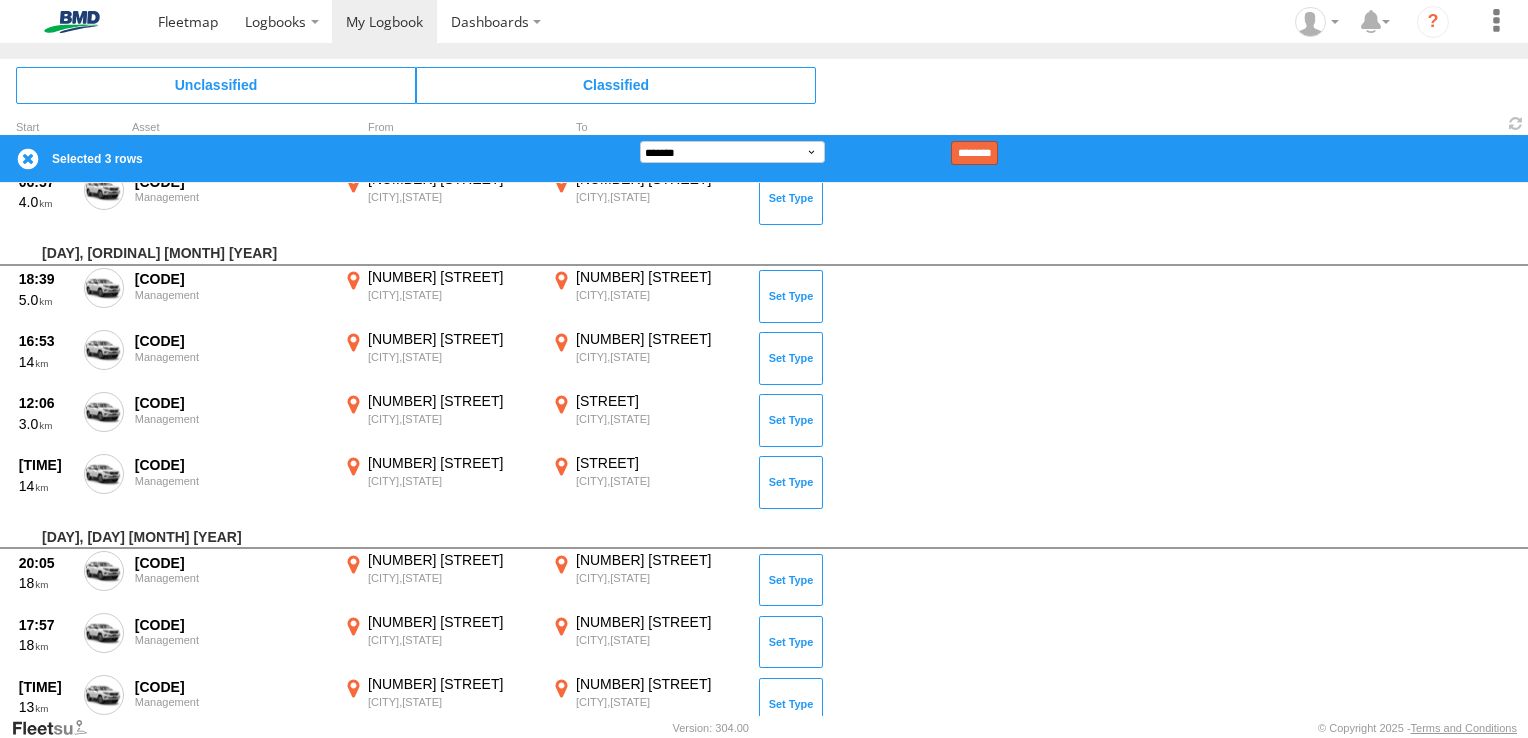 click on "********" at bounding box center (974, 153) 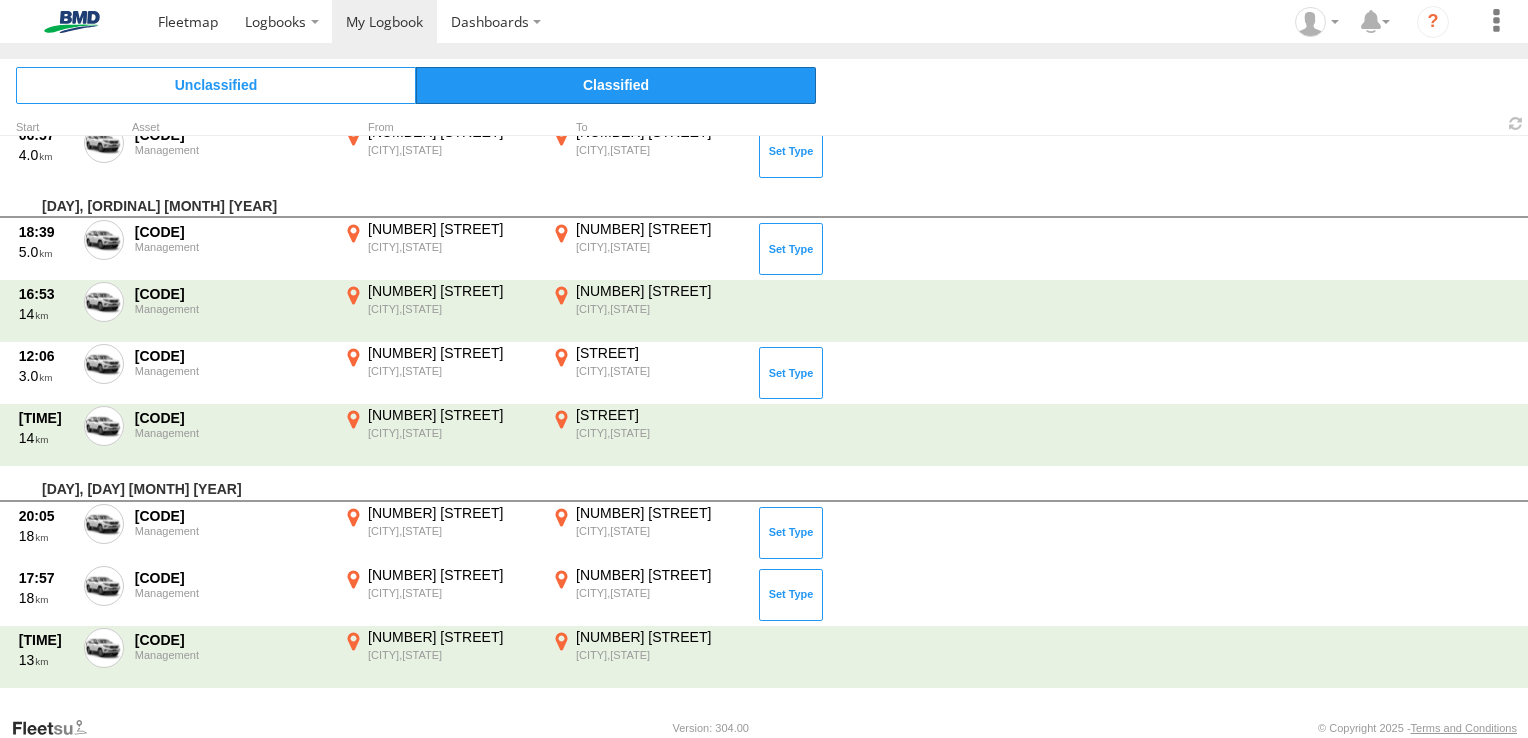 click on "Classified" at bounding box center (616, 85) 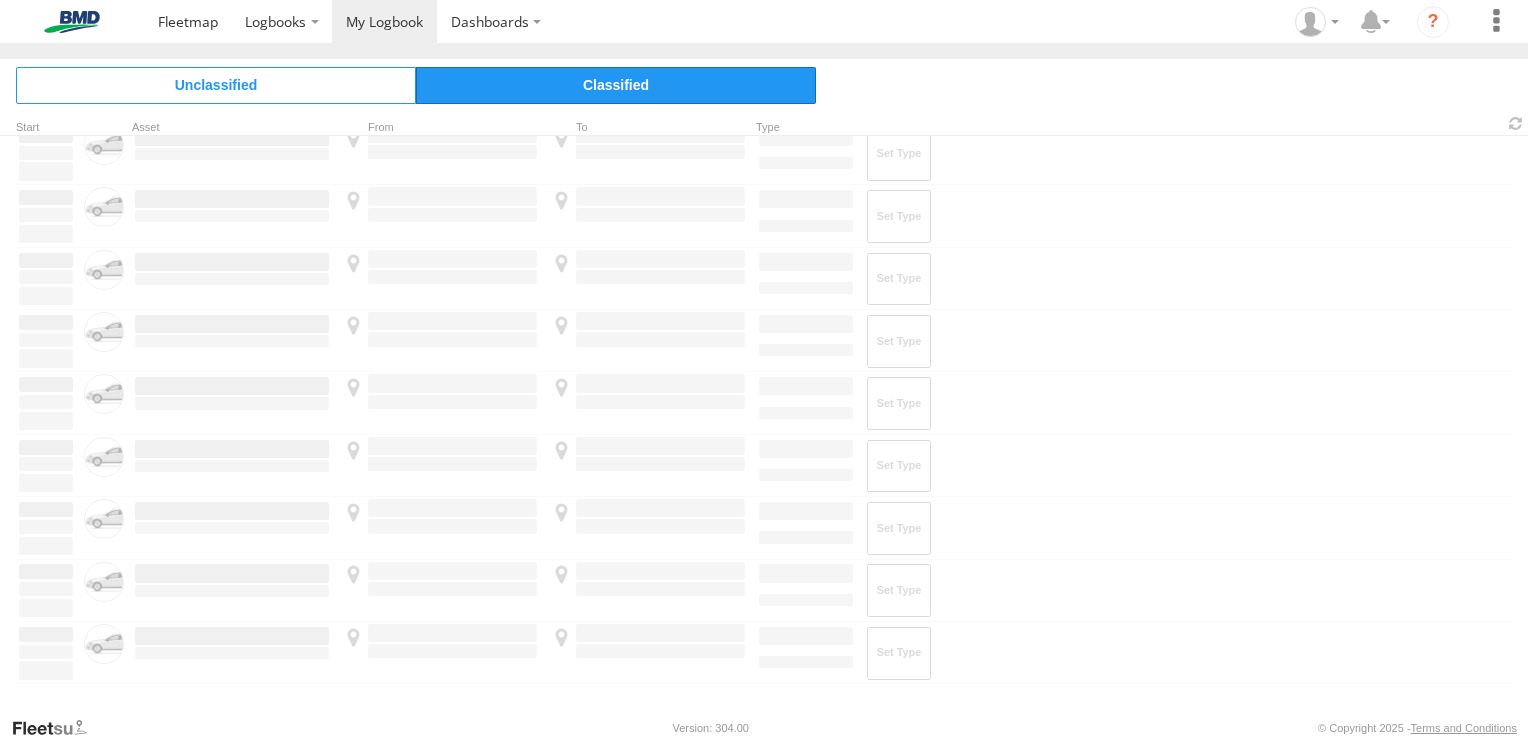 scroll, scrollTop: 0, scrollLeft: 0, axis: both 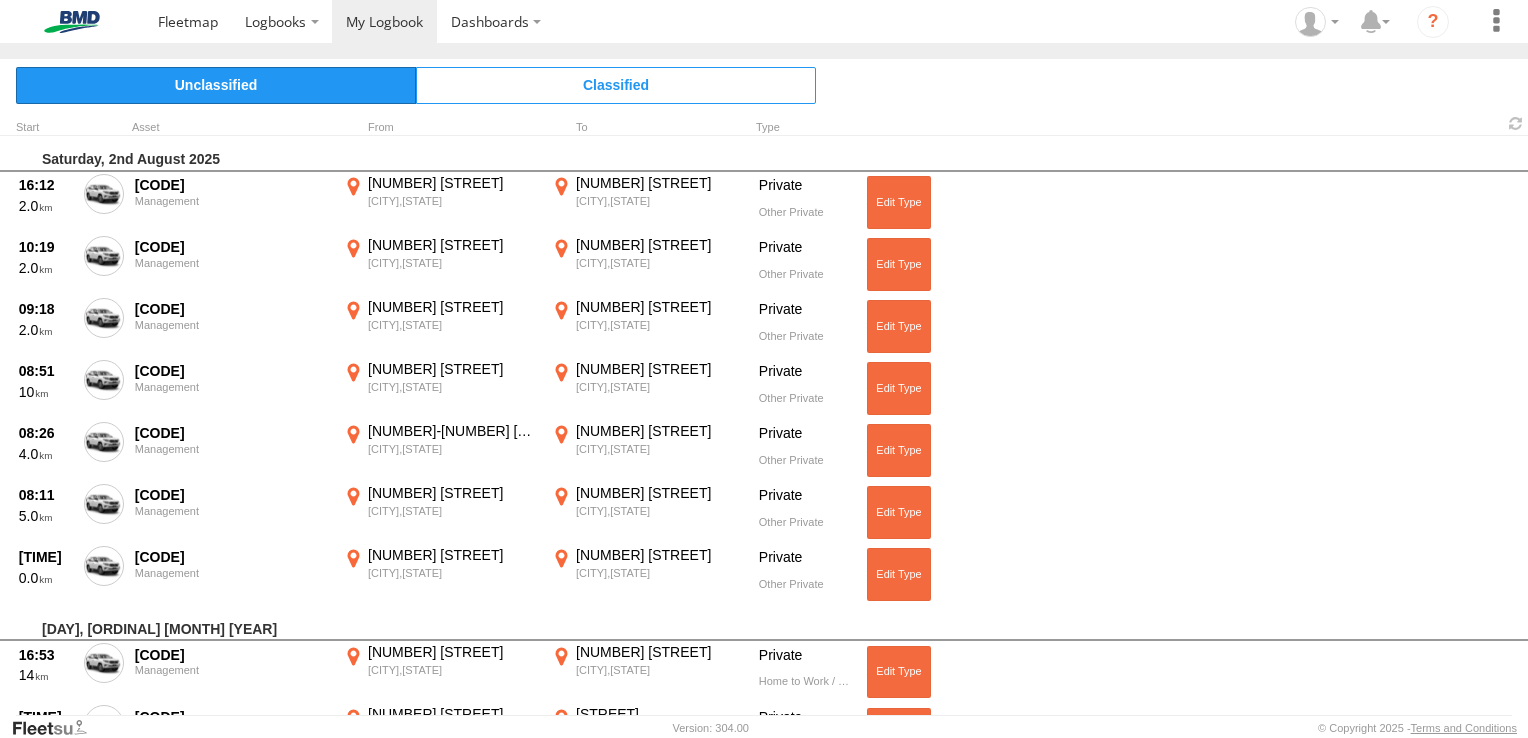 click on "Unclassified" at bounding box center [216, 85] 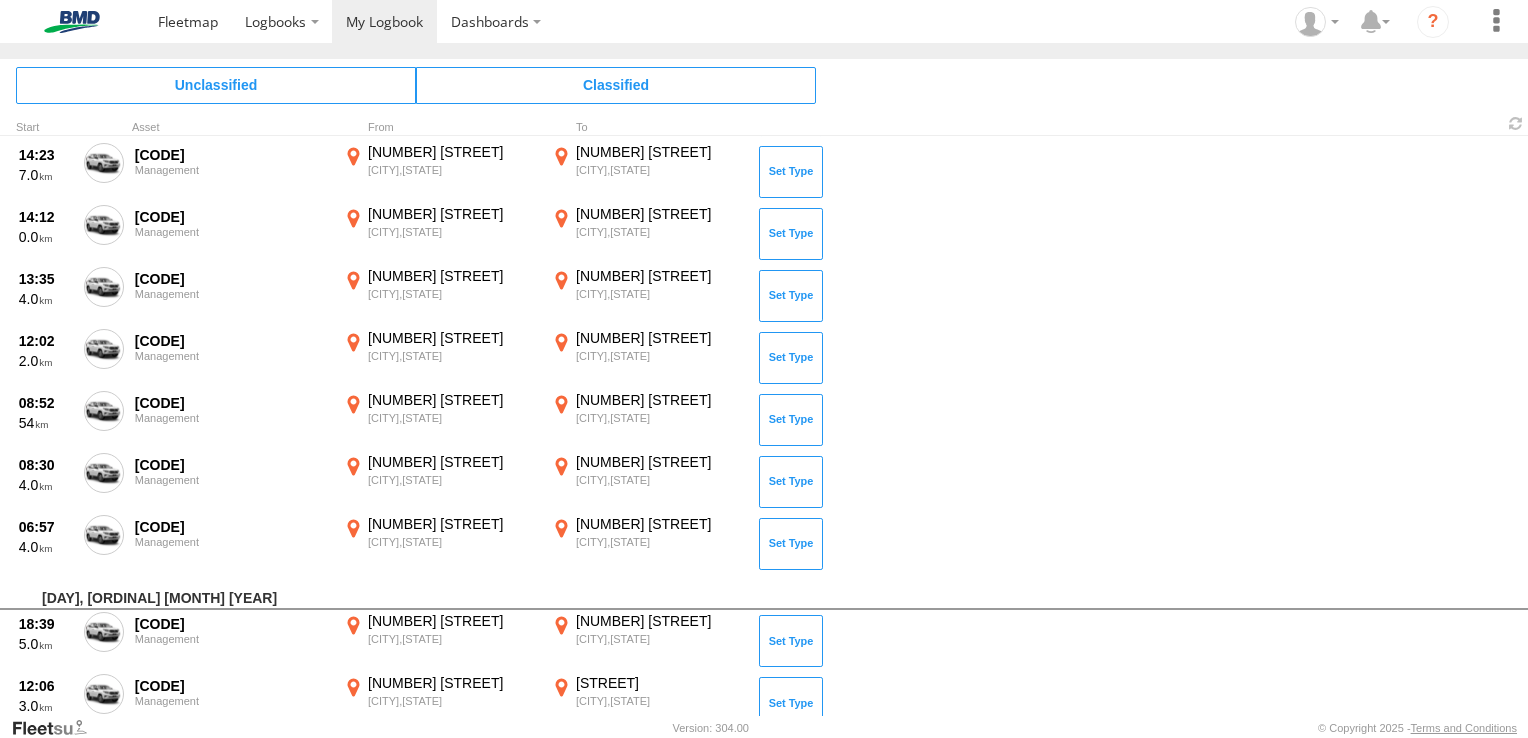 scroll, scrollTop: 866, scrollLeft: 0, axis: vertical 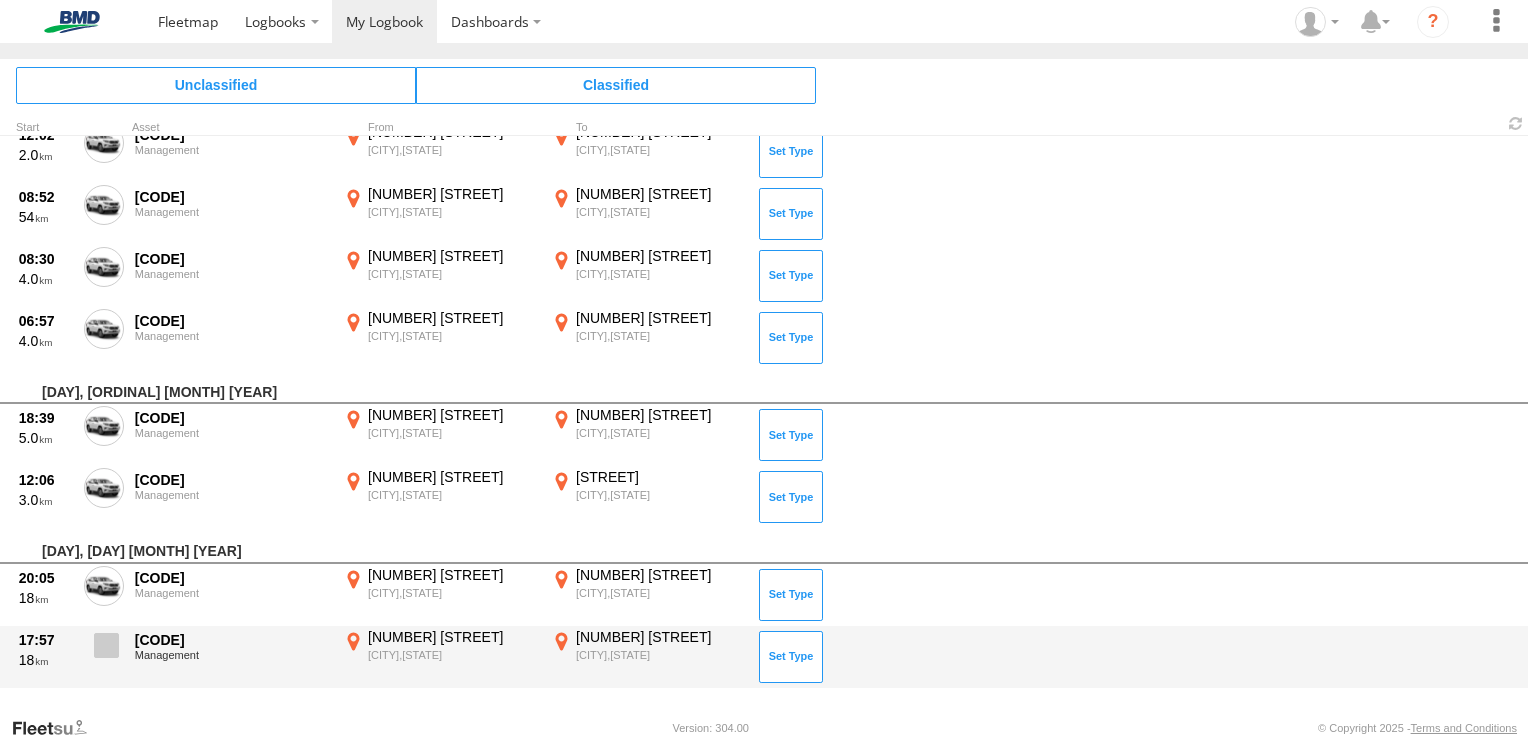 click at bounding box center [106, 645] 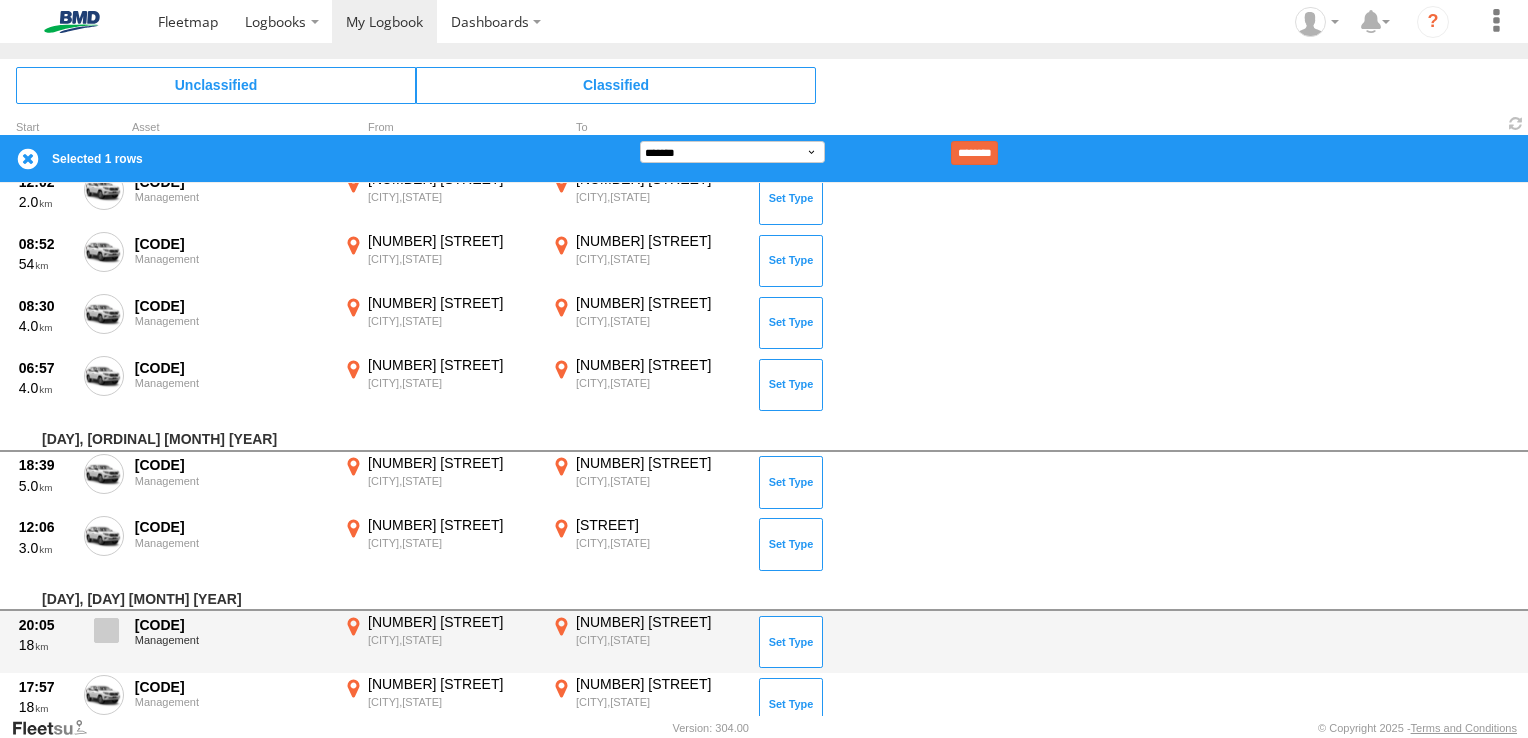 click at bounding box center (106, 630) 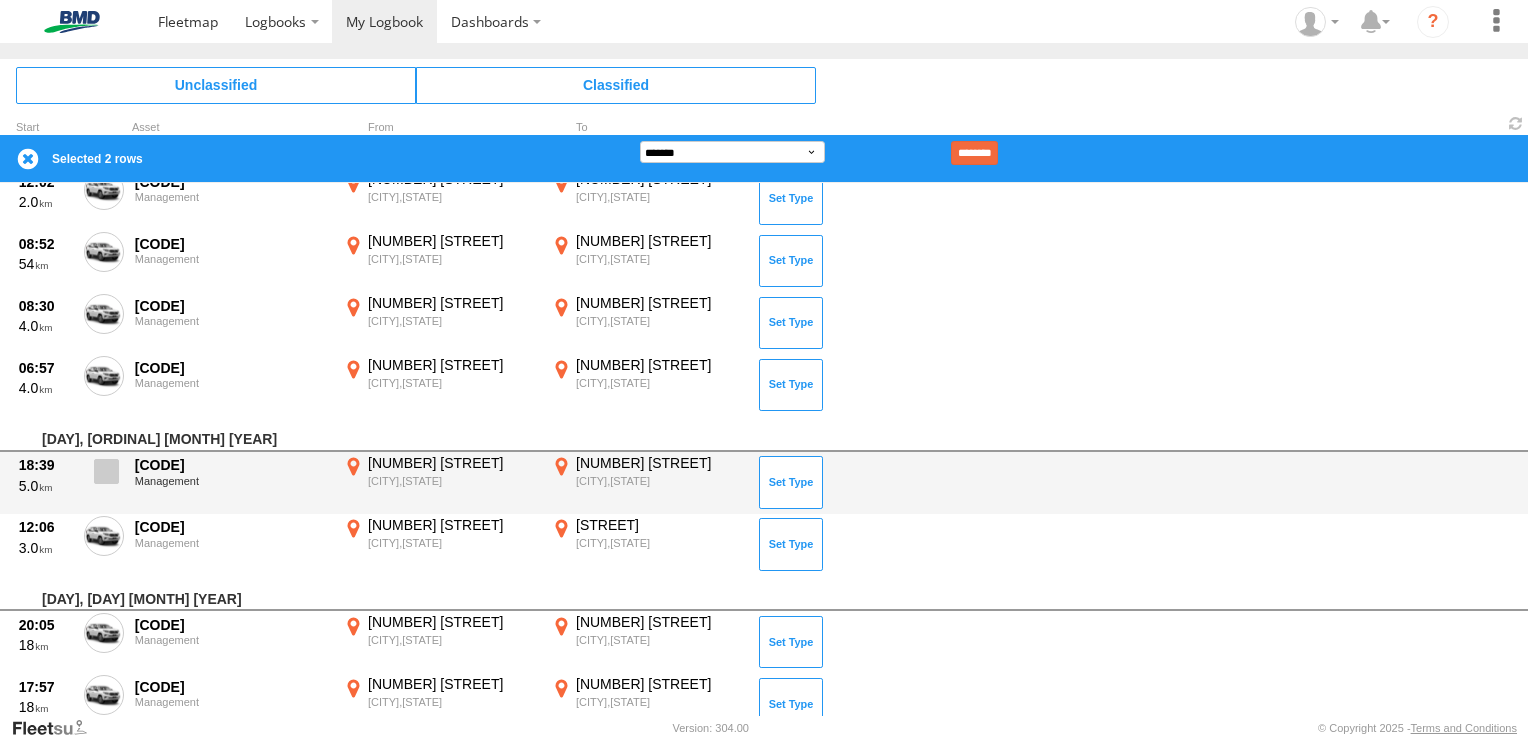click at bounding box center (106, 471) 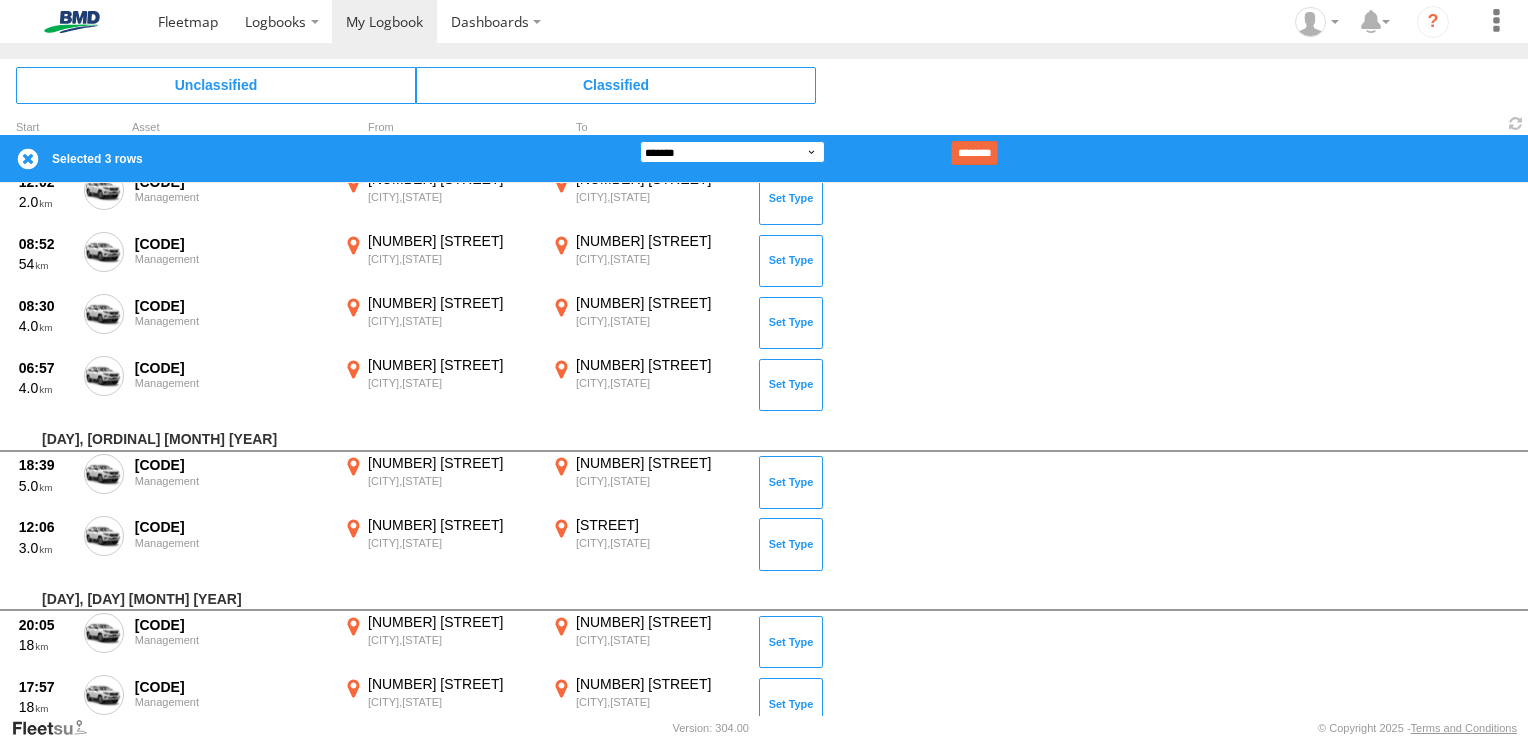 click on "**********" at bounding box center [732, 152] 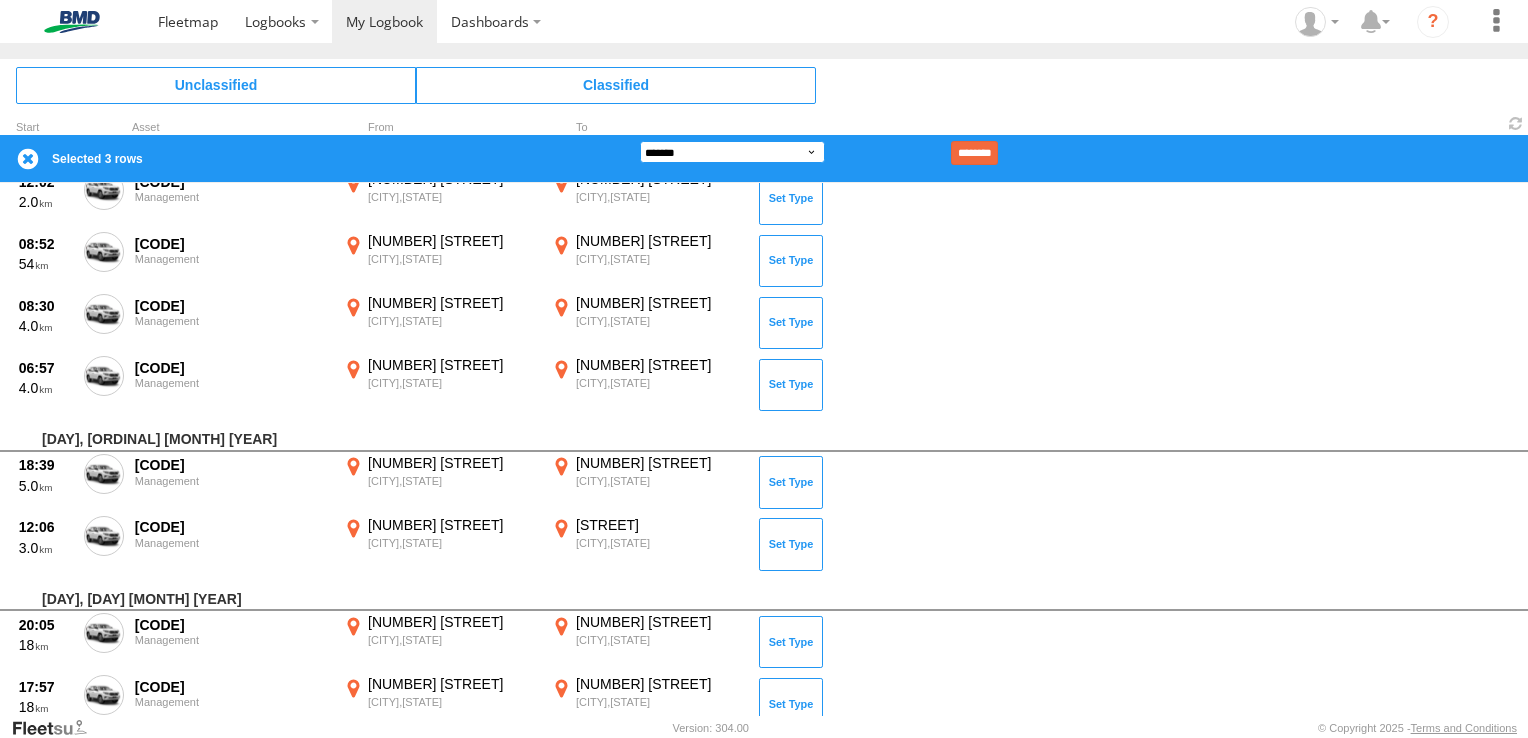 click on "**********" at bounding box center (732, 152) 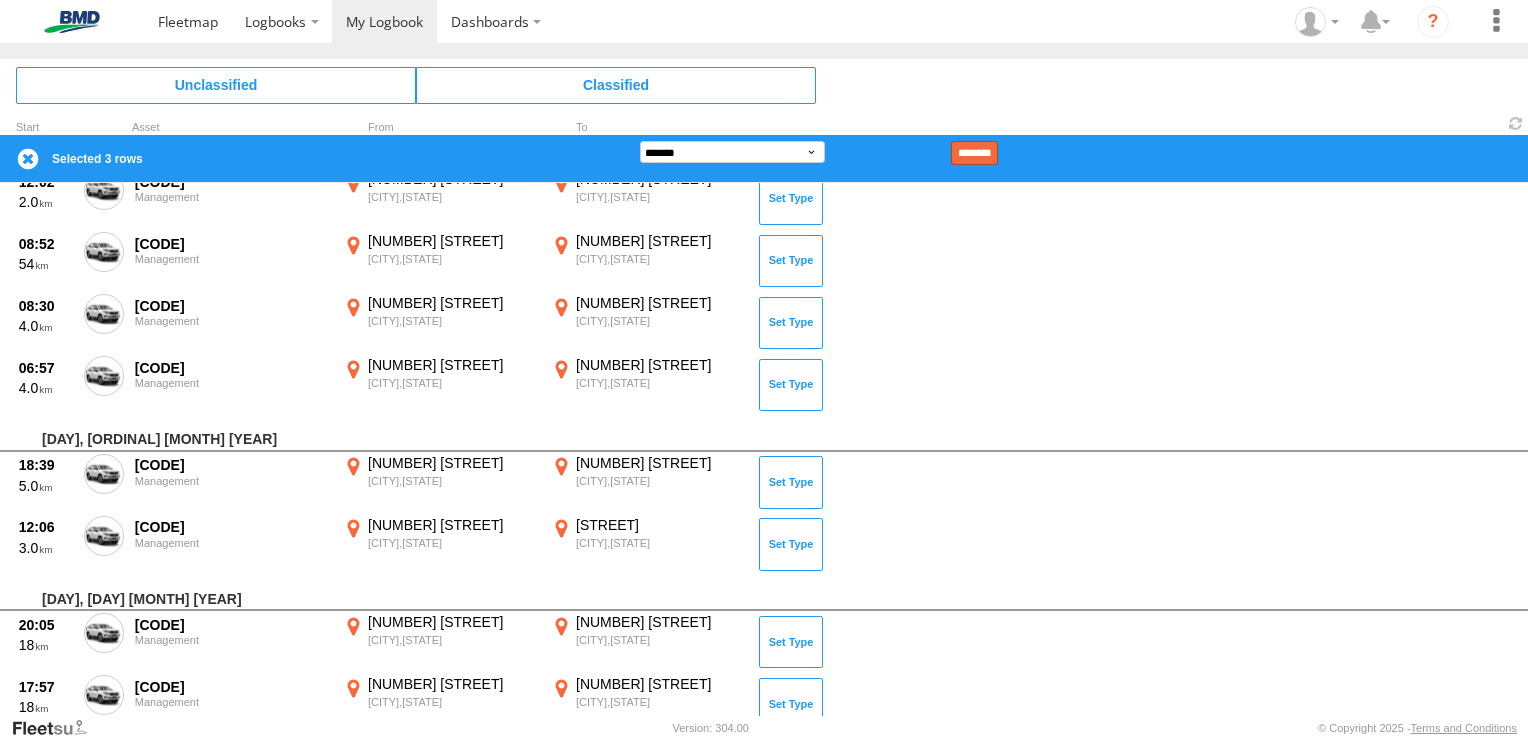 click on "********" at bounding box center (974, 153) 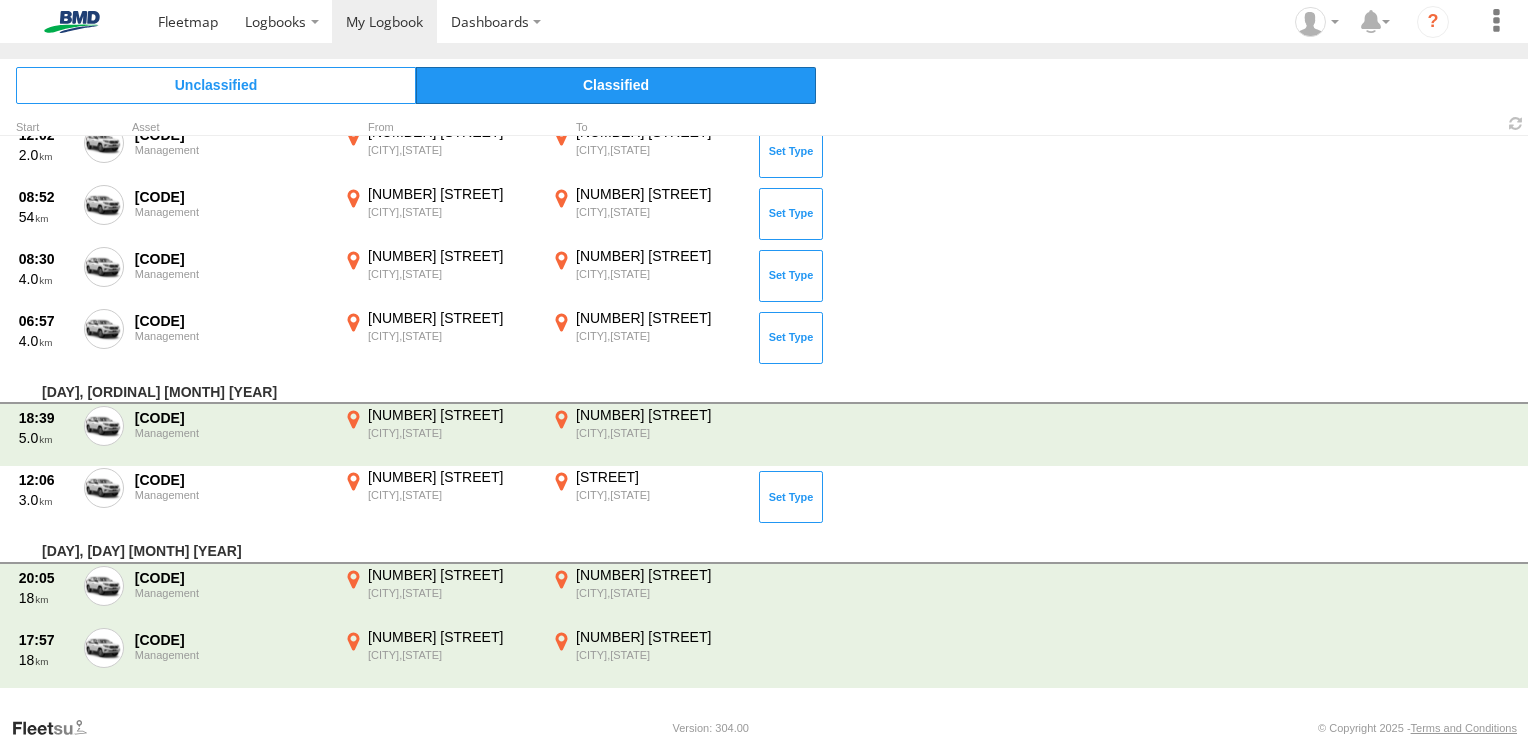 click on "Classified" at bounding box center (616, 85) 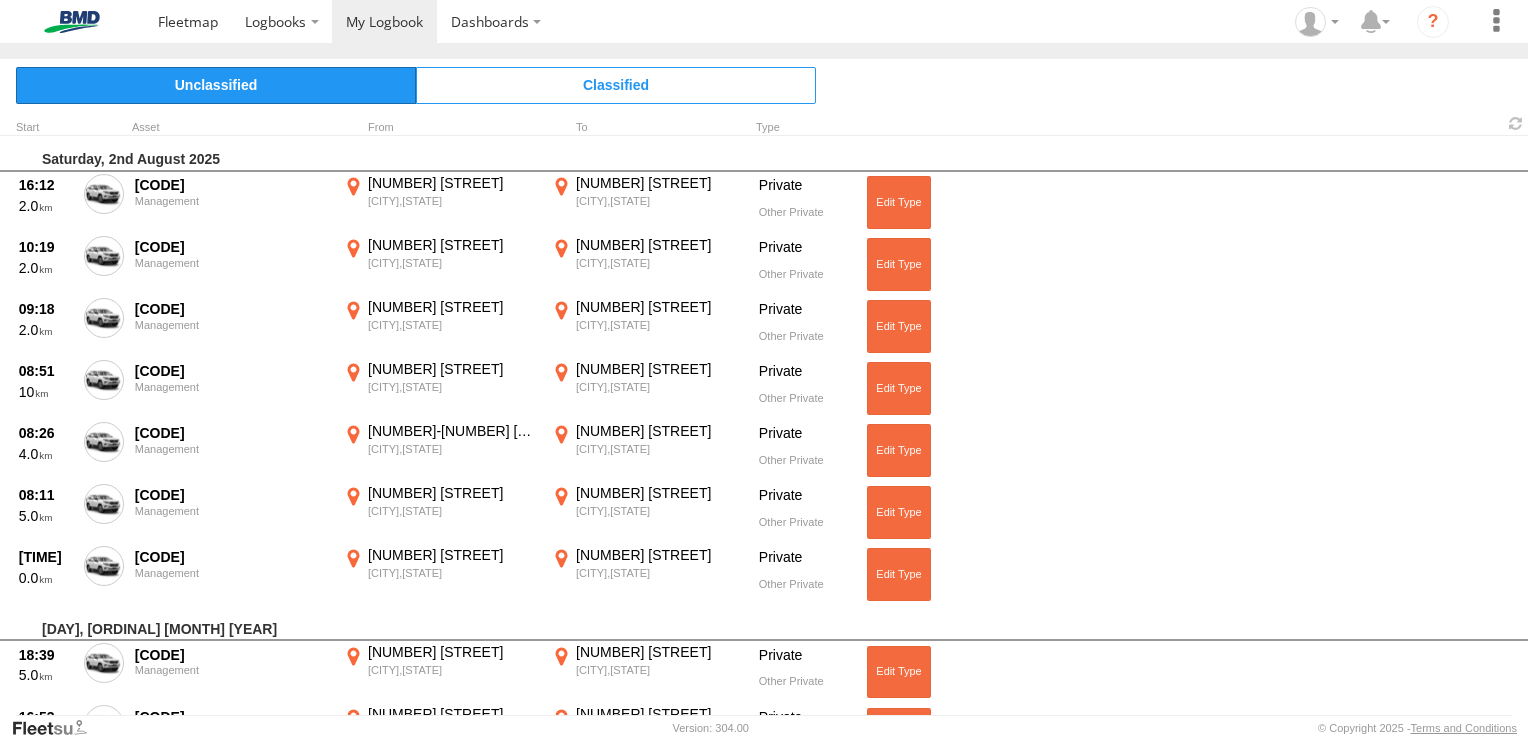 click on "Unclassified" at bounding box center (216, 85) 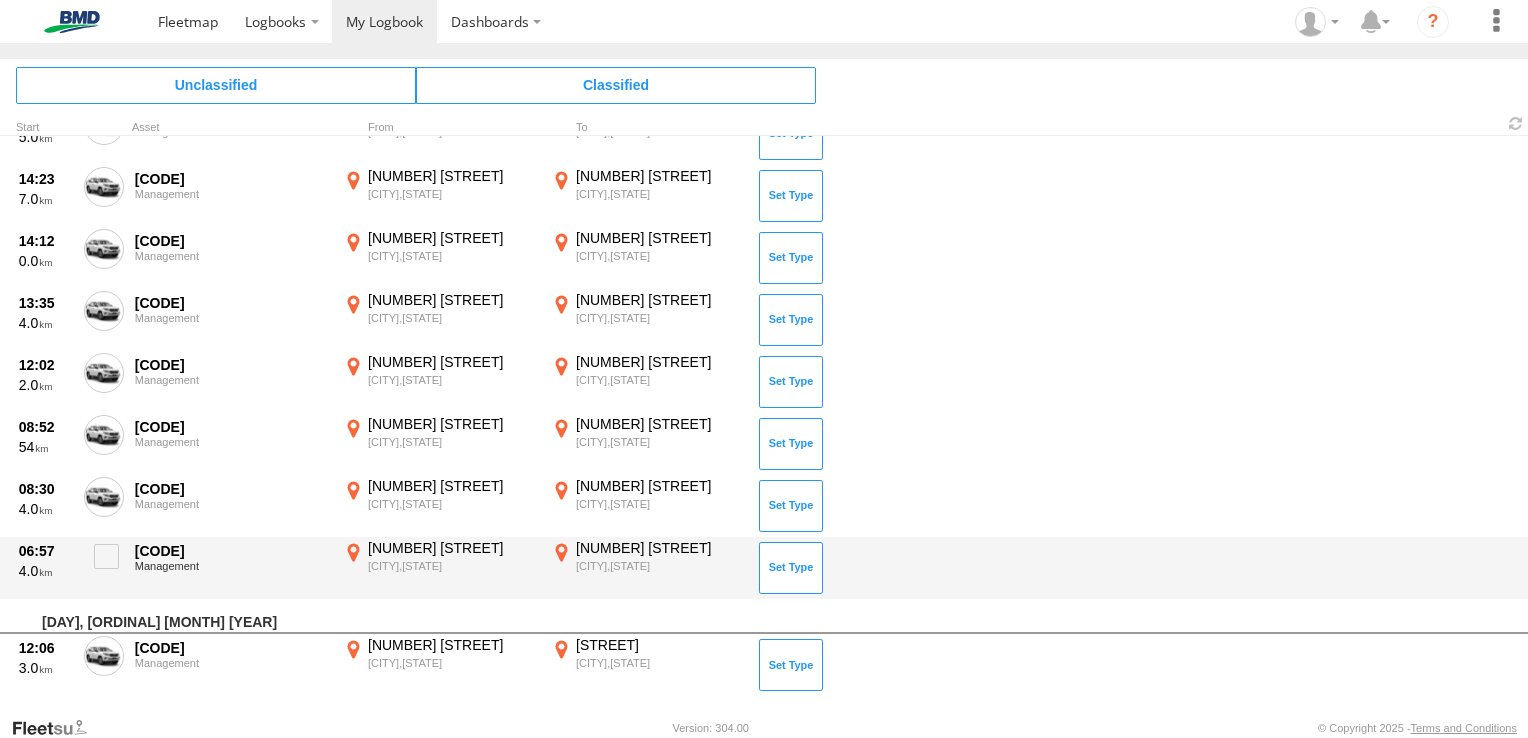scroll, scrollTop: 645, scrollLeft: 0, axis: vertical 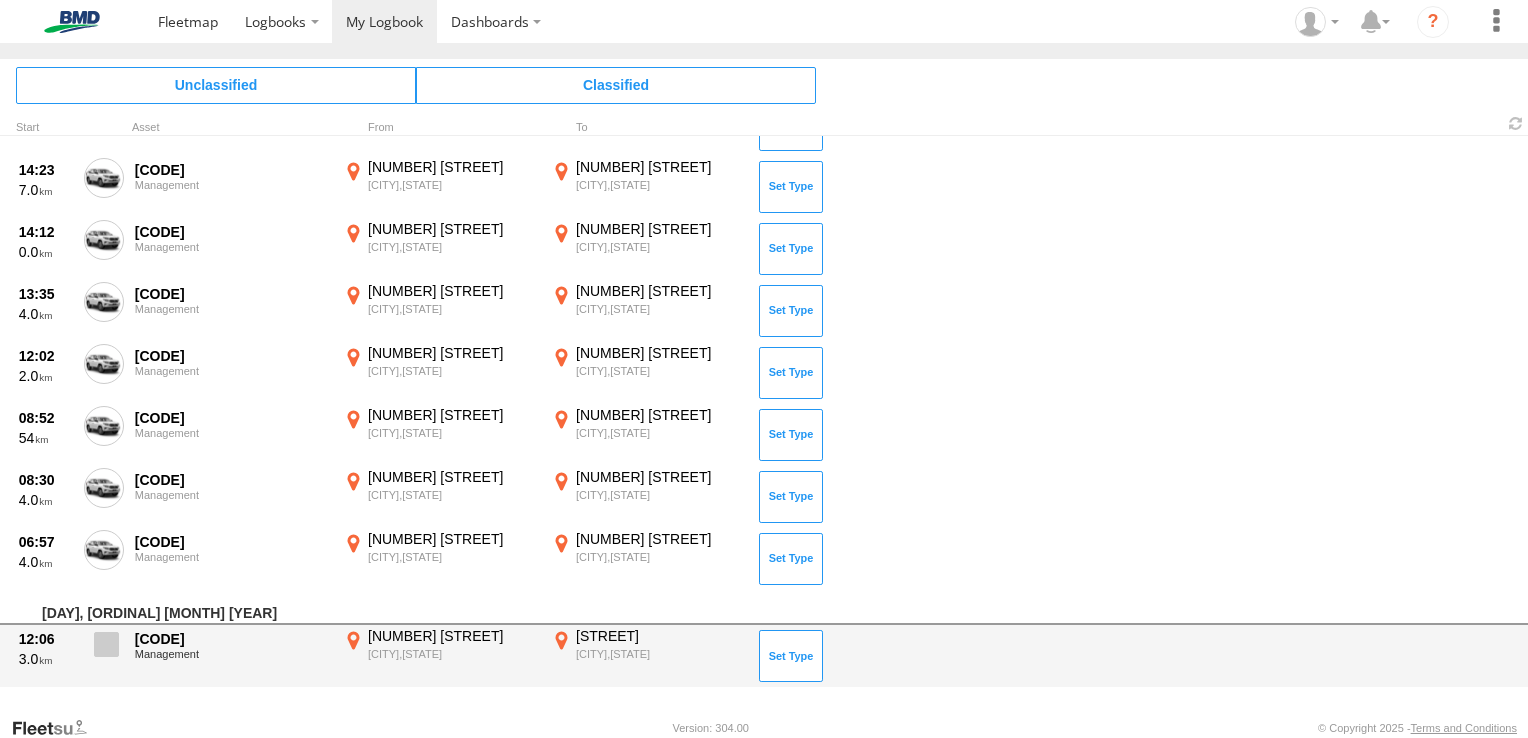 click at bounding box center [106, 644] 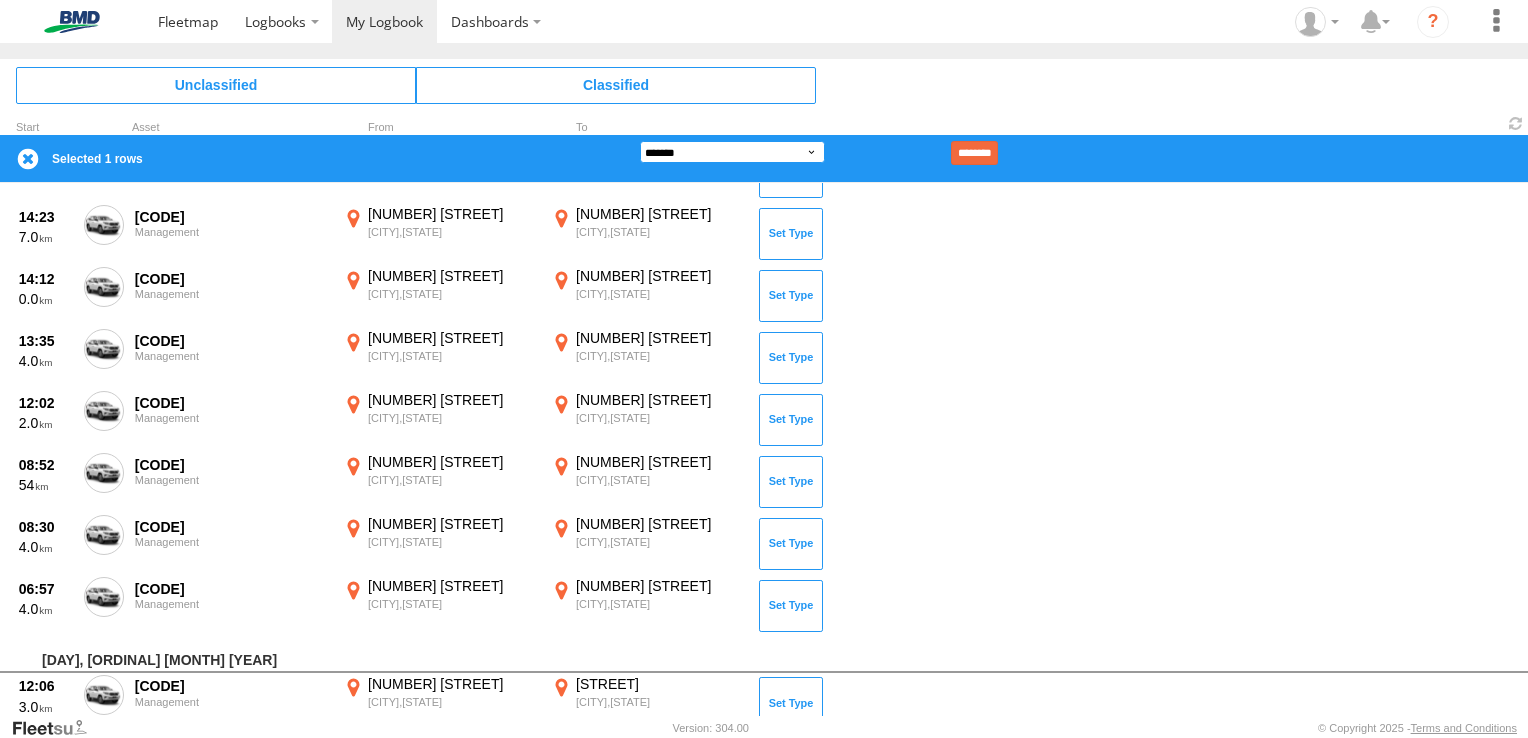 click on "**********" at bounding box center (732, 152) 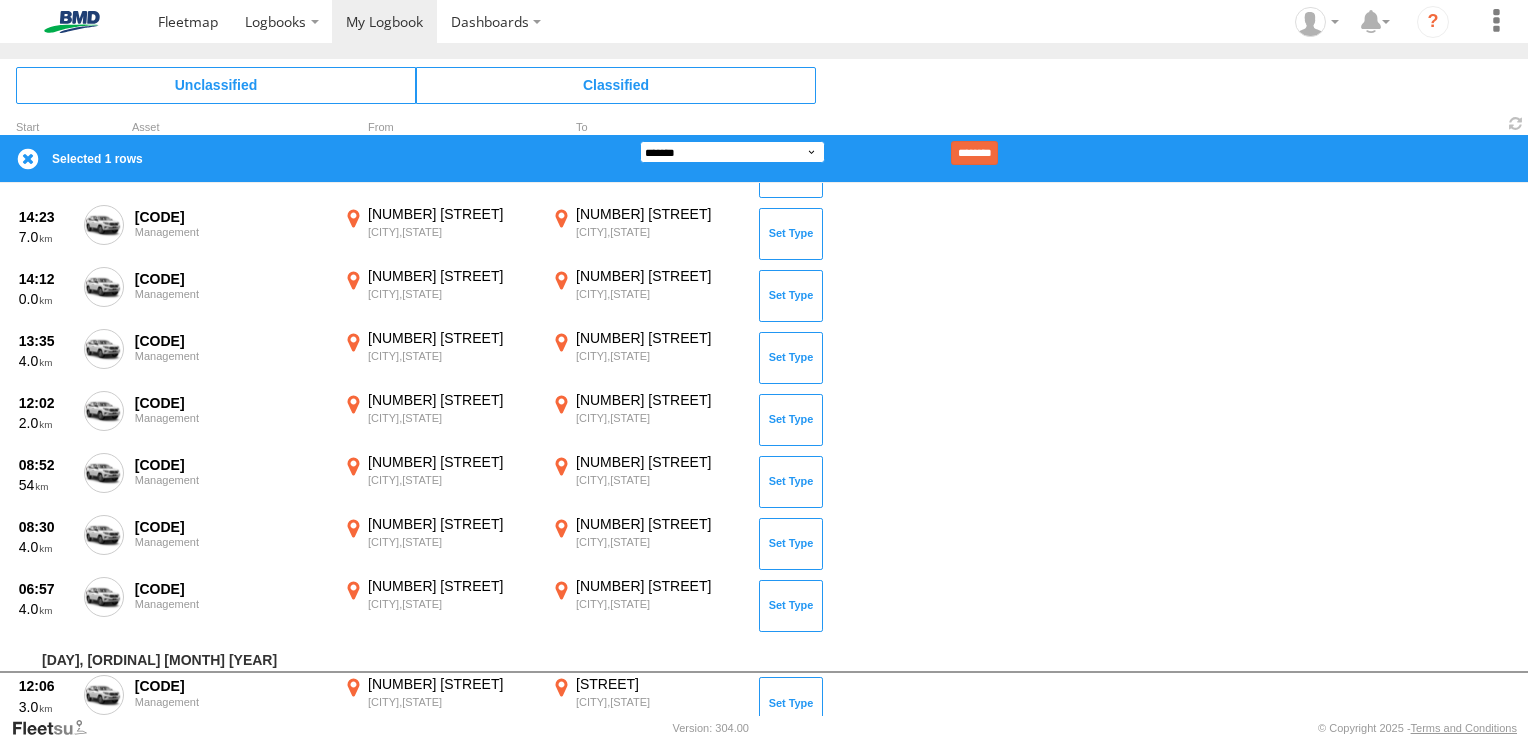 click on "**********" at bounding box center (732, 152) 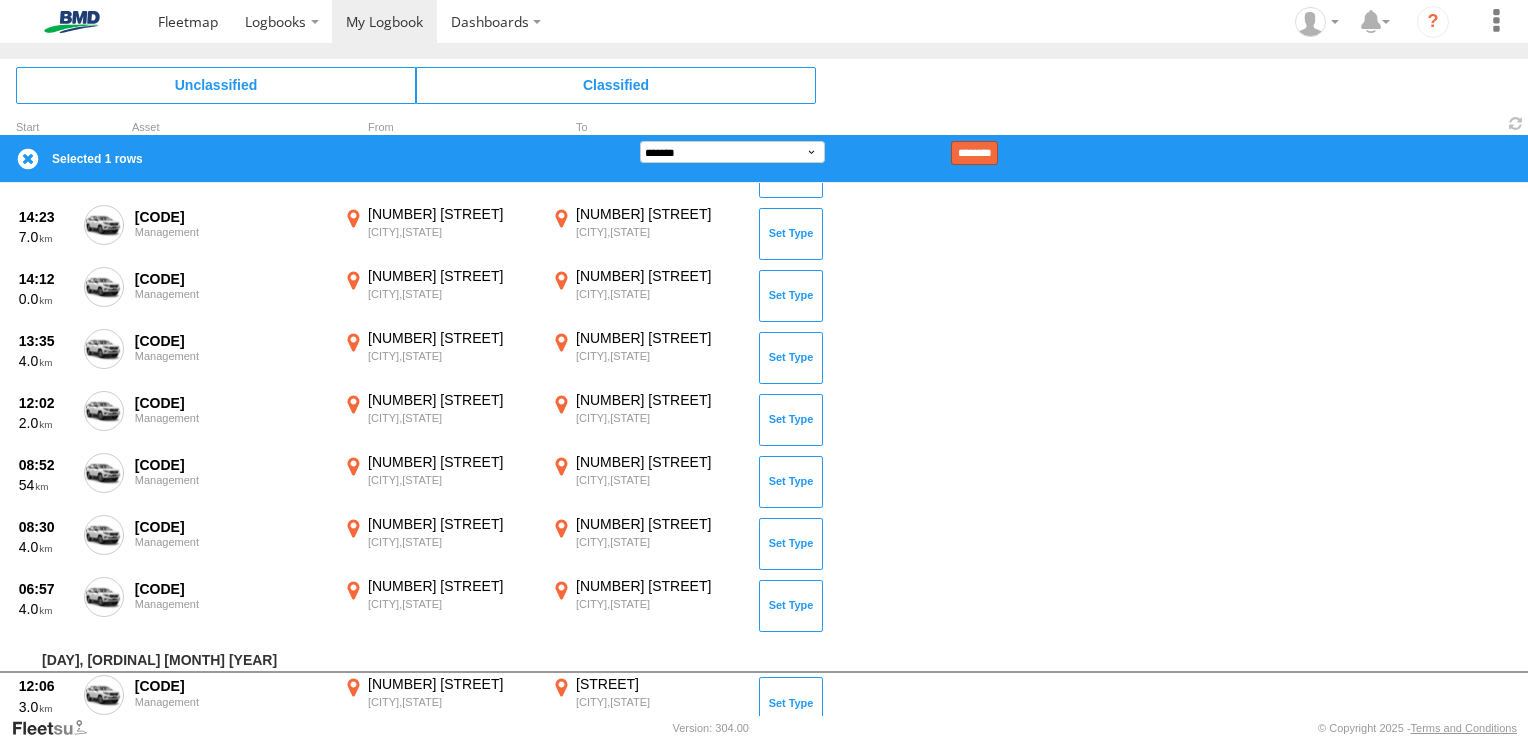 click on "********" at bounding box center [974, 153] 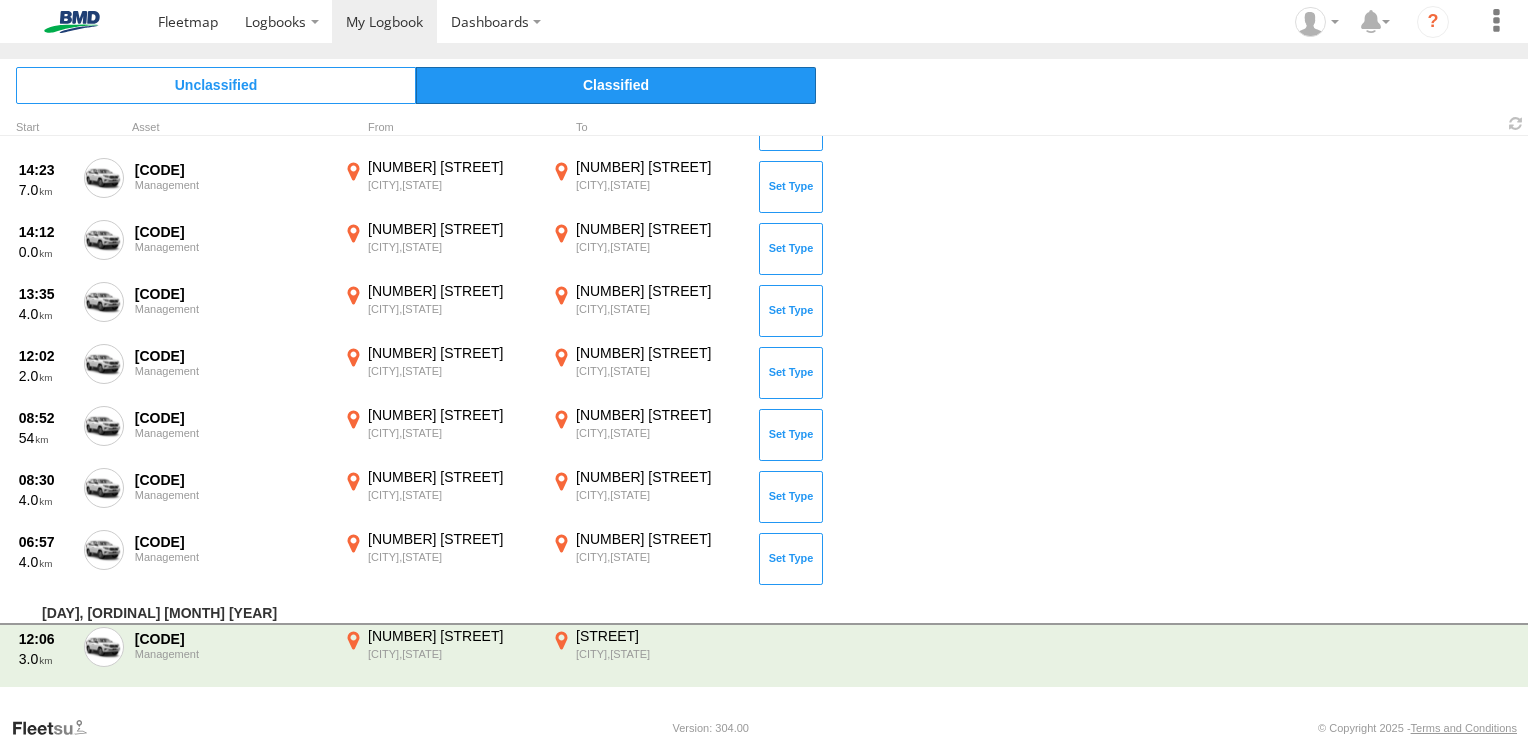 click on "Classified" at bounding box center (616, 85) 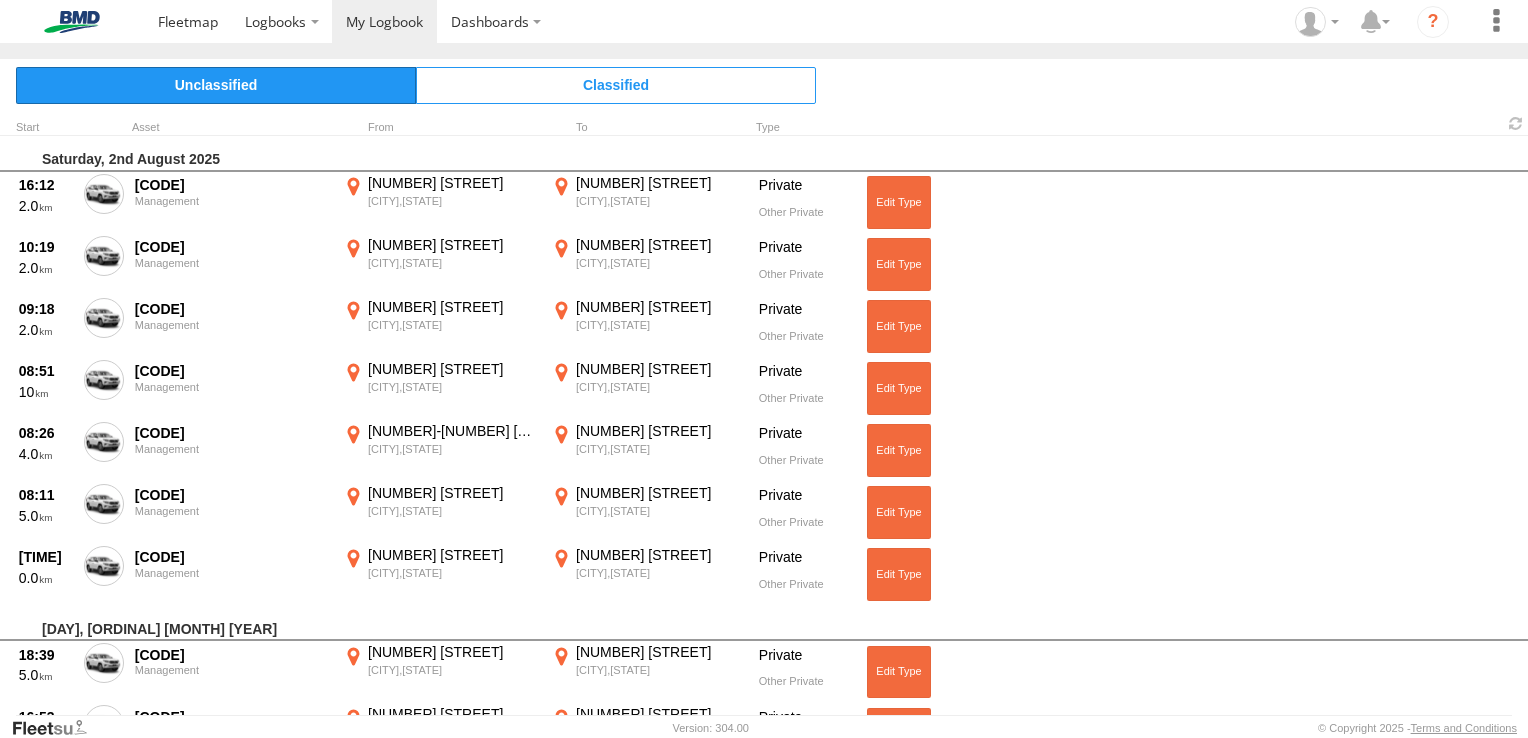 click on "Unclassified" at bounding box center (216, 85) 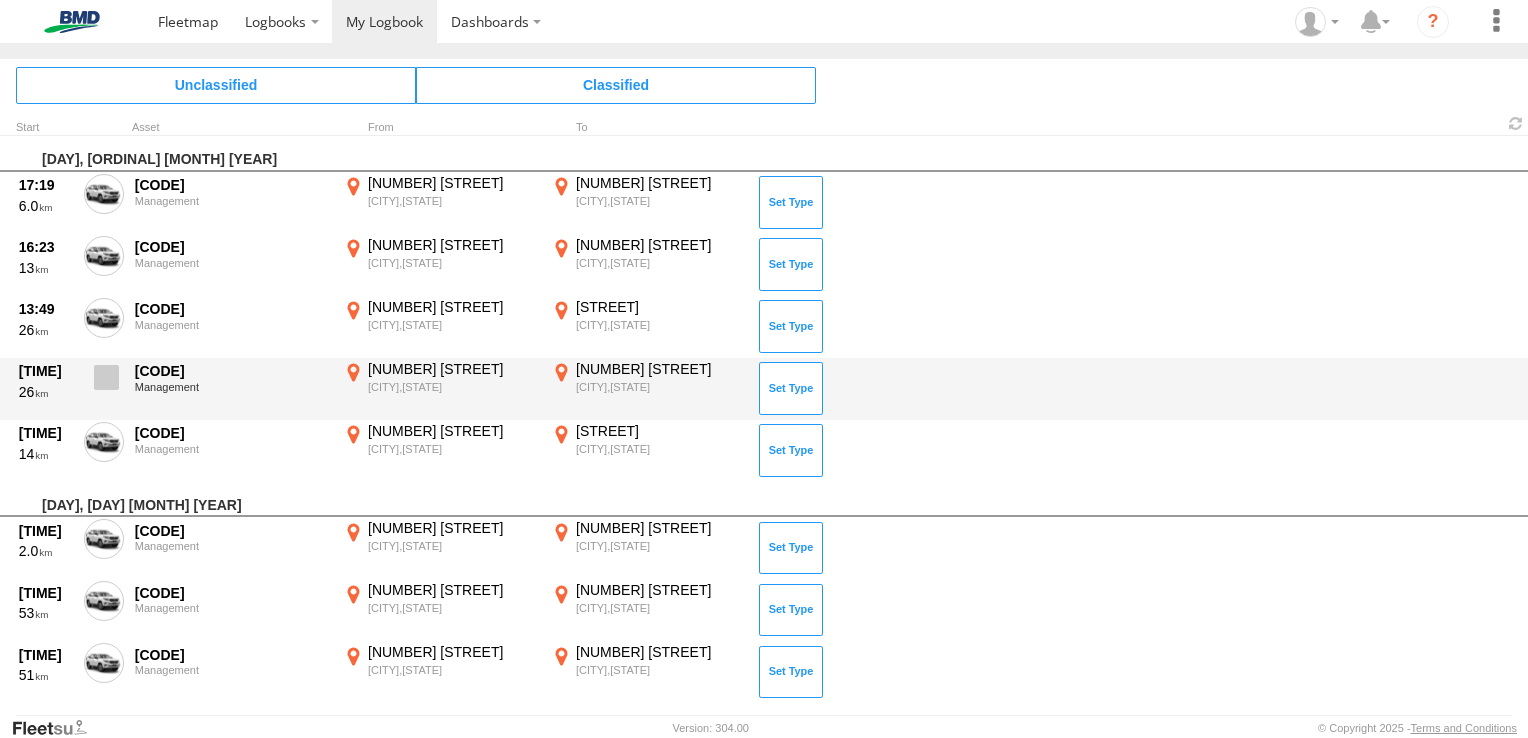click at bounding box center (106, 377) 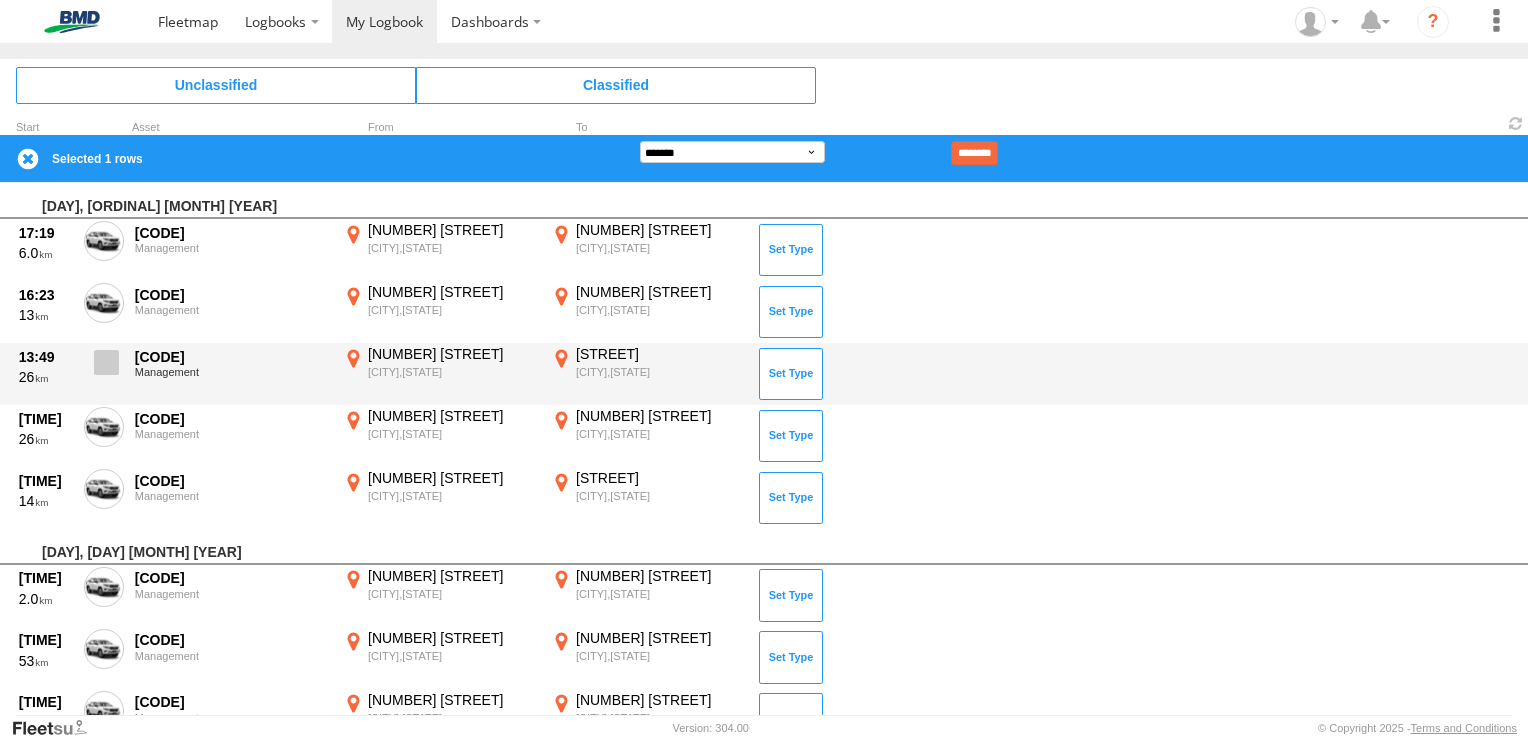 click at bounding box center (106, 362) 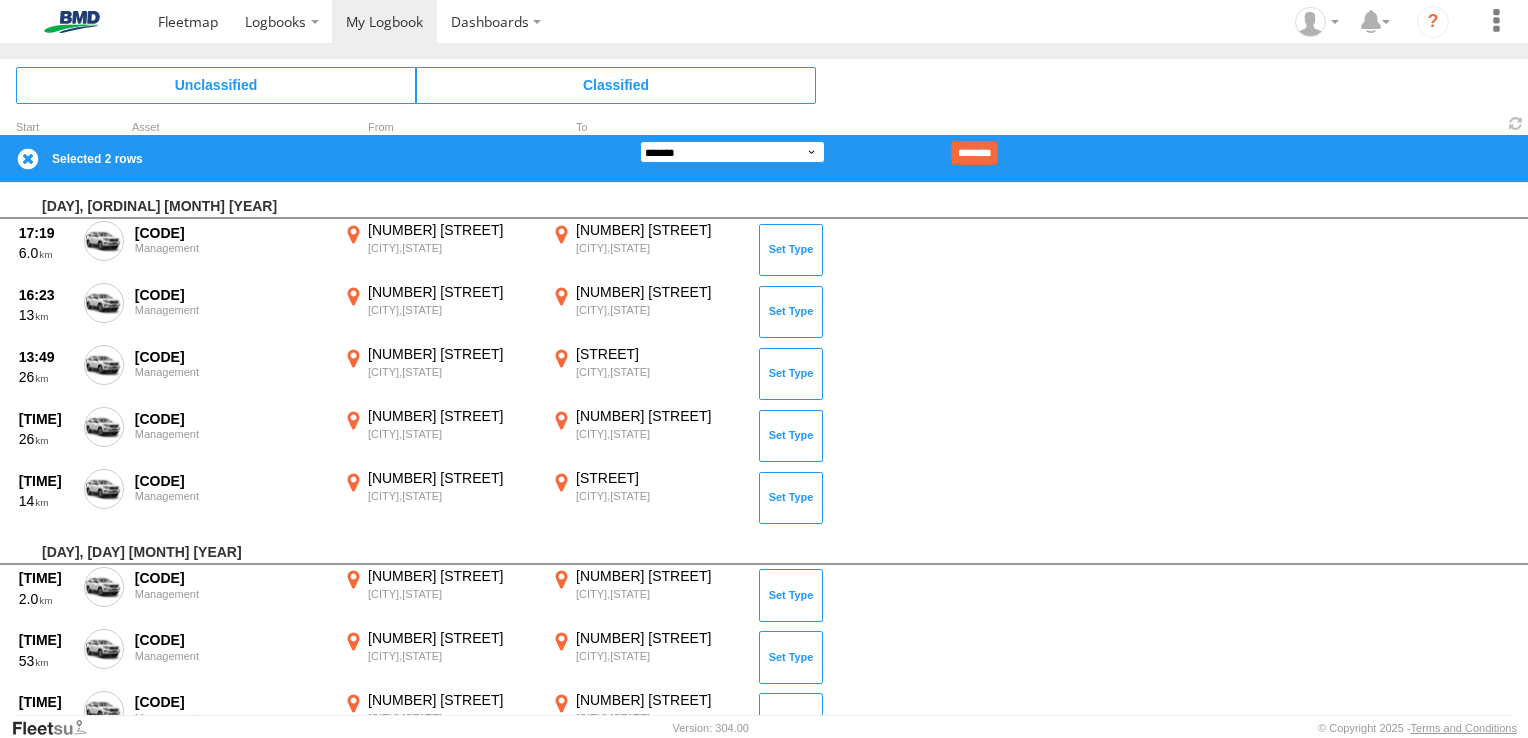 click on "**********" at bounding box center (732, 152) 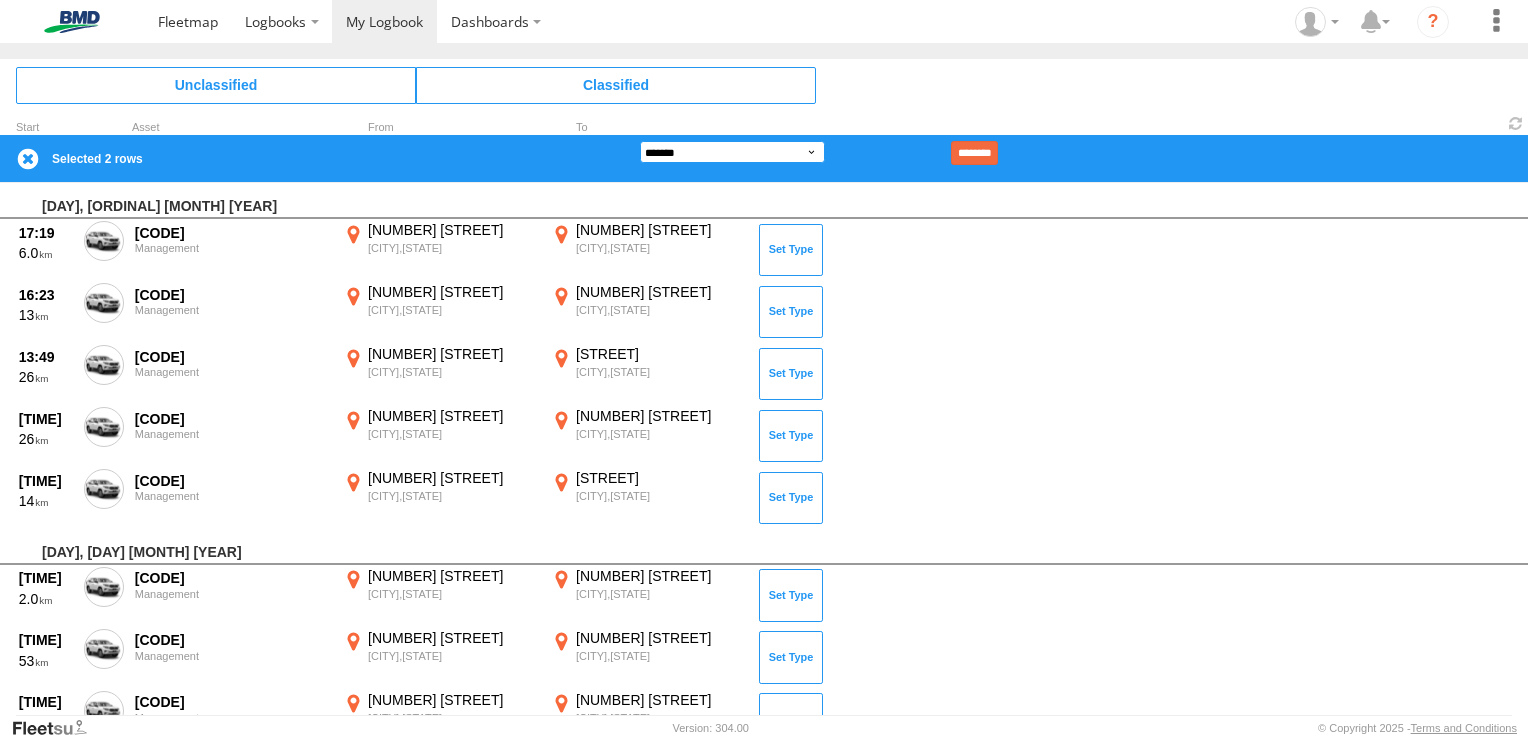 click on "**********" at bounding box center (732, 152) 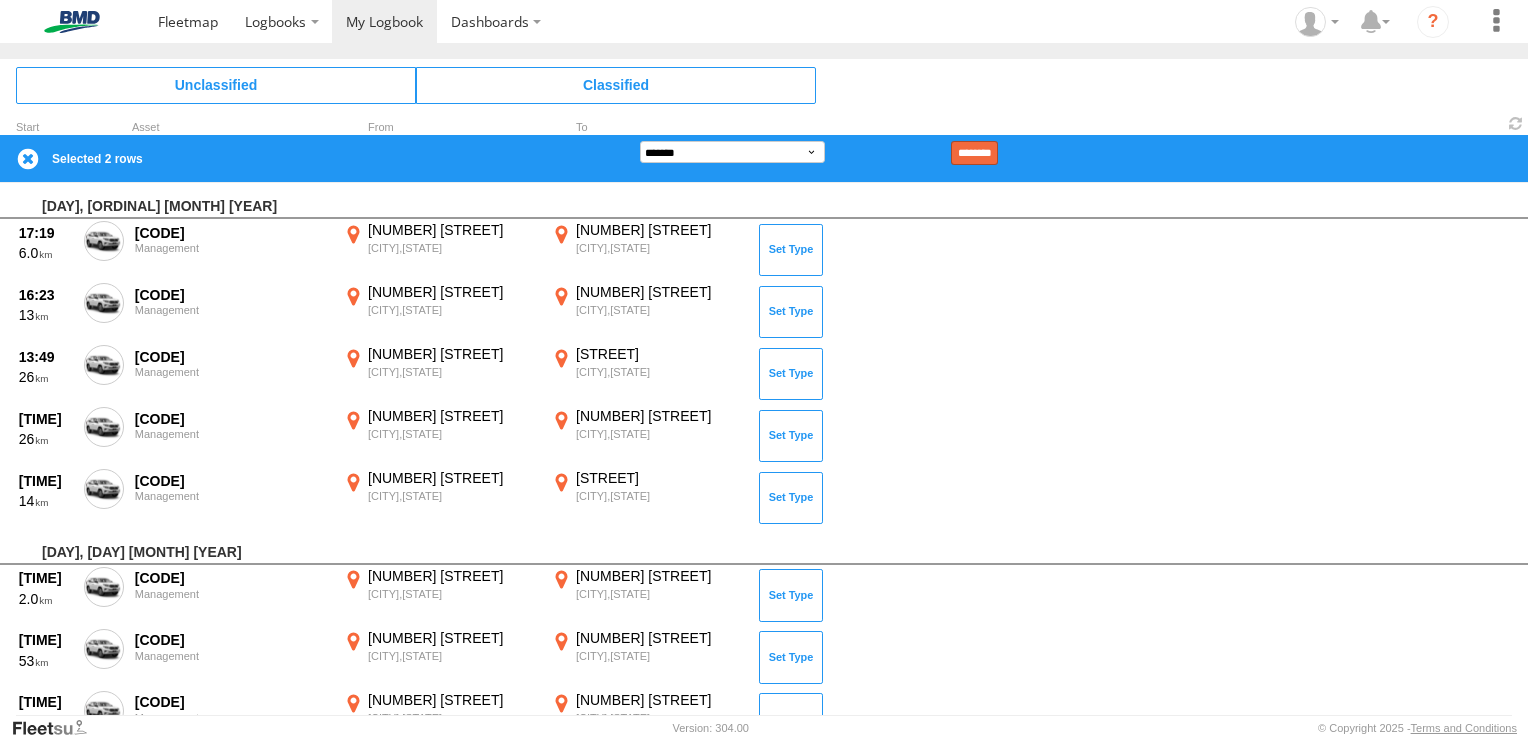 click on "********" at bounding box center (974, 153) 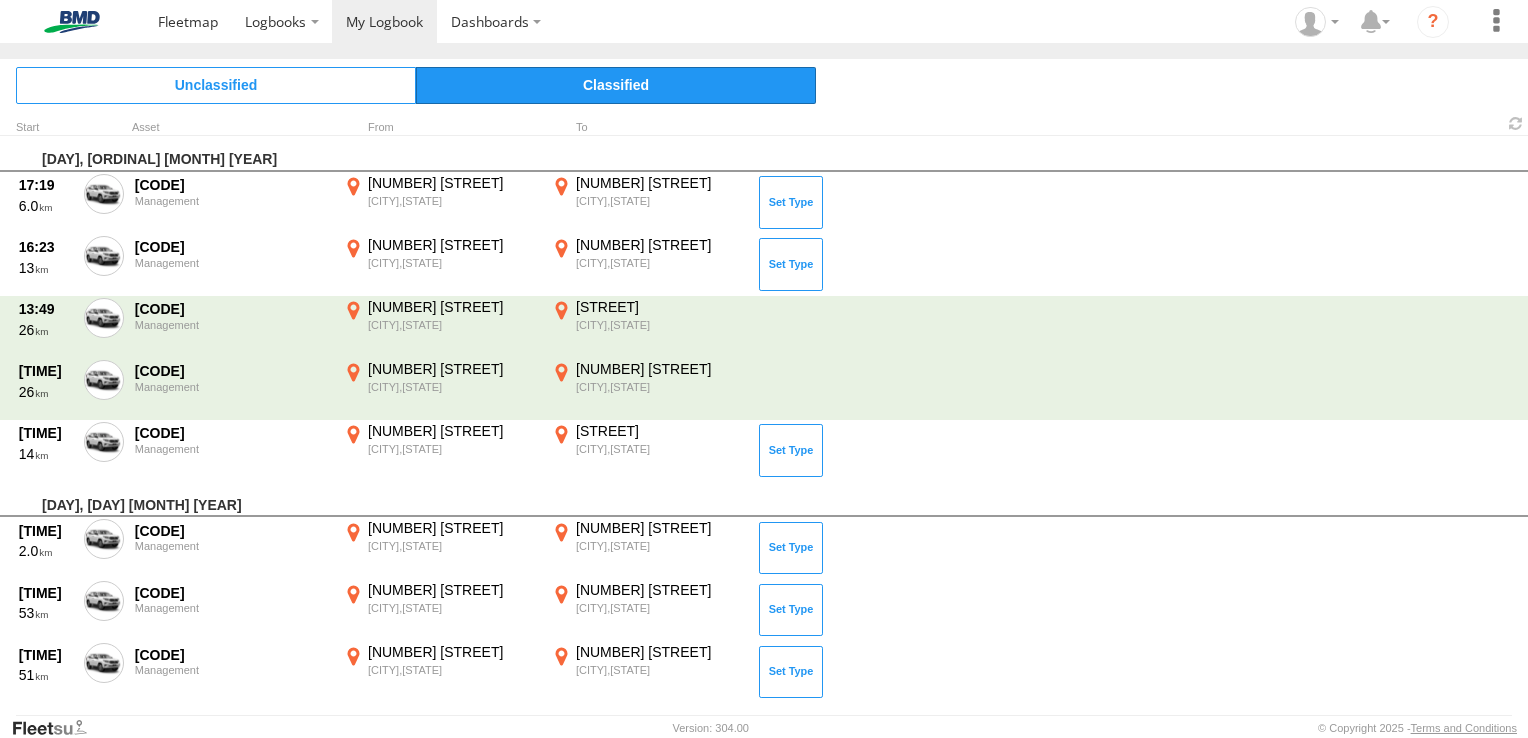 click on "Classified" at bounding box center [616, 85] 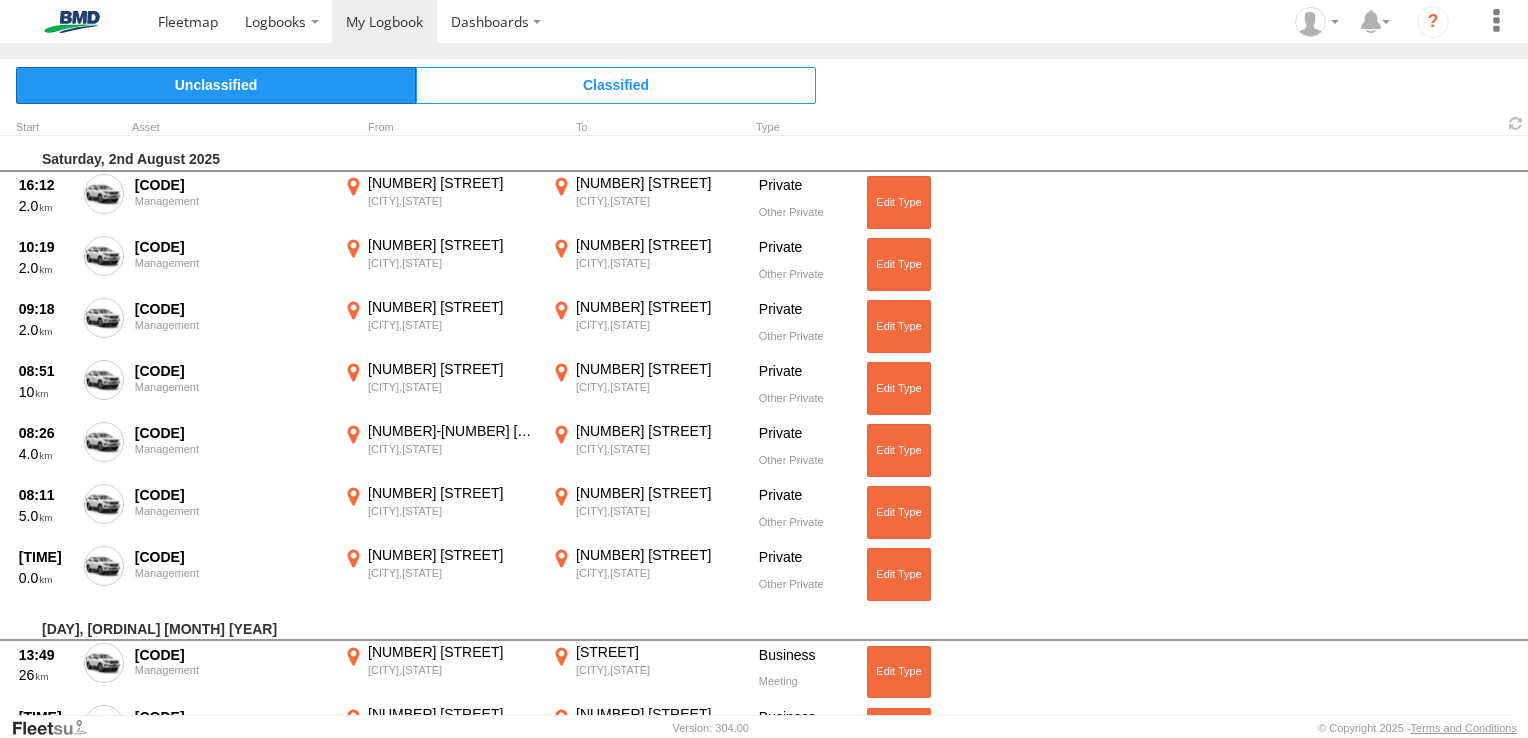 click on "Unclassified" at bounding box center (216, 85) 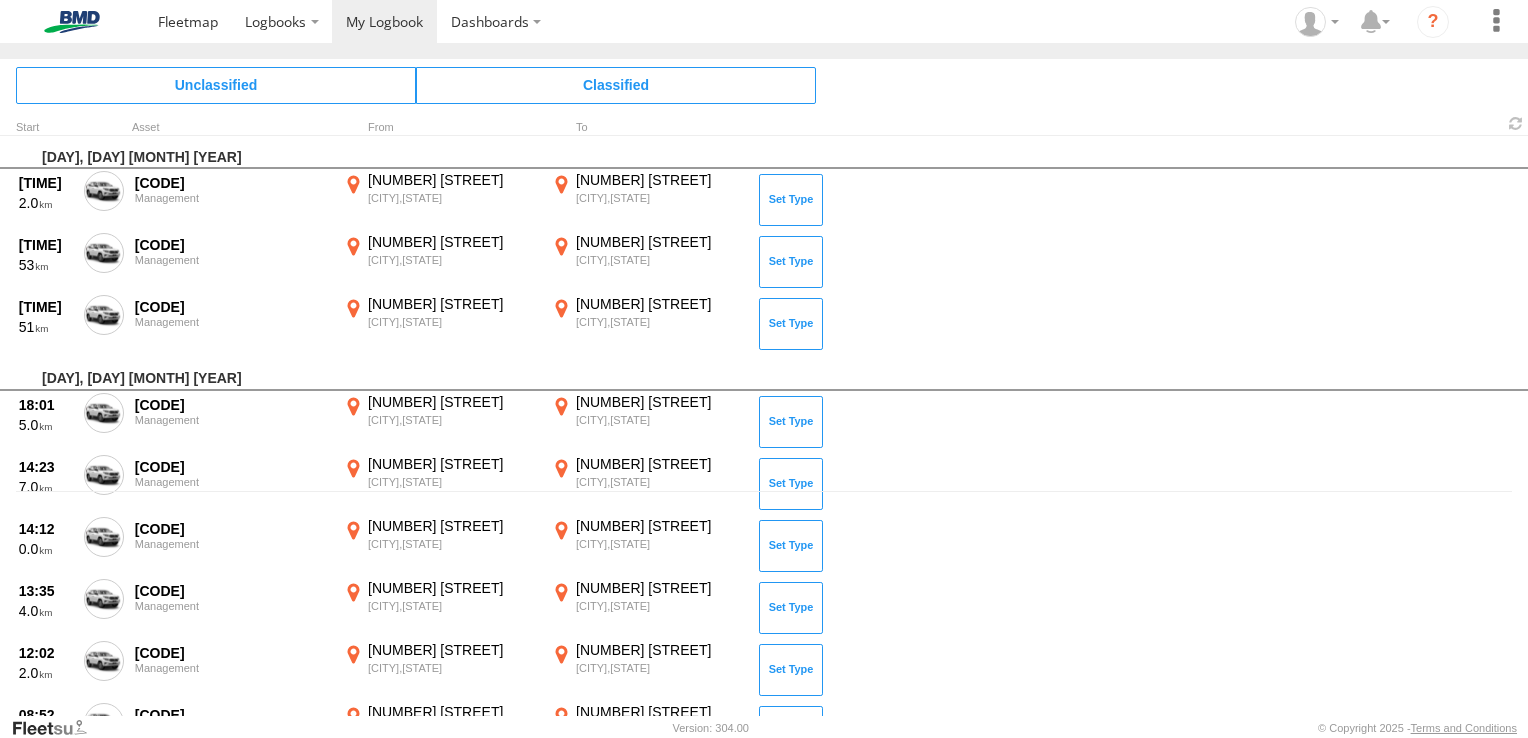 scroll, scrollTop: 424, scrollLeft: 0, axis: vertical 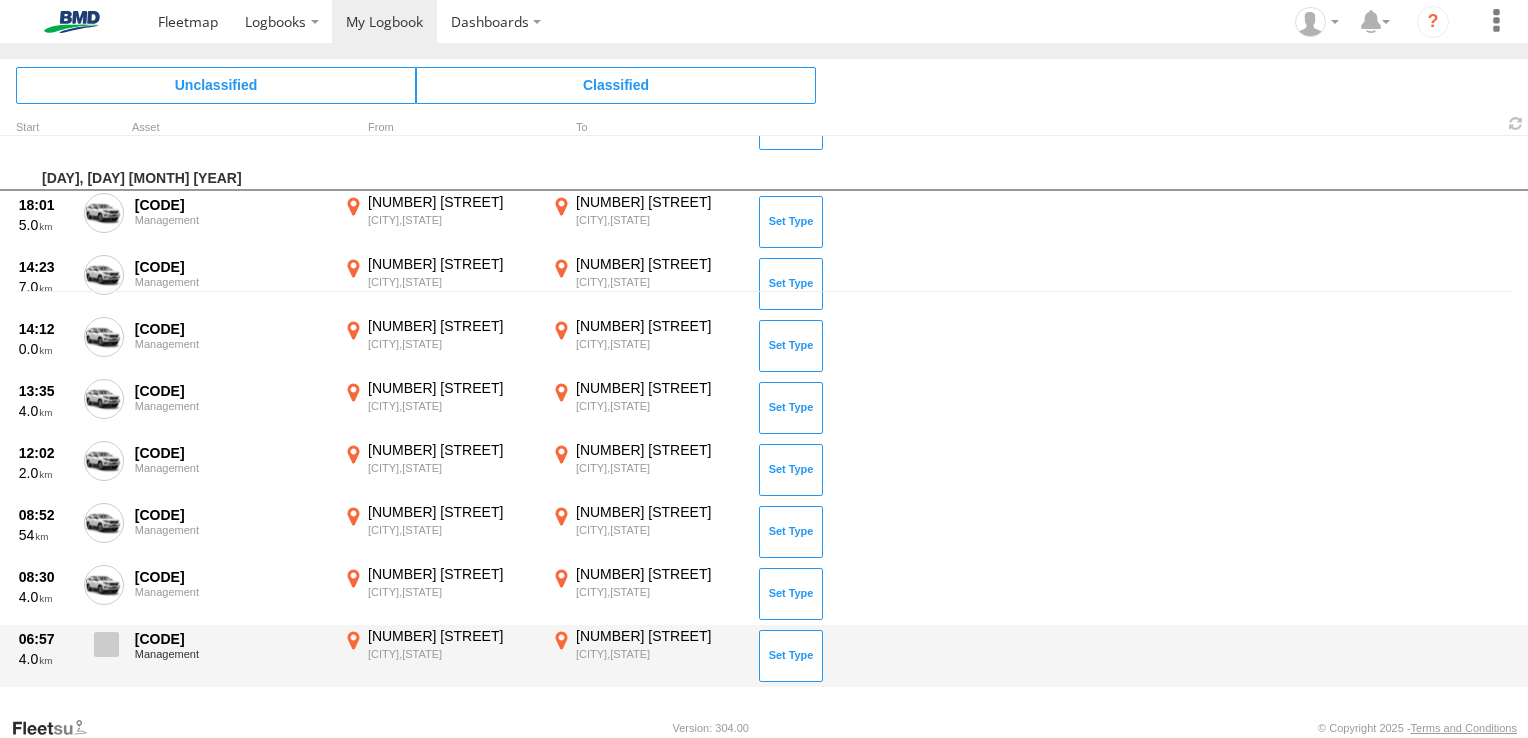 drag, startPoint x: 111, startPoint y: 646, endPoint x: 109, endPoint y: 618, distance: 28.071337 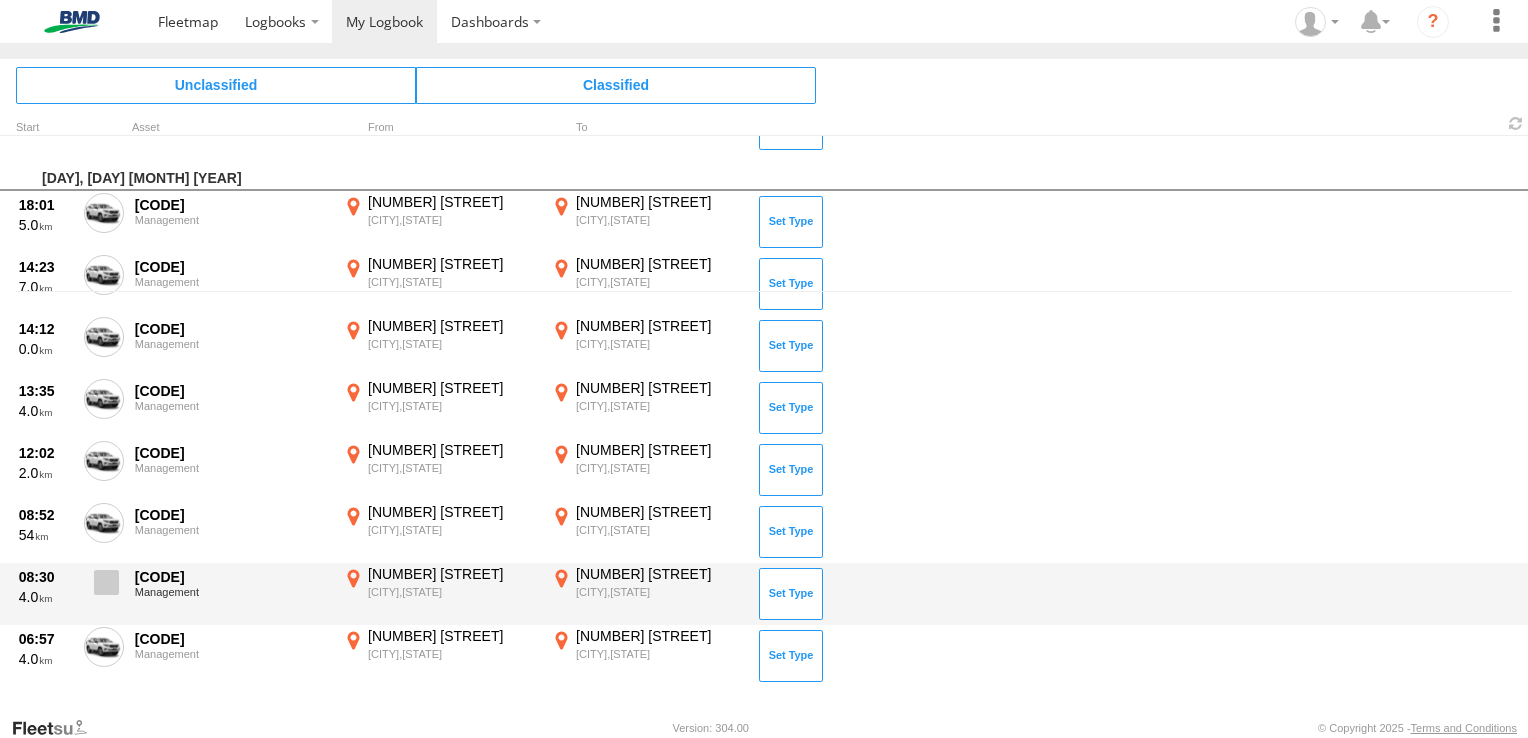 click at bounding box center [0, 0] 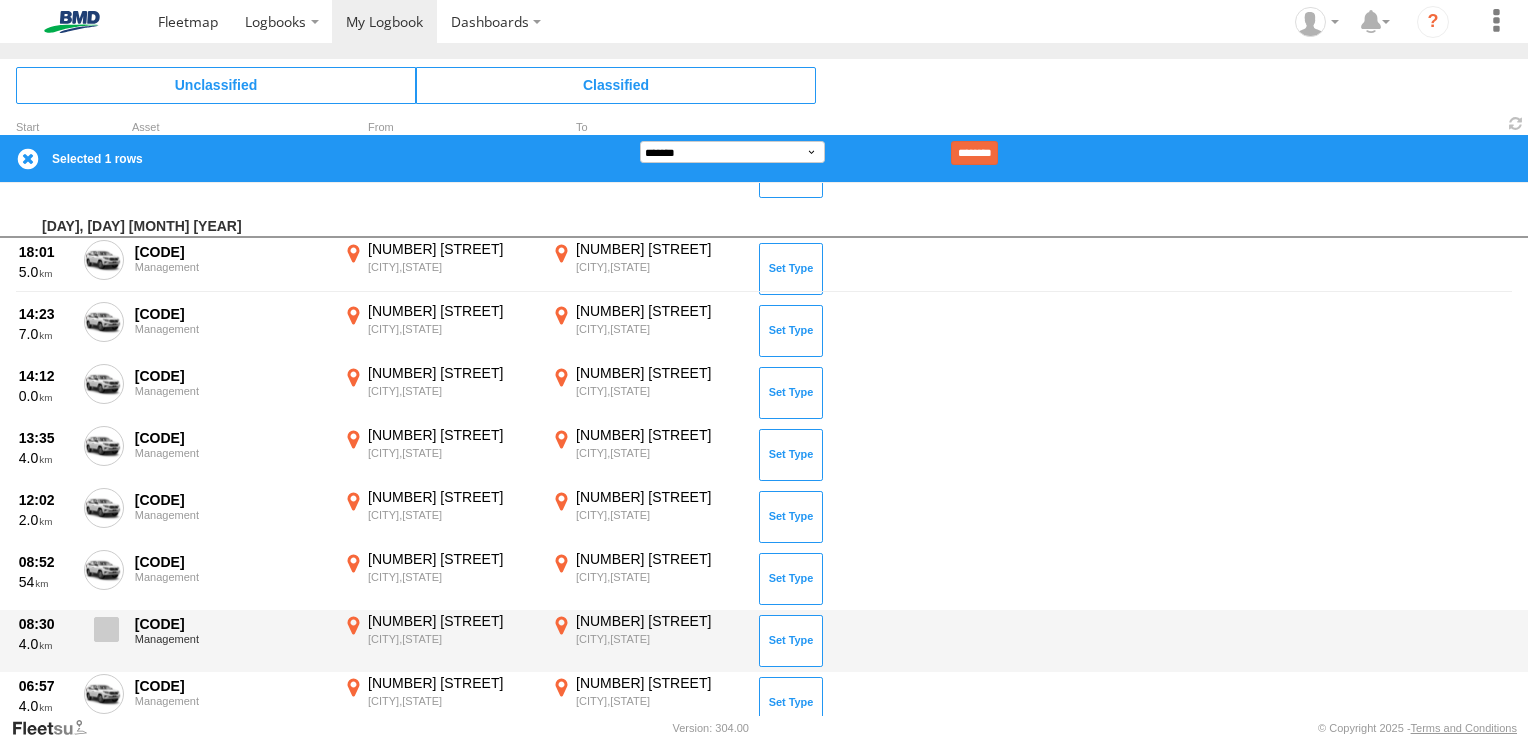 click at bounding box center (106, 629) 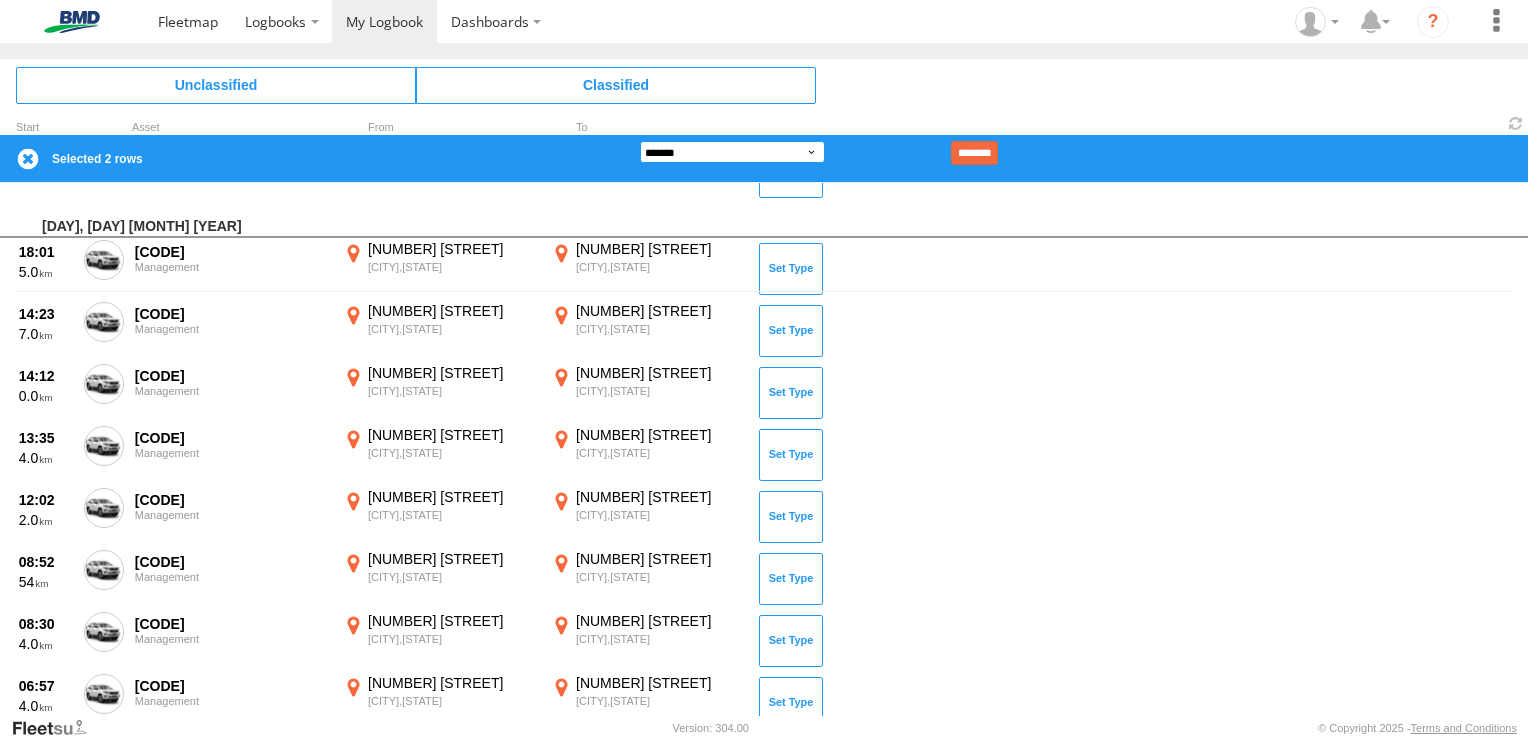 click on "**********" at bounding box center (732, 152) 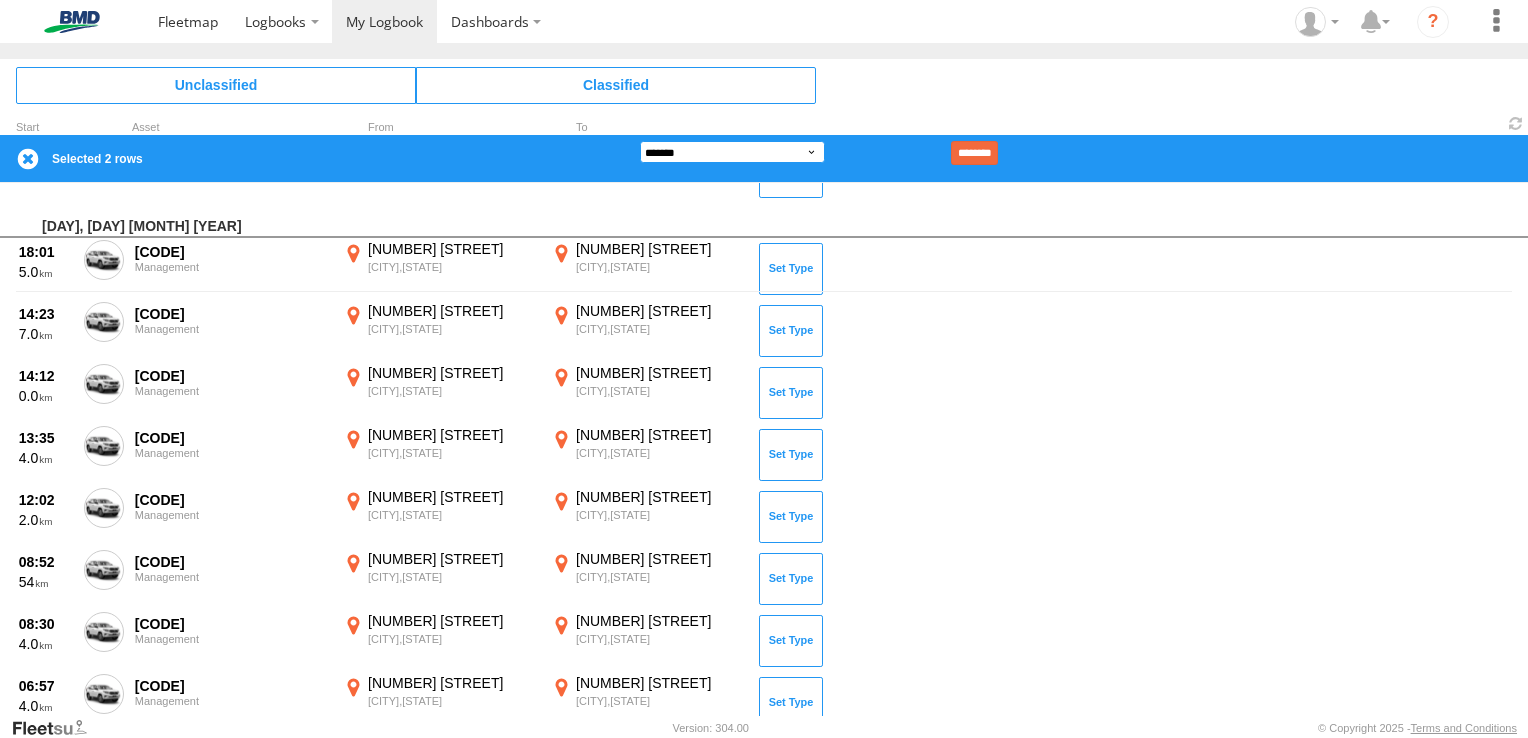 click on "**********" at bounding box center (732, 152) 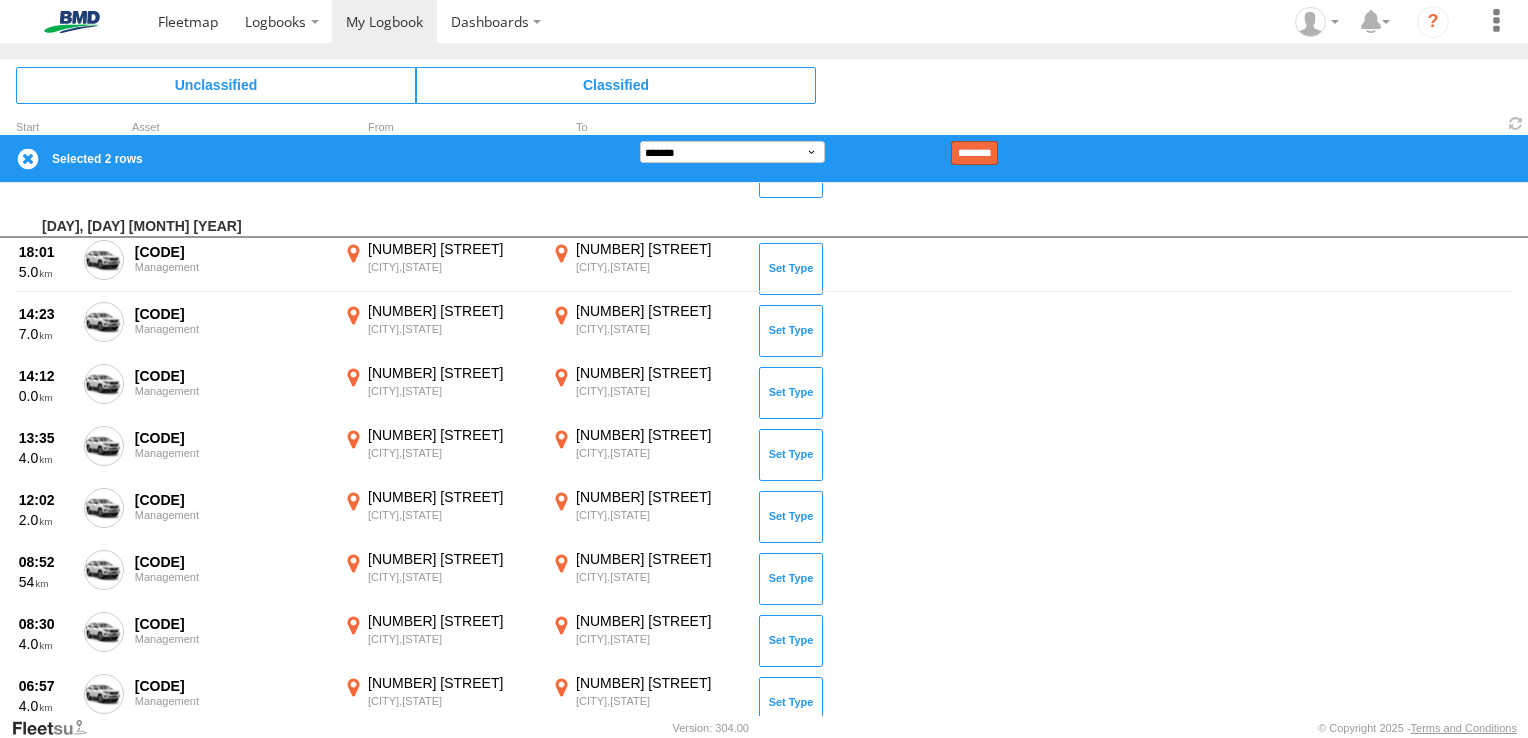 click on "********" at bounding box center (974, 153) 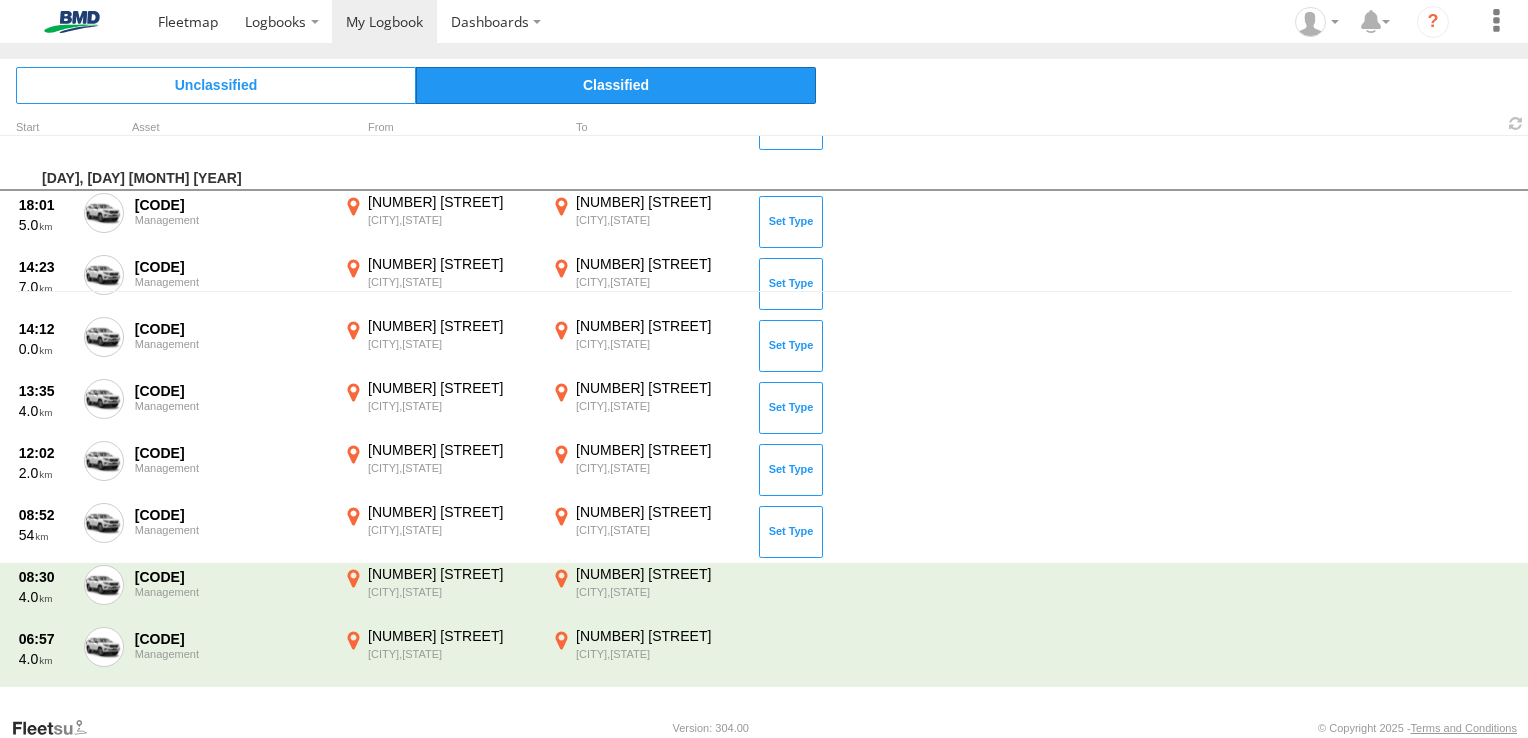 click on "Classified" at bounding box center [616, 85] 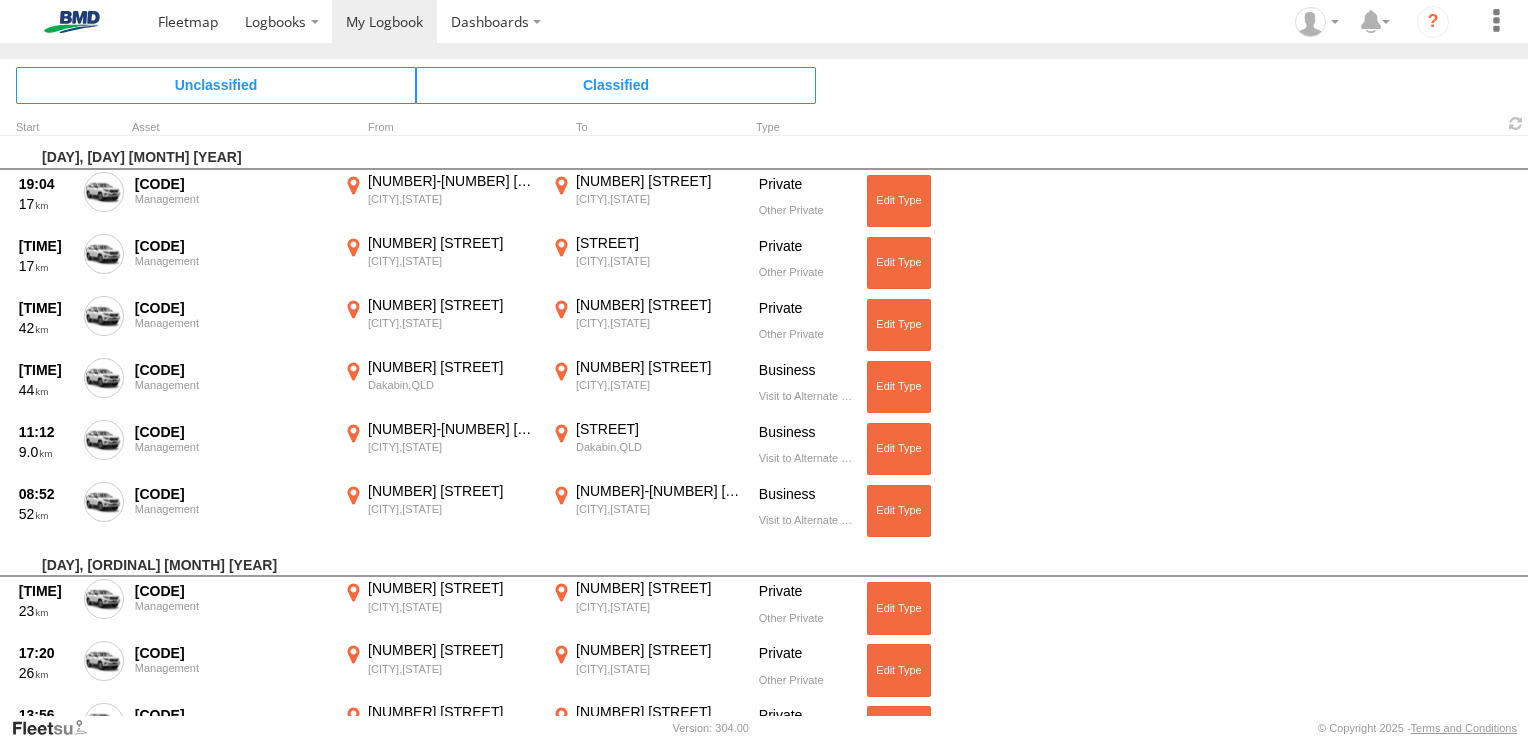 scroll, scrollTop: 3200, scrollLeft: 0, axis: vertical 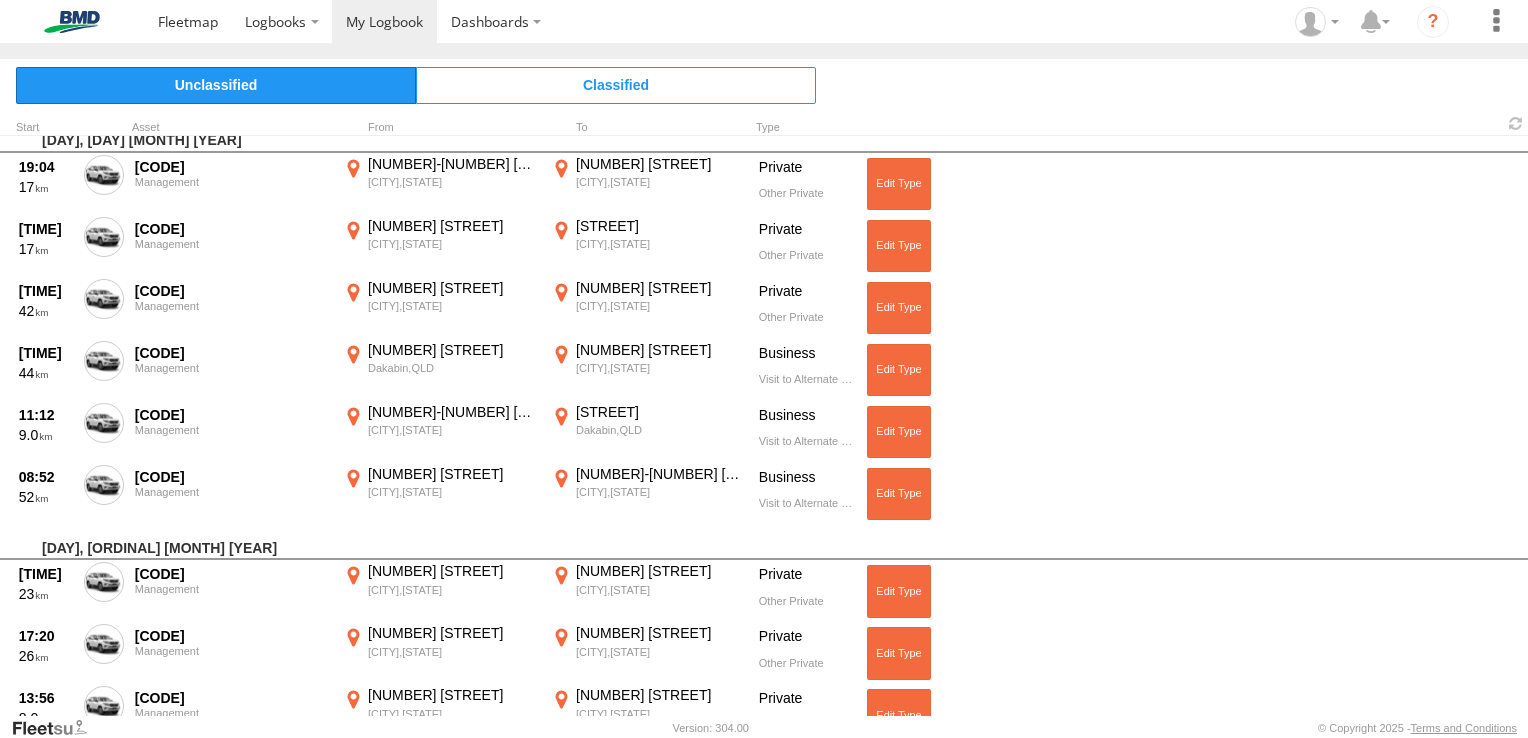 click on "Unclassified" at bounding box center [216, 85] 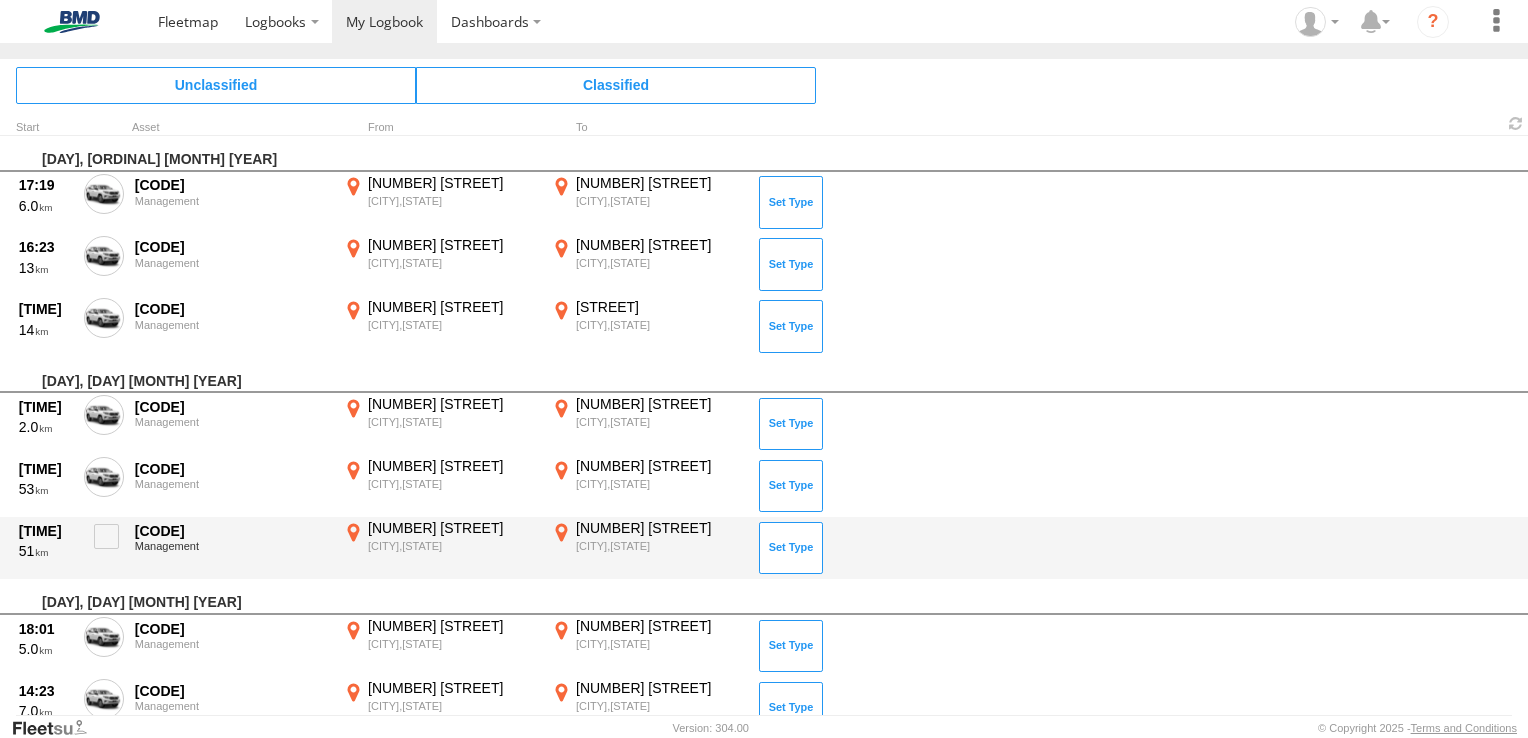scroll, scrollTop: 300, scrollLeft: 0, axis: vertical 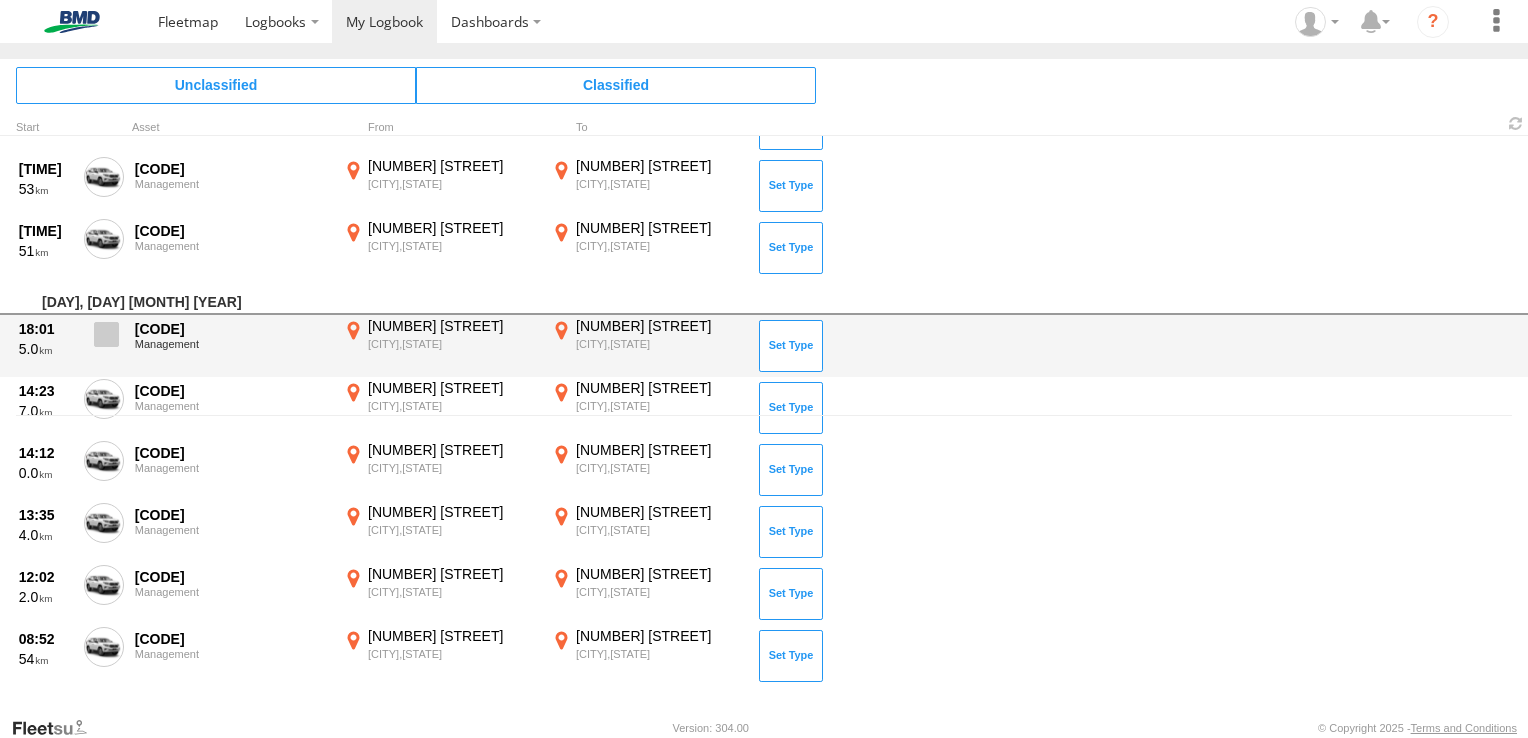 click at bounding box center [106, 334] 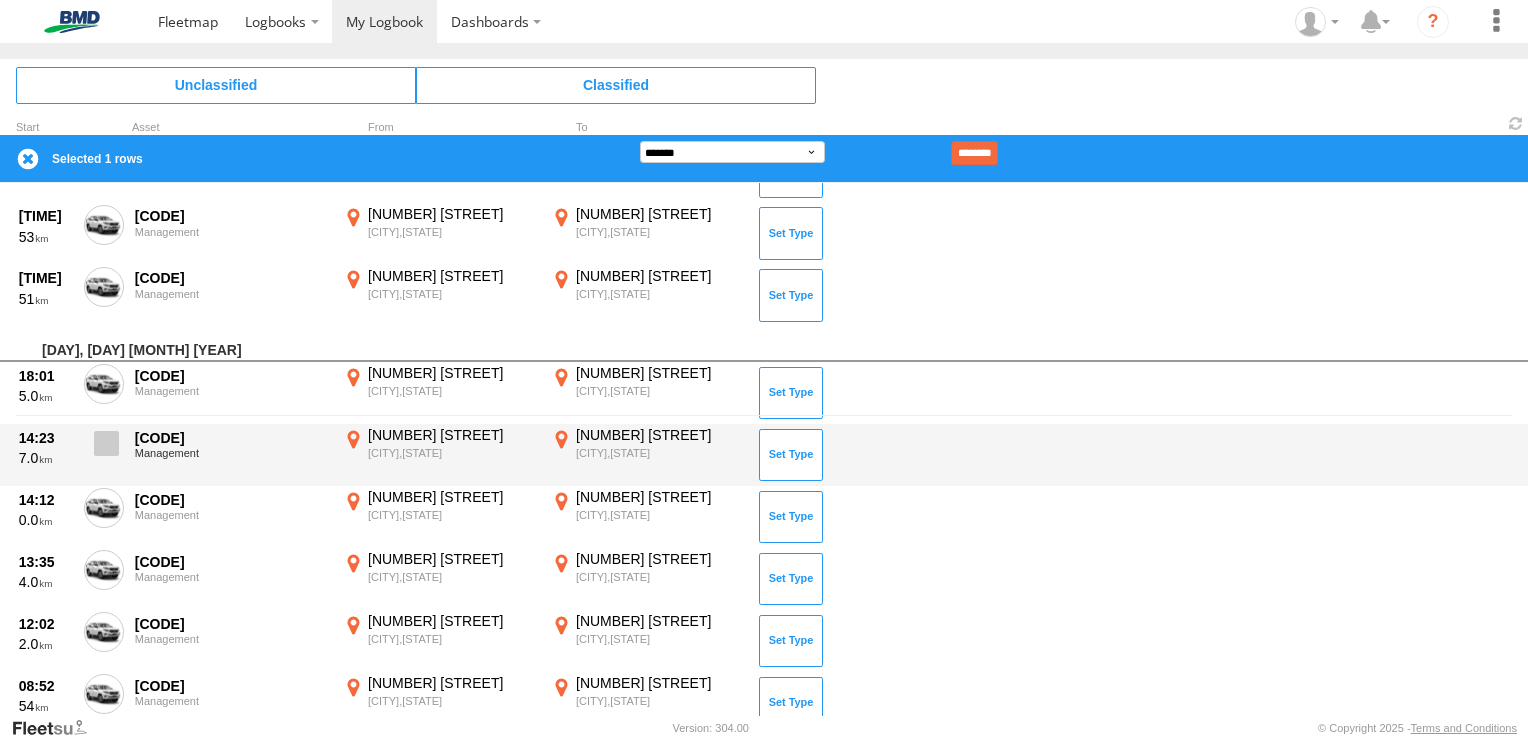 click at bounding box center [106, 443] 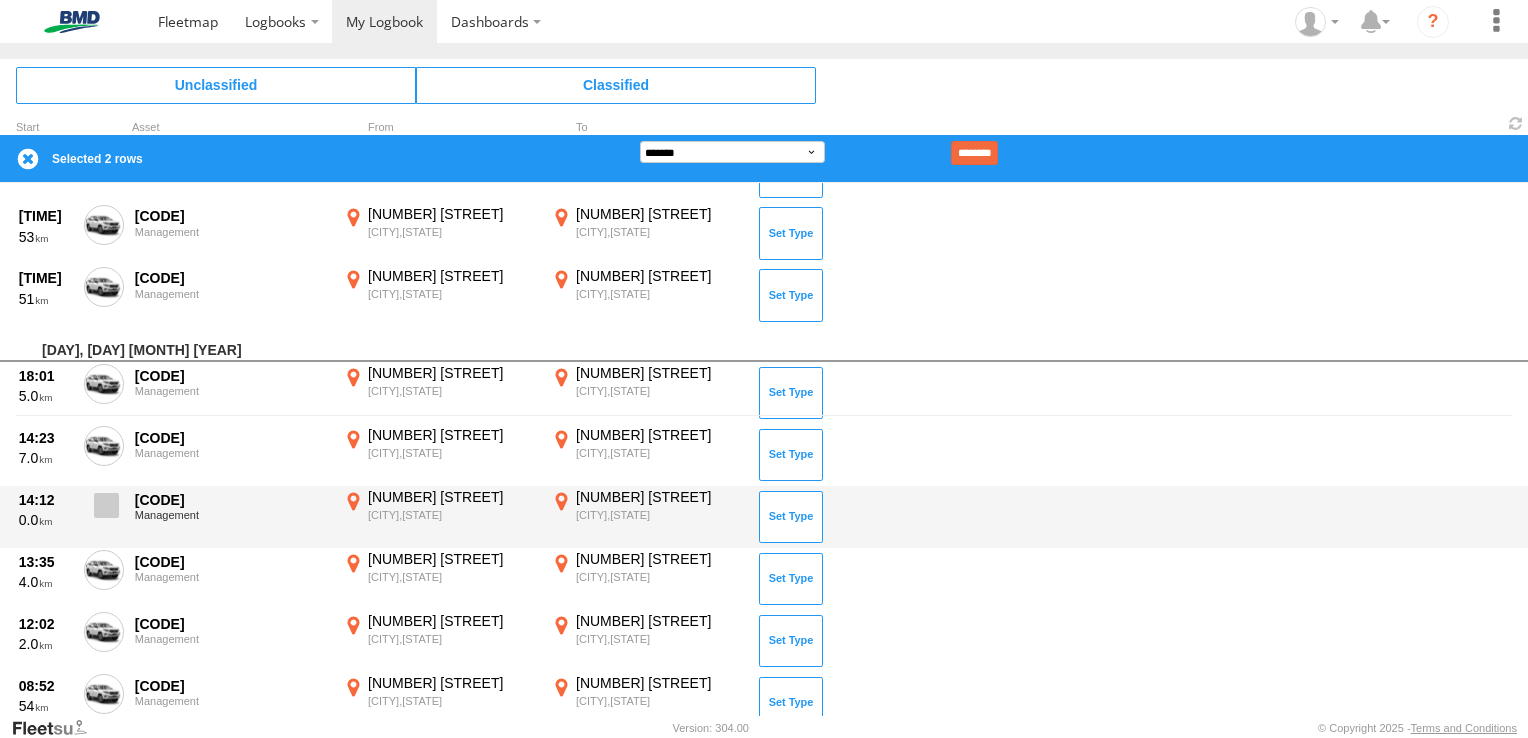 click at bounding box center [106, 505] 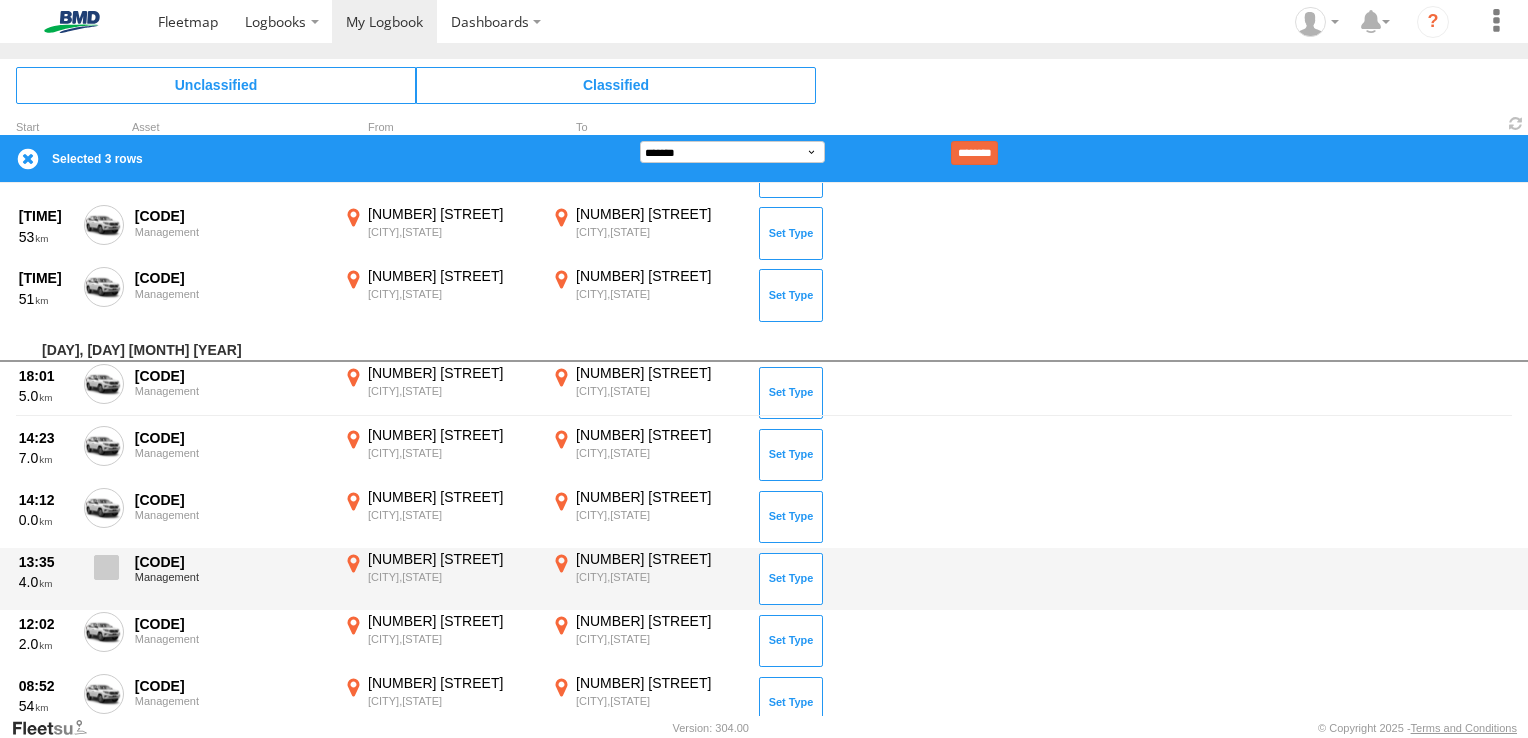 click at bounding box center (106, 567) 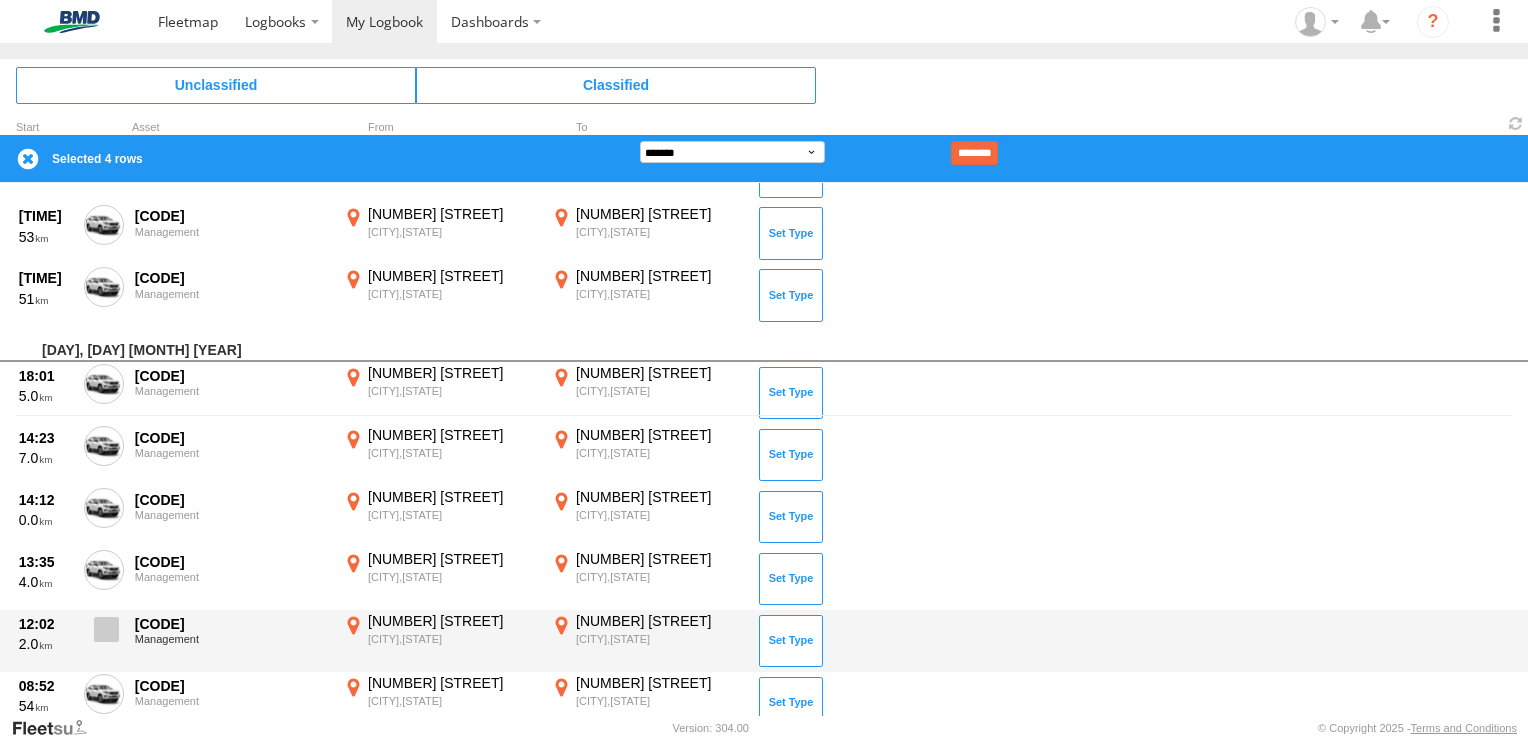 click at bounding box center (106, 629) 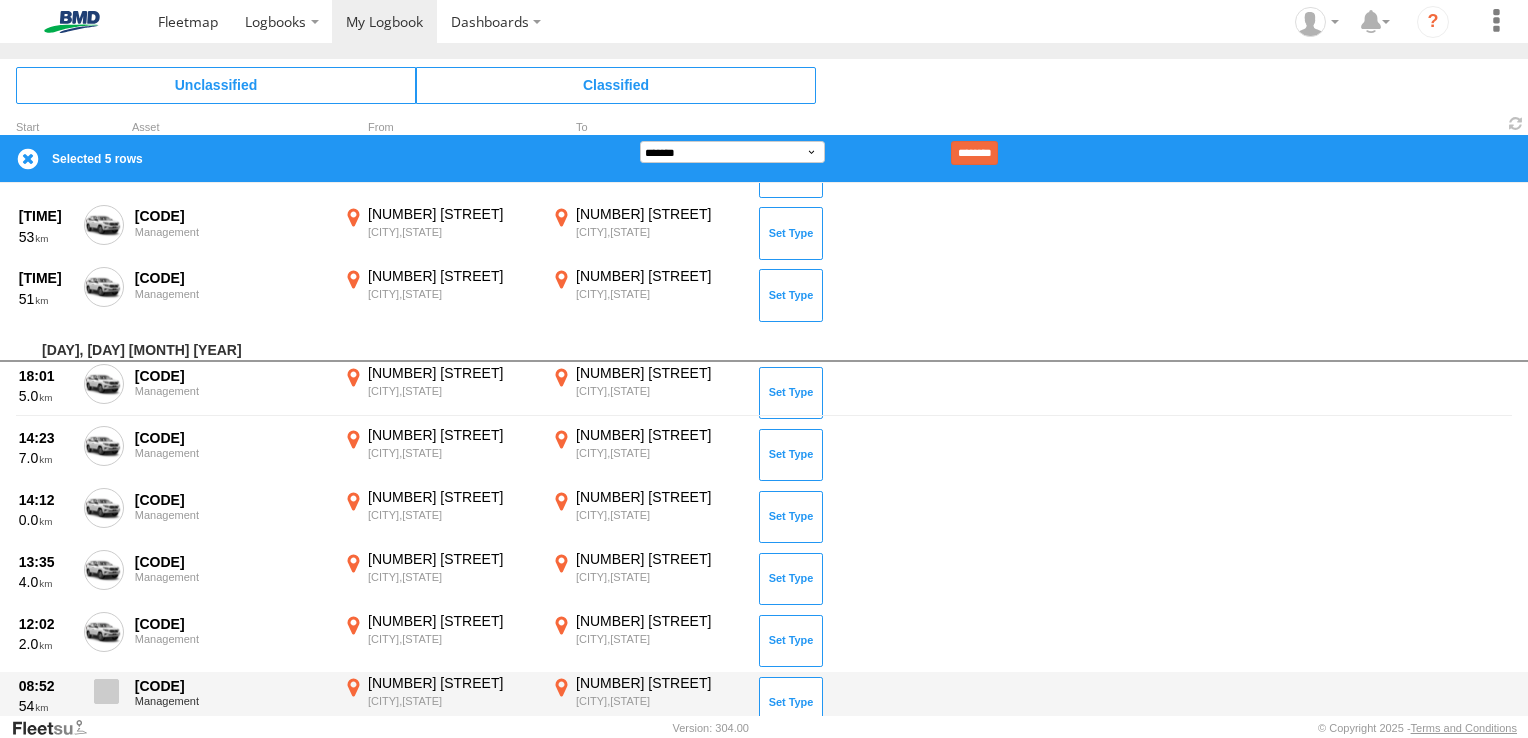 click at bounding box center [106, 691] 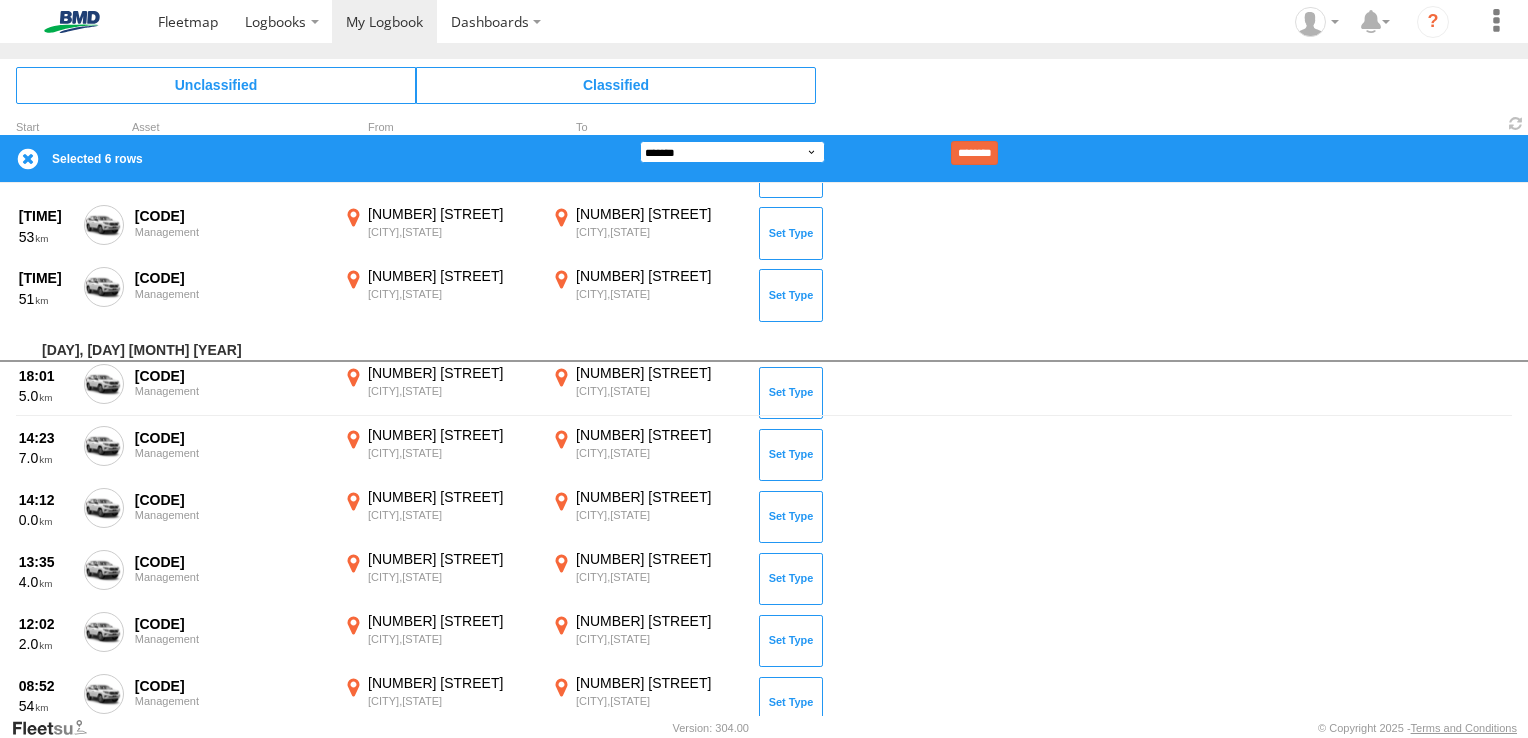 click on "**********" at bounding box center [732, 152] 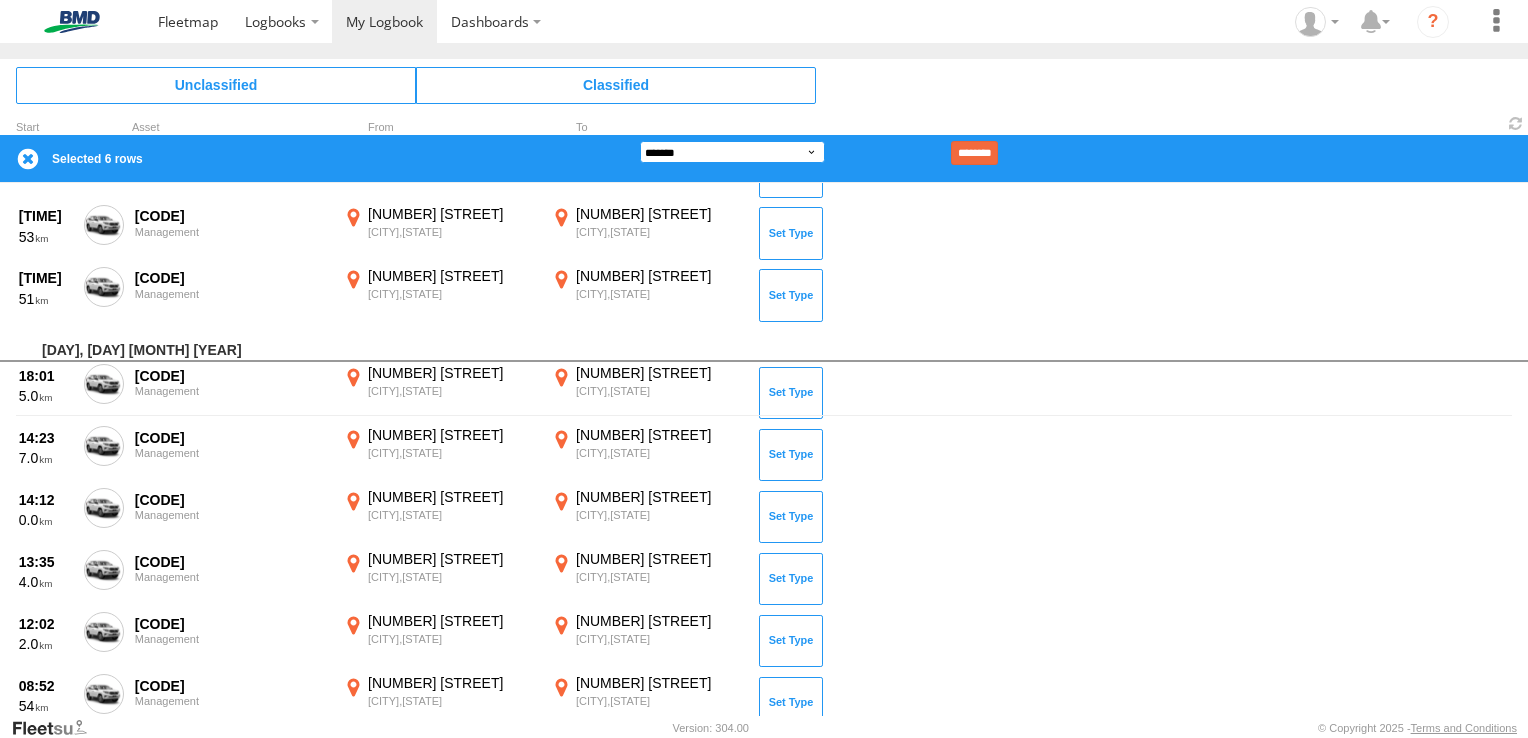 click on "**********" at bounding box center [732, 152] 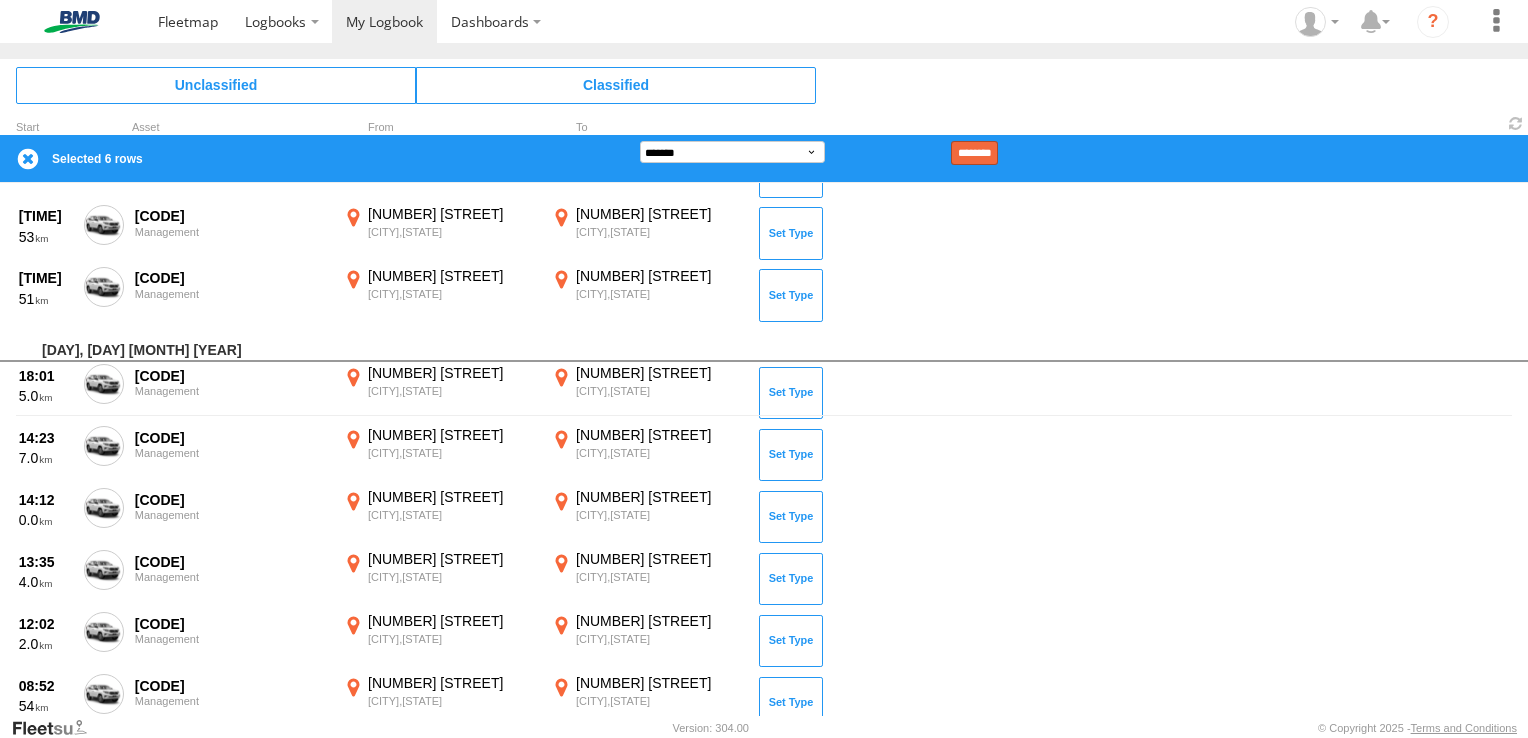 click on "********" at bounding box center [974, 153] 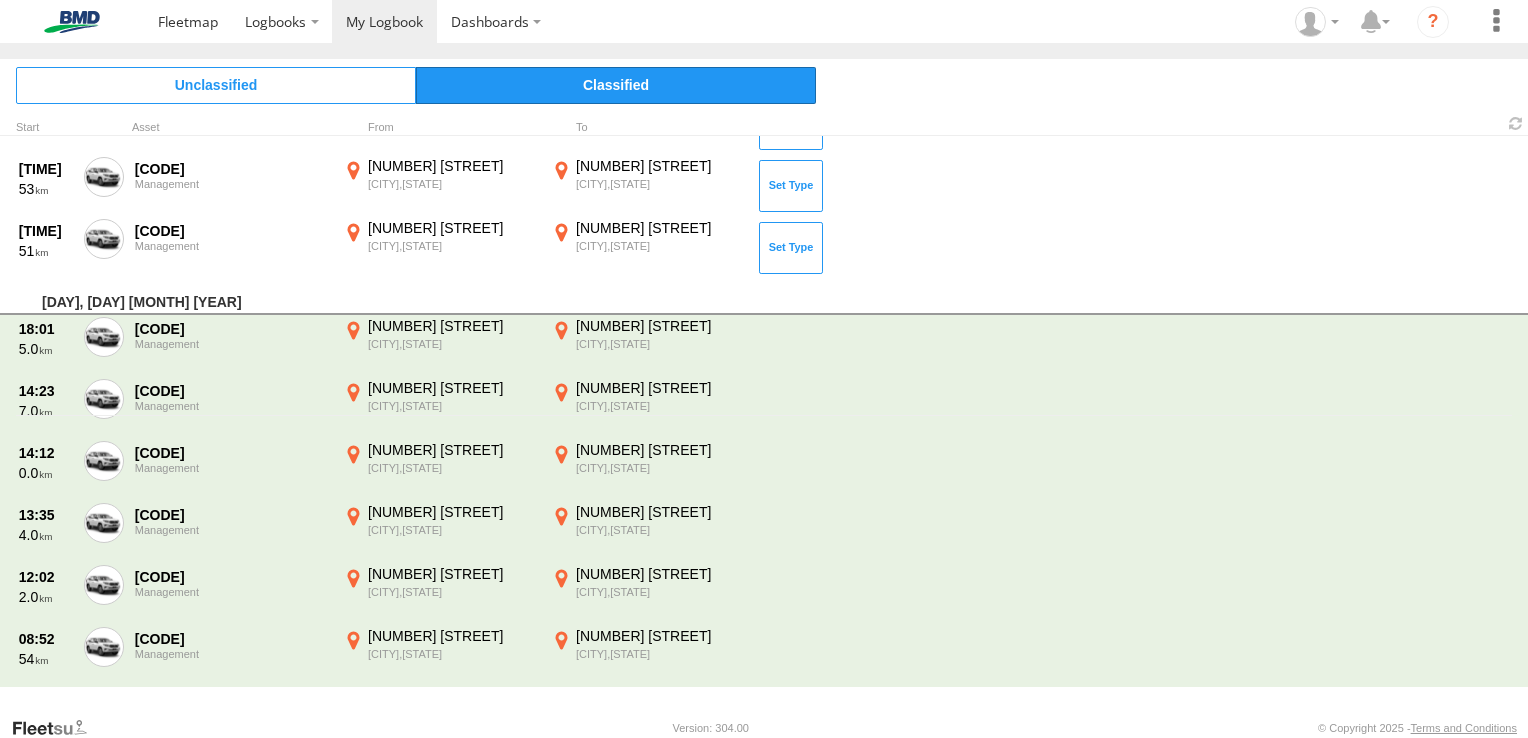 click on "Classified" at bounding box center (616, 85) 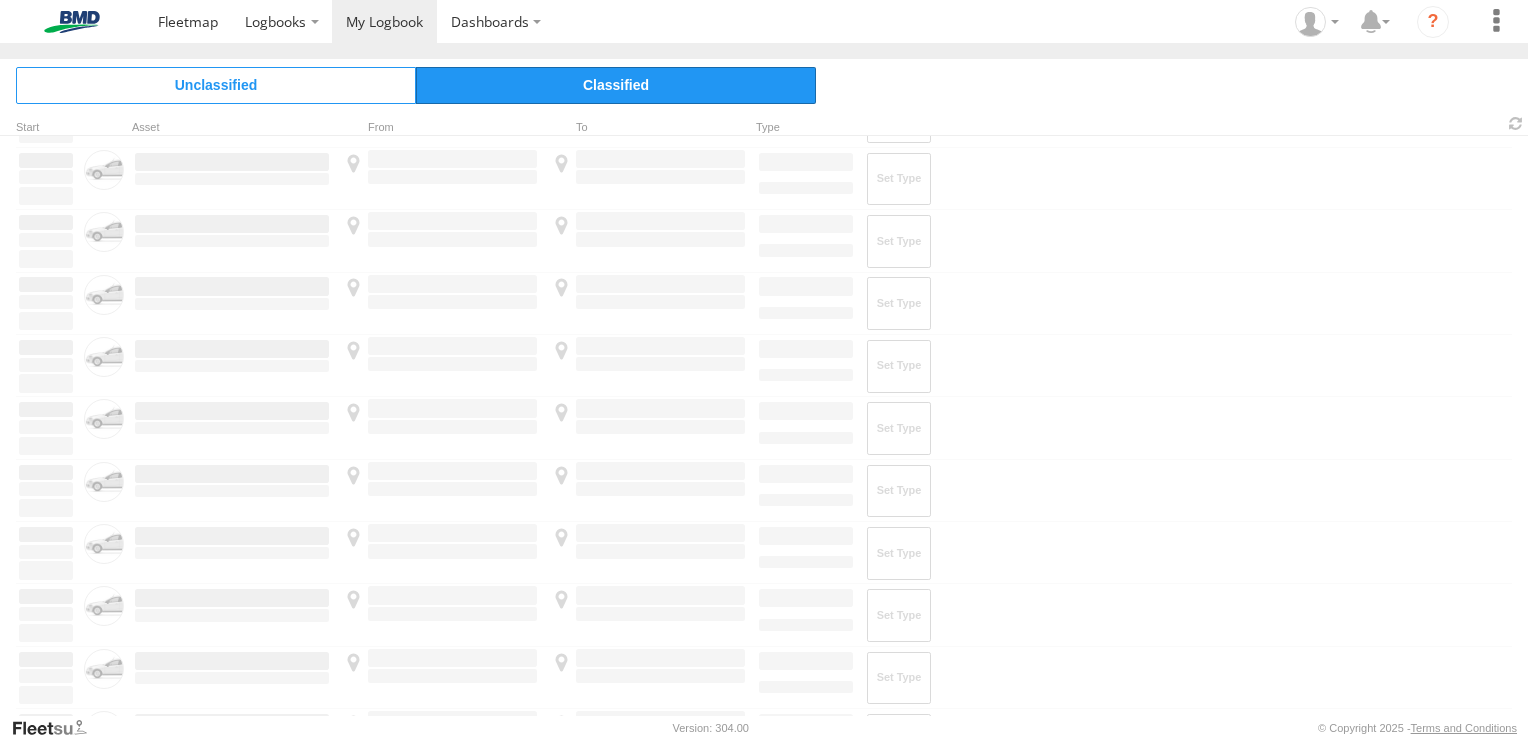 scroll, scrollTop: 0, scrollLeft: 0, axis: both 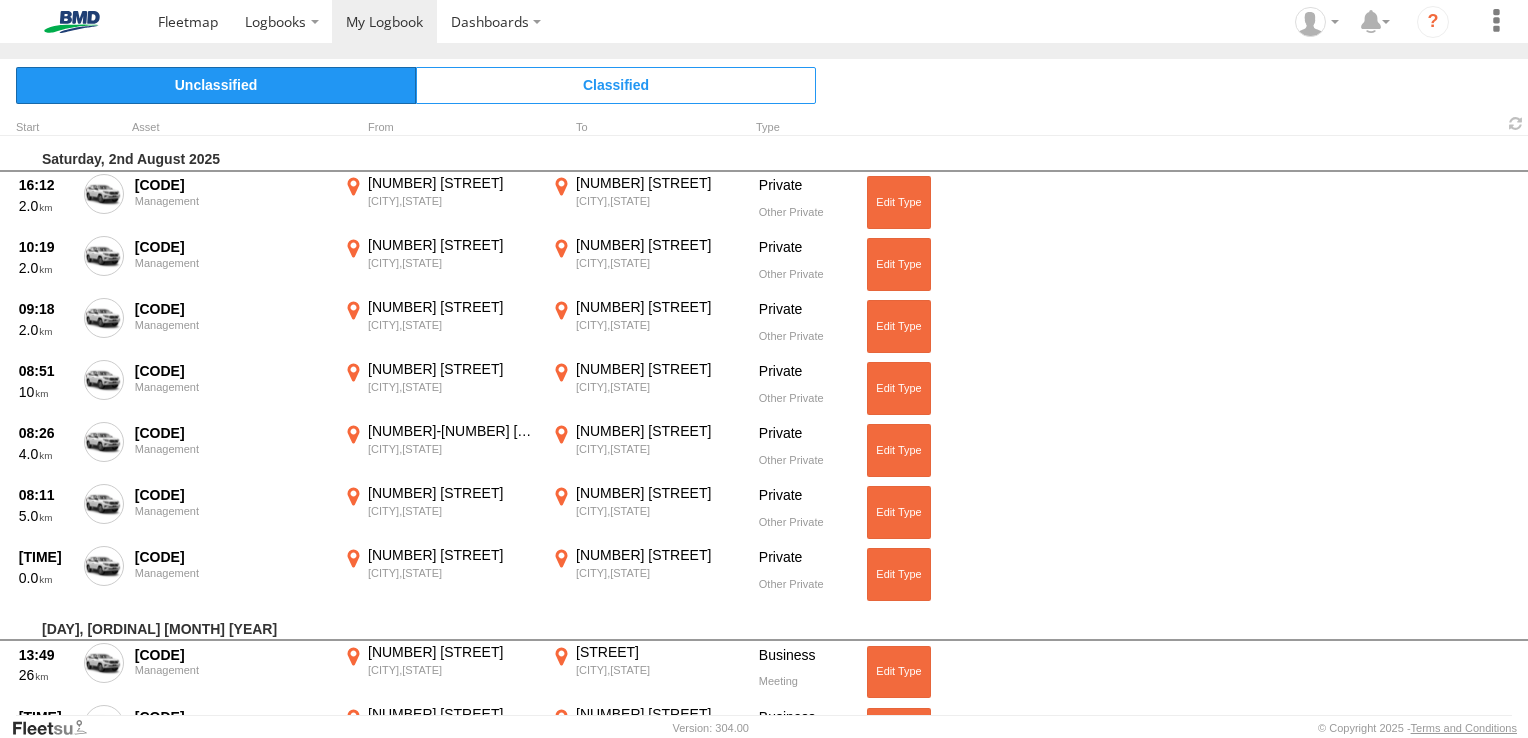 click on "Unclassified" at bounding box center (216, 85) 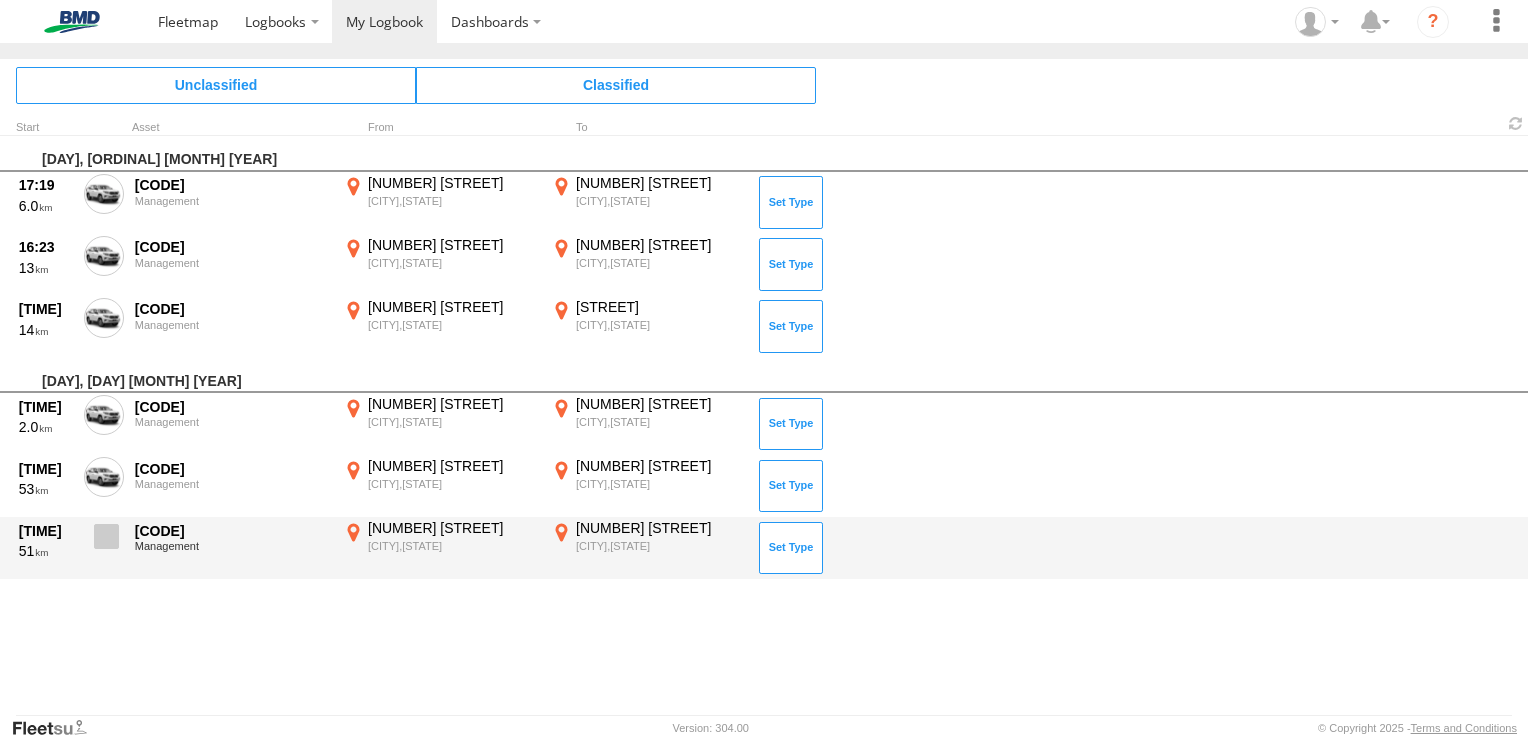 click at bounding box center (106, 536) 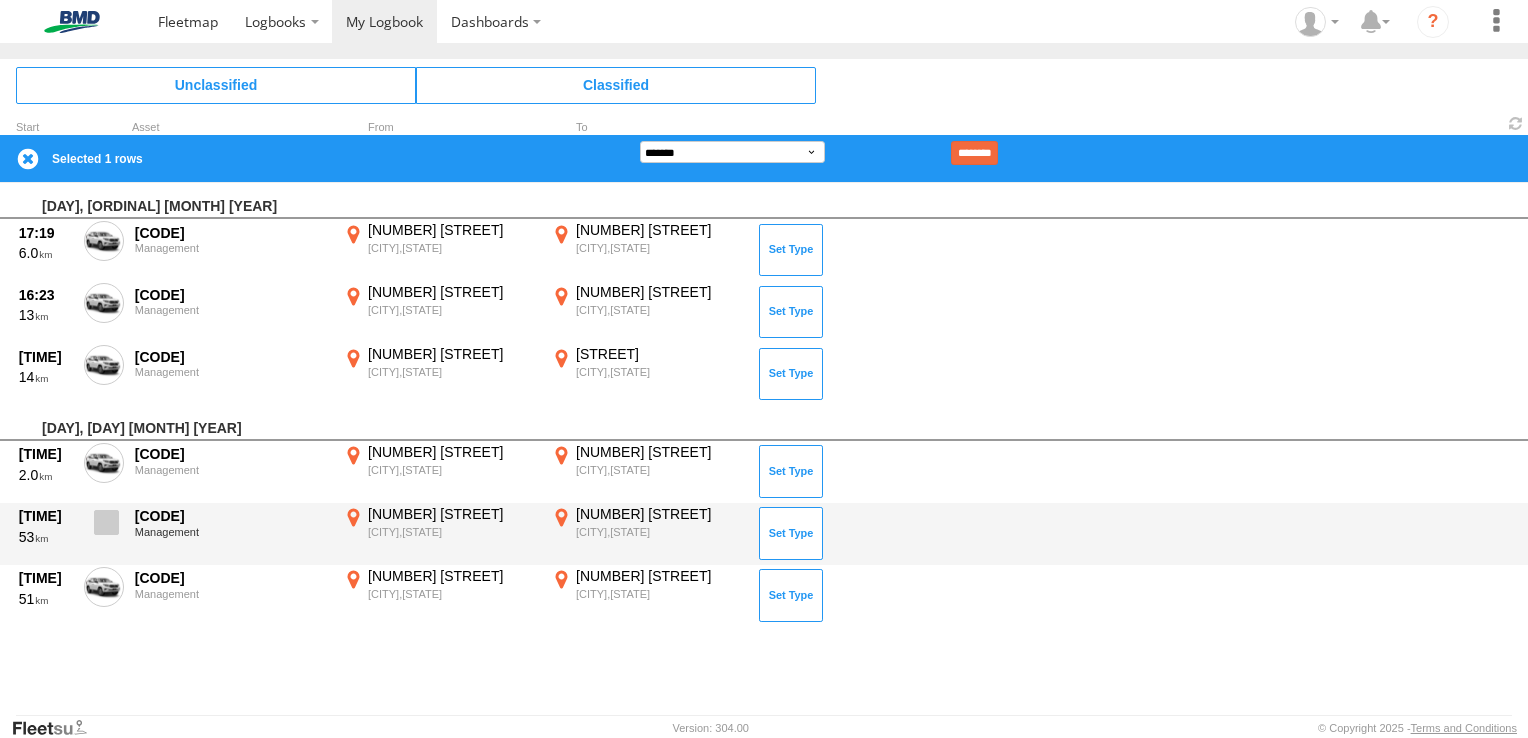click at bounding box center (106, 522) 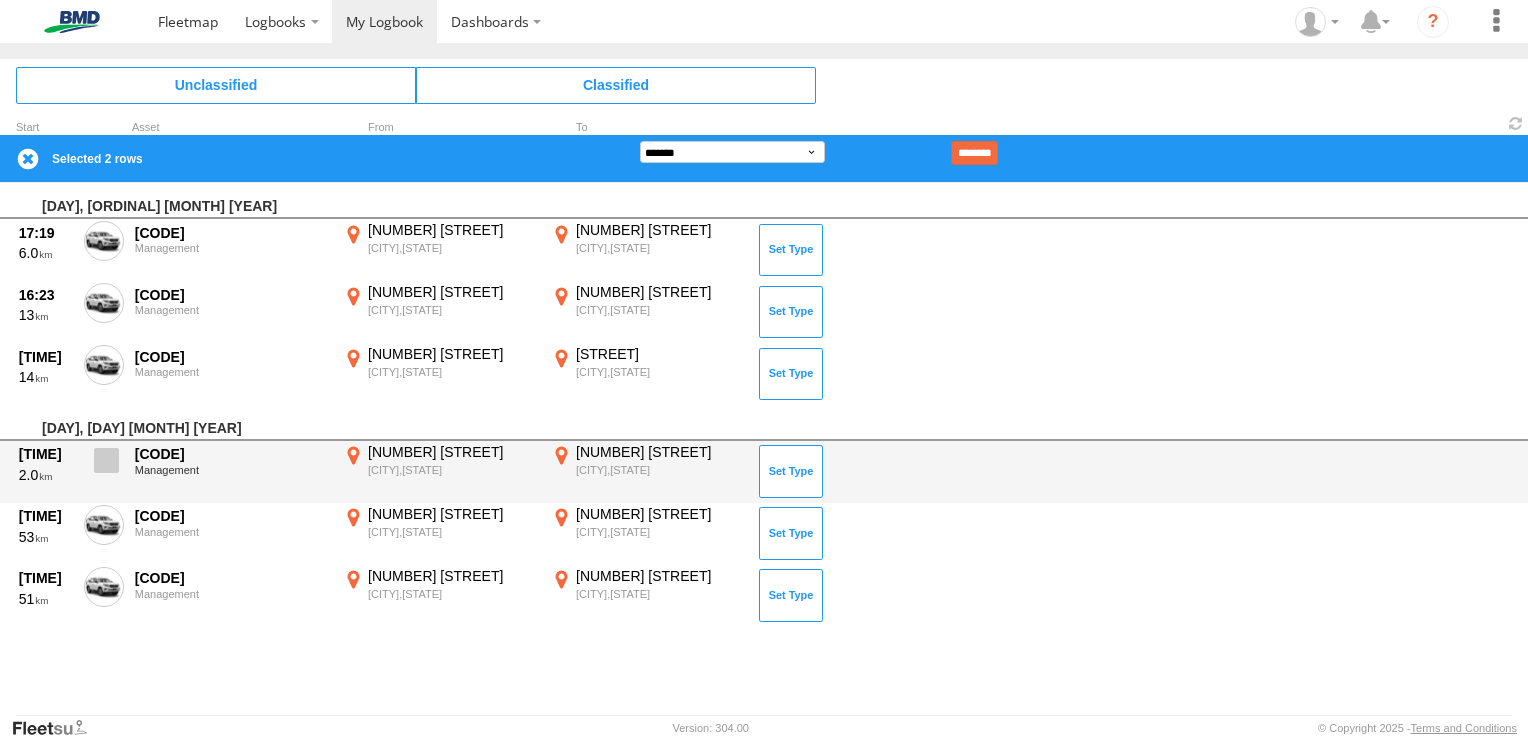 click at bounding box center [106, 460] 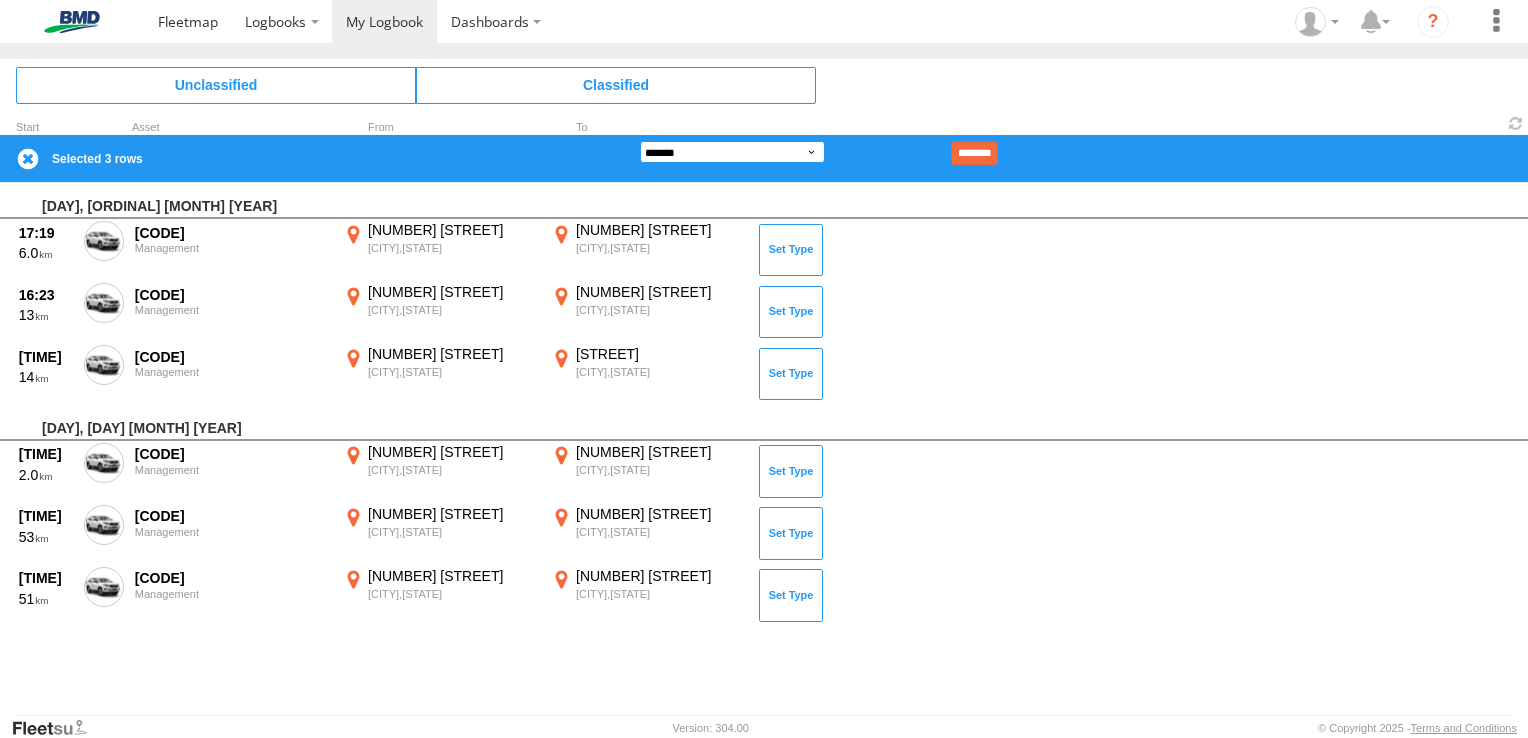 click on "**********" at bounding box center [732, 152] 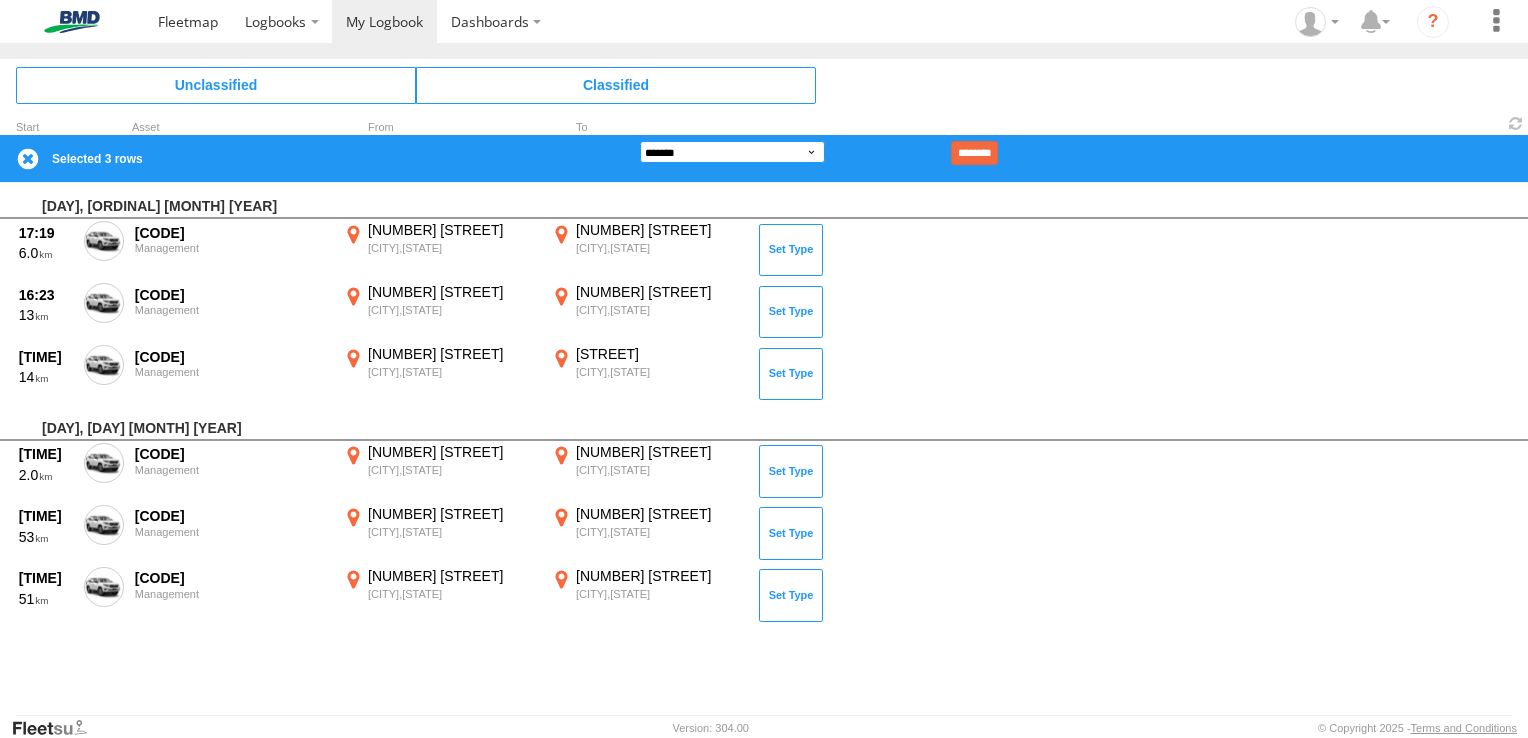 click on "**********" at bounding box center [732, 152] 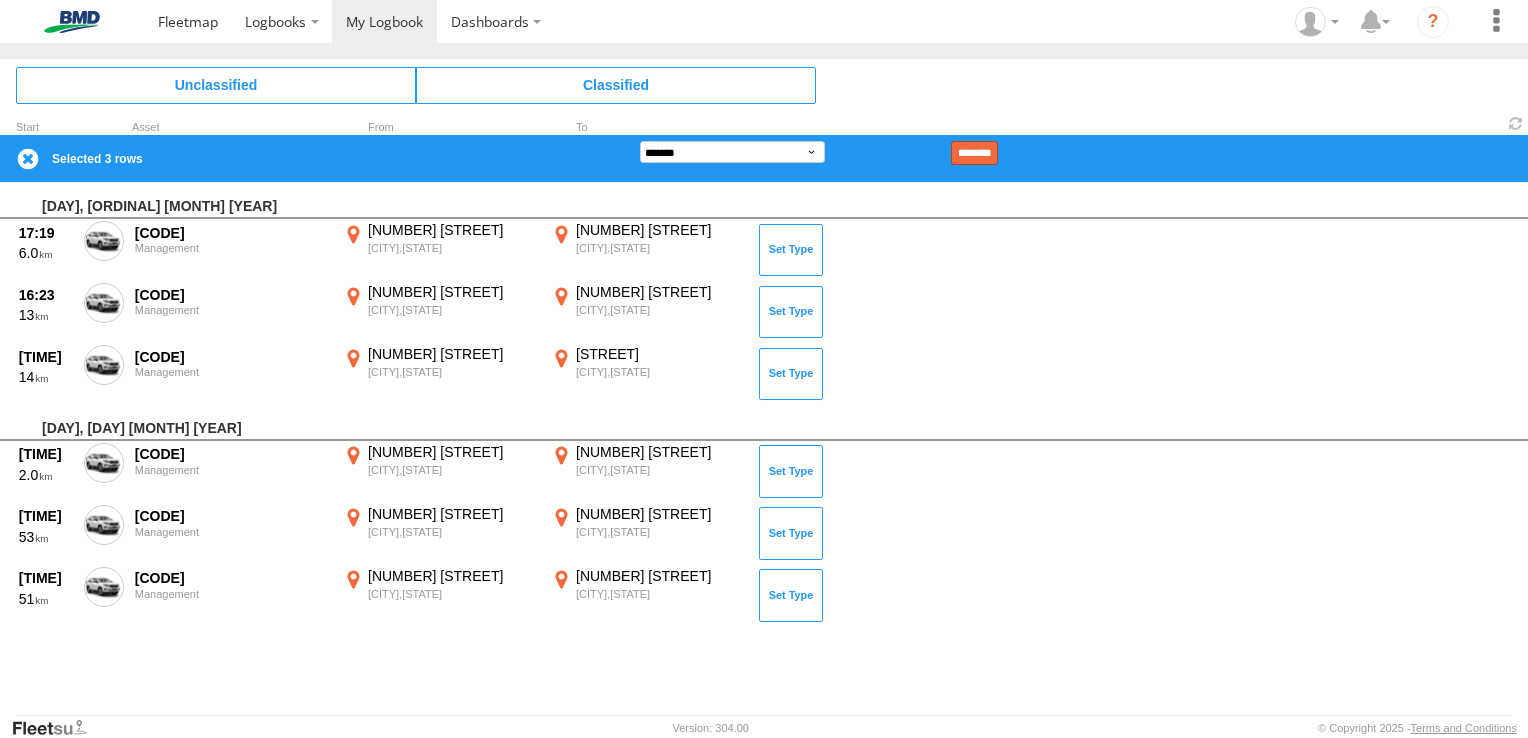 click on "********" at bounding box center [974, 153] 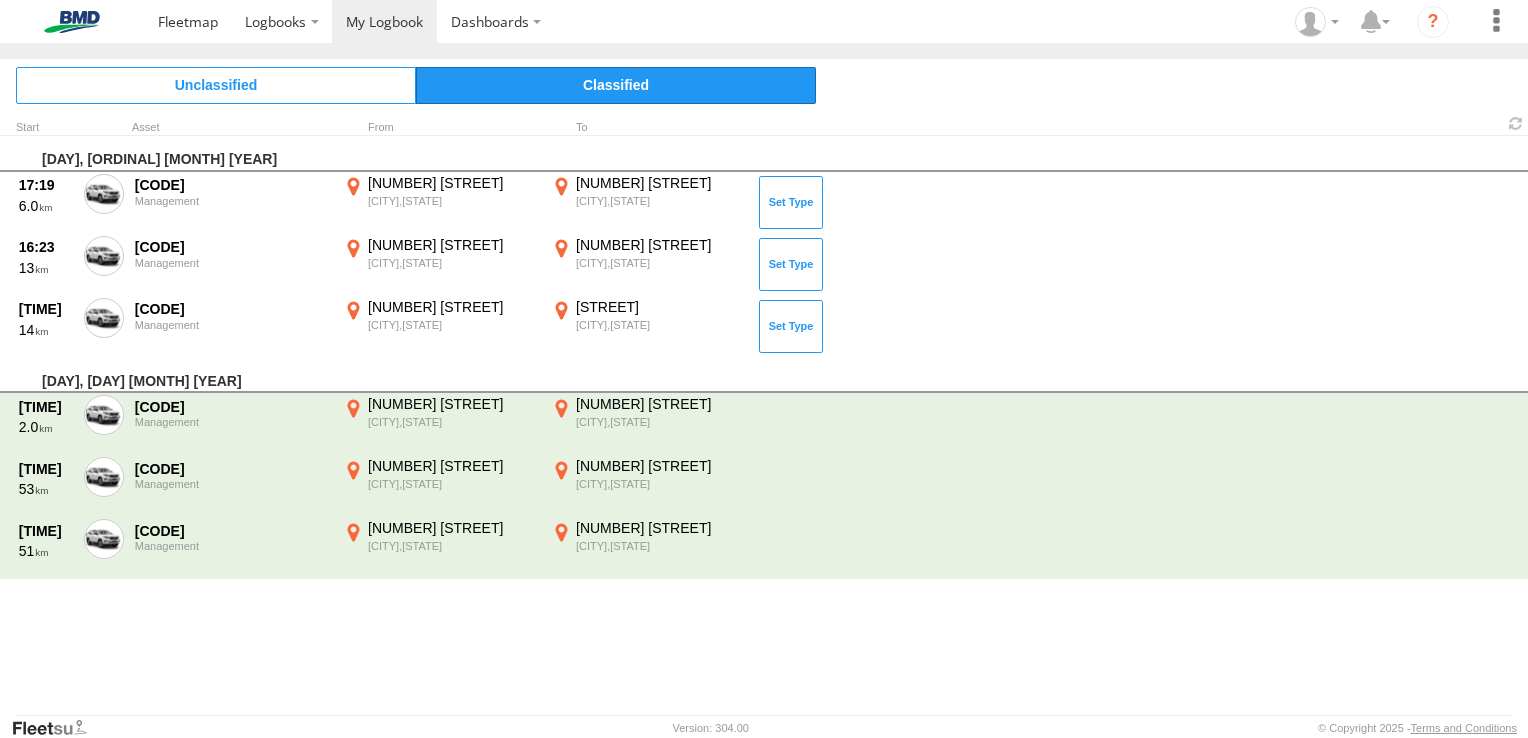 click on "Classified" at bounding box center (616, 85) 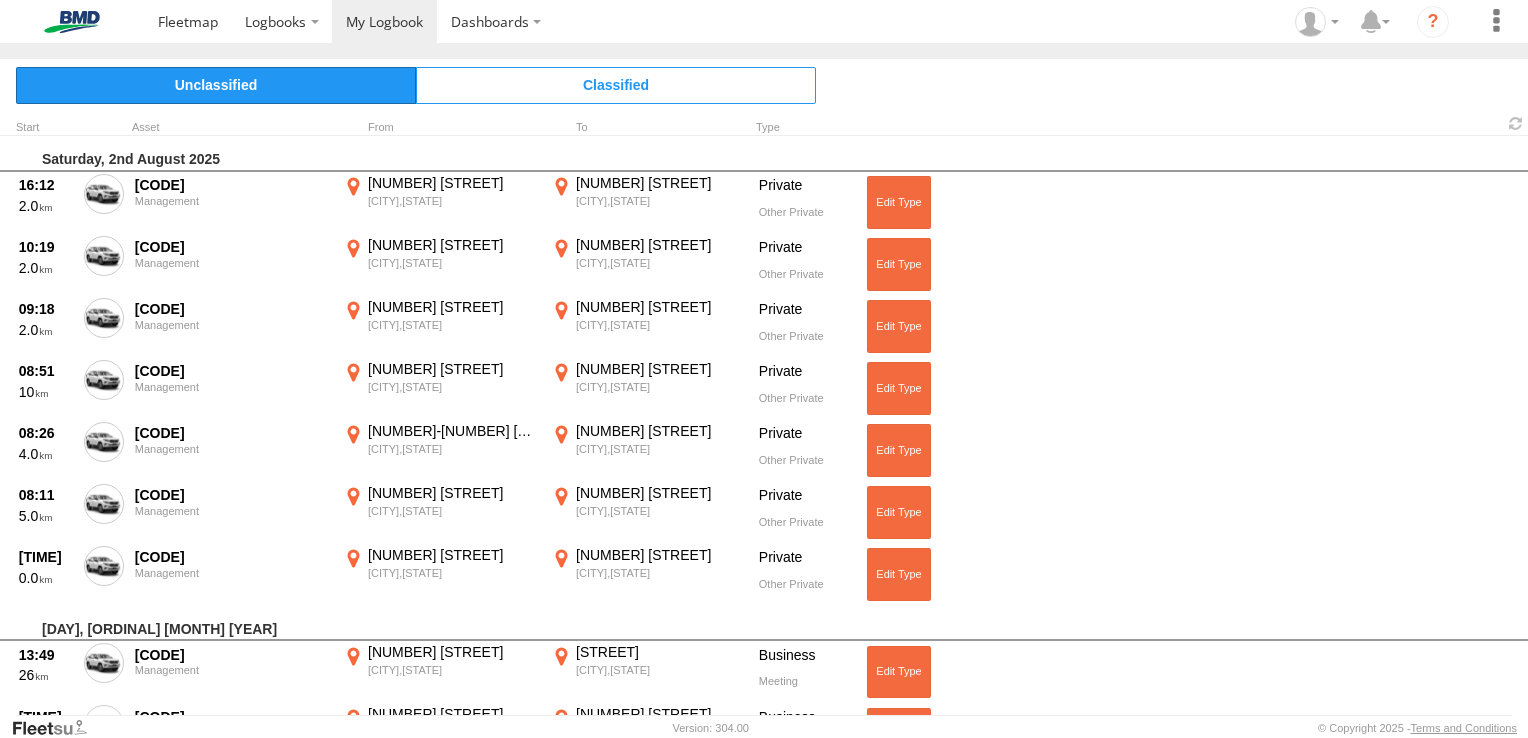 click on "Unclassified" at bounding box center (216, 85) 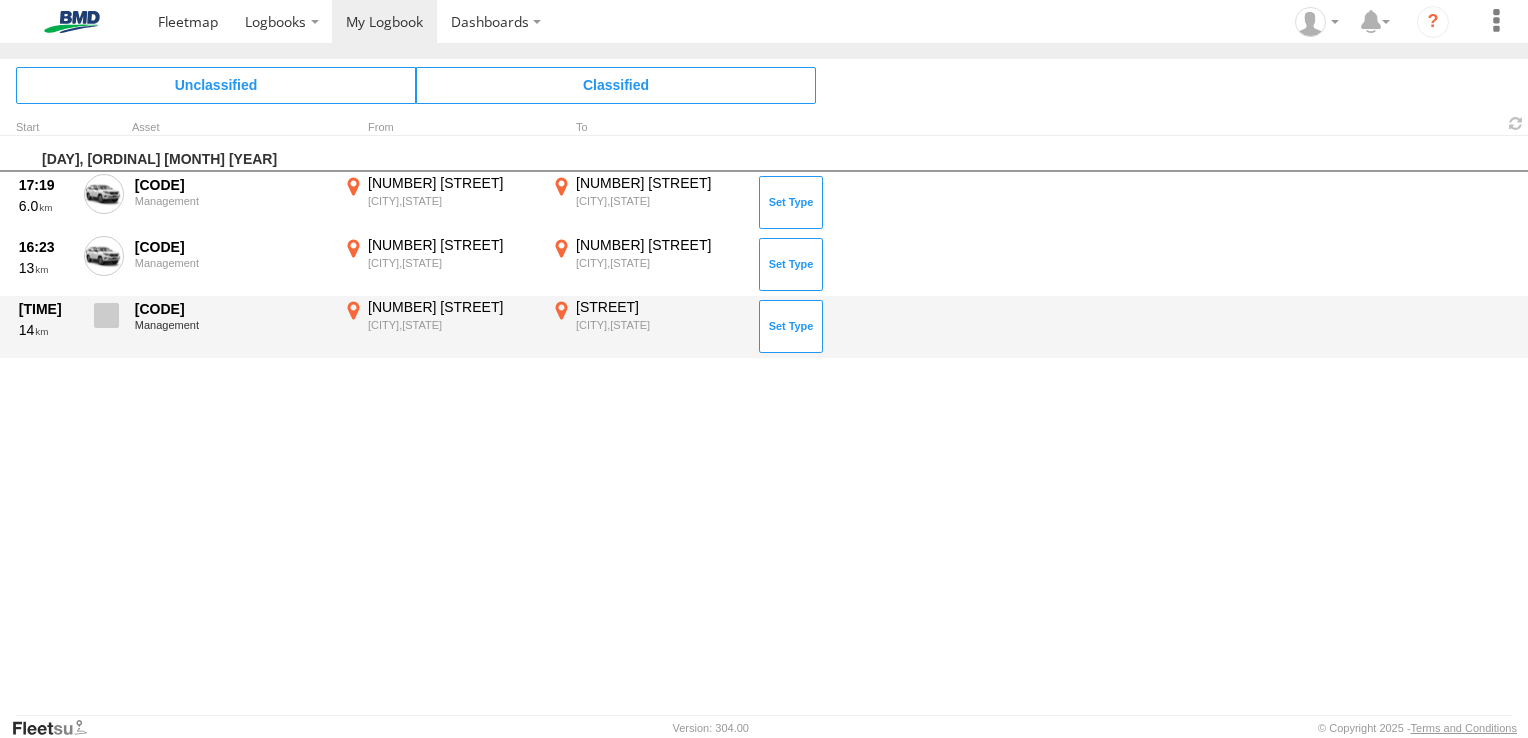 click at bounding box center [106, 315] 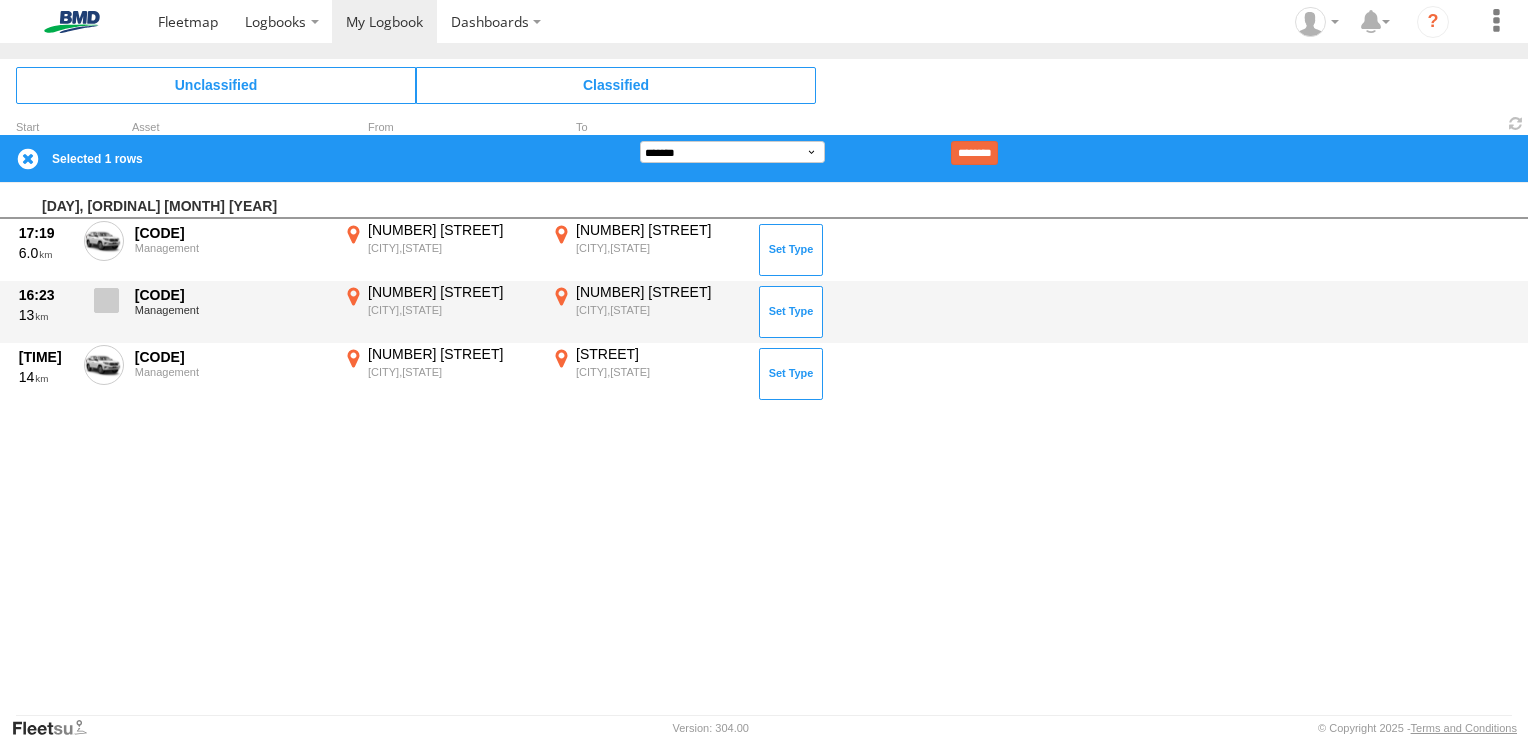 click at bounding box center (106, 300) 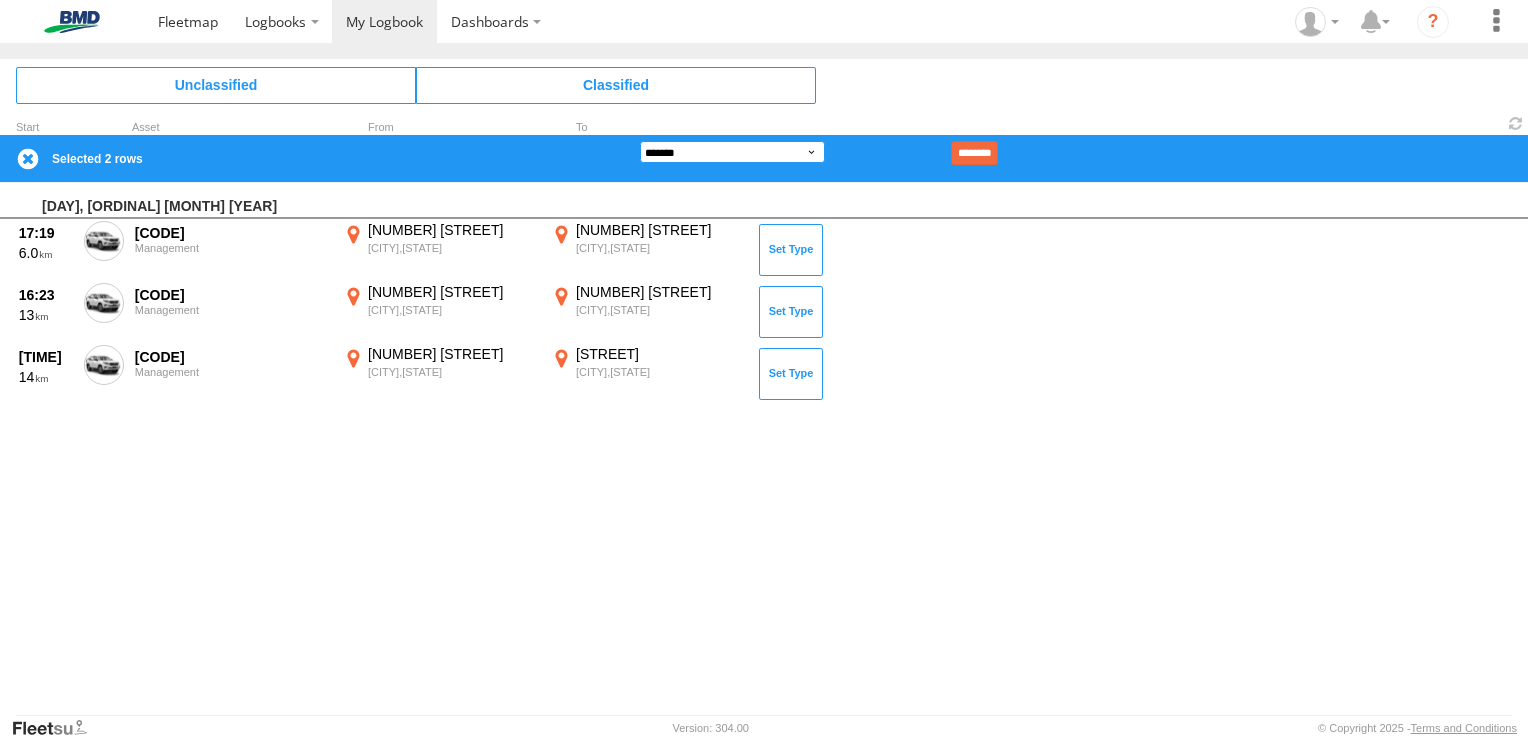 click on "**********" at bounding box center [732, 152] 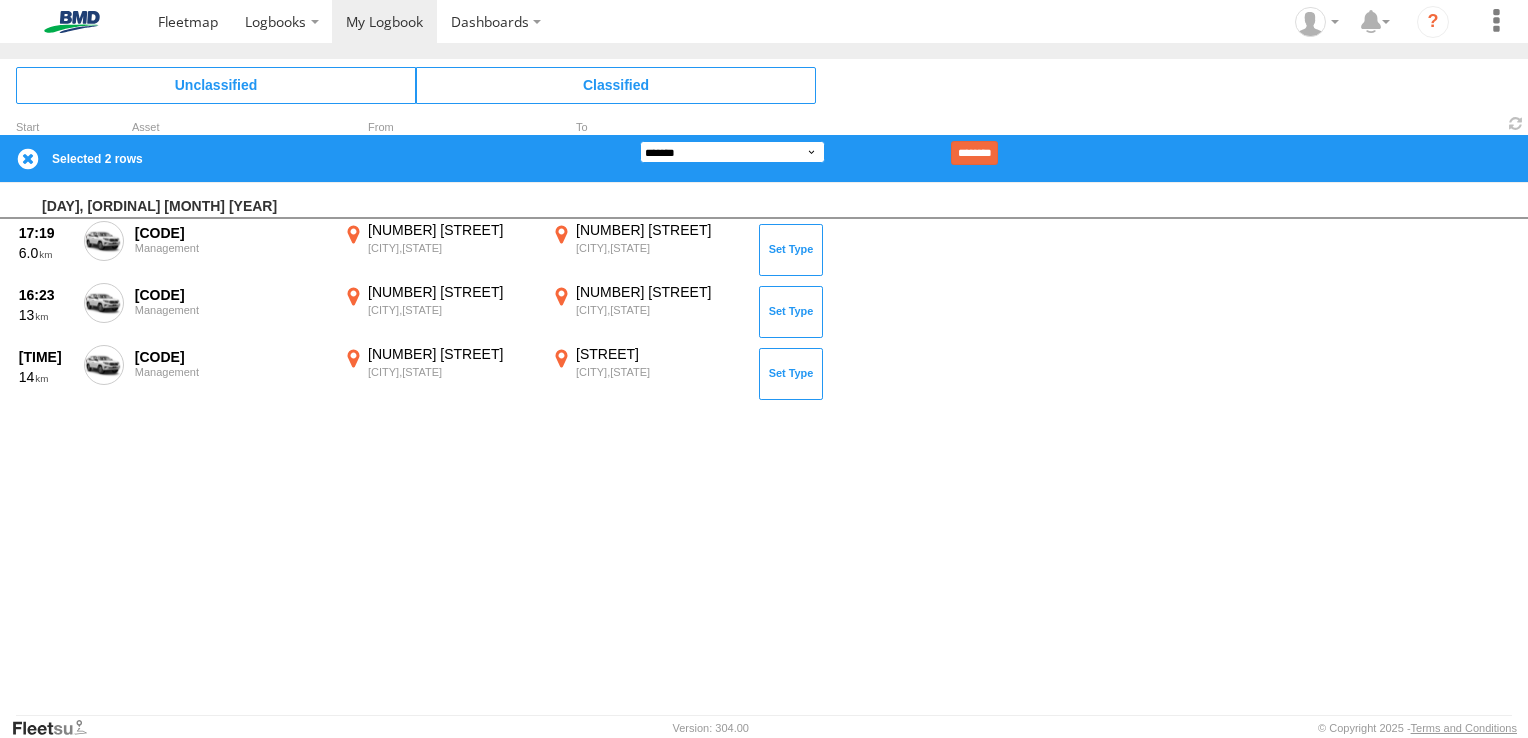 click on "**********" at bounding box center (732, 152) 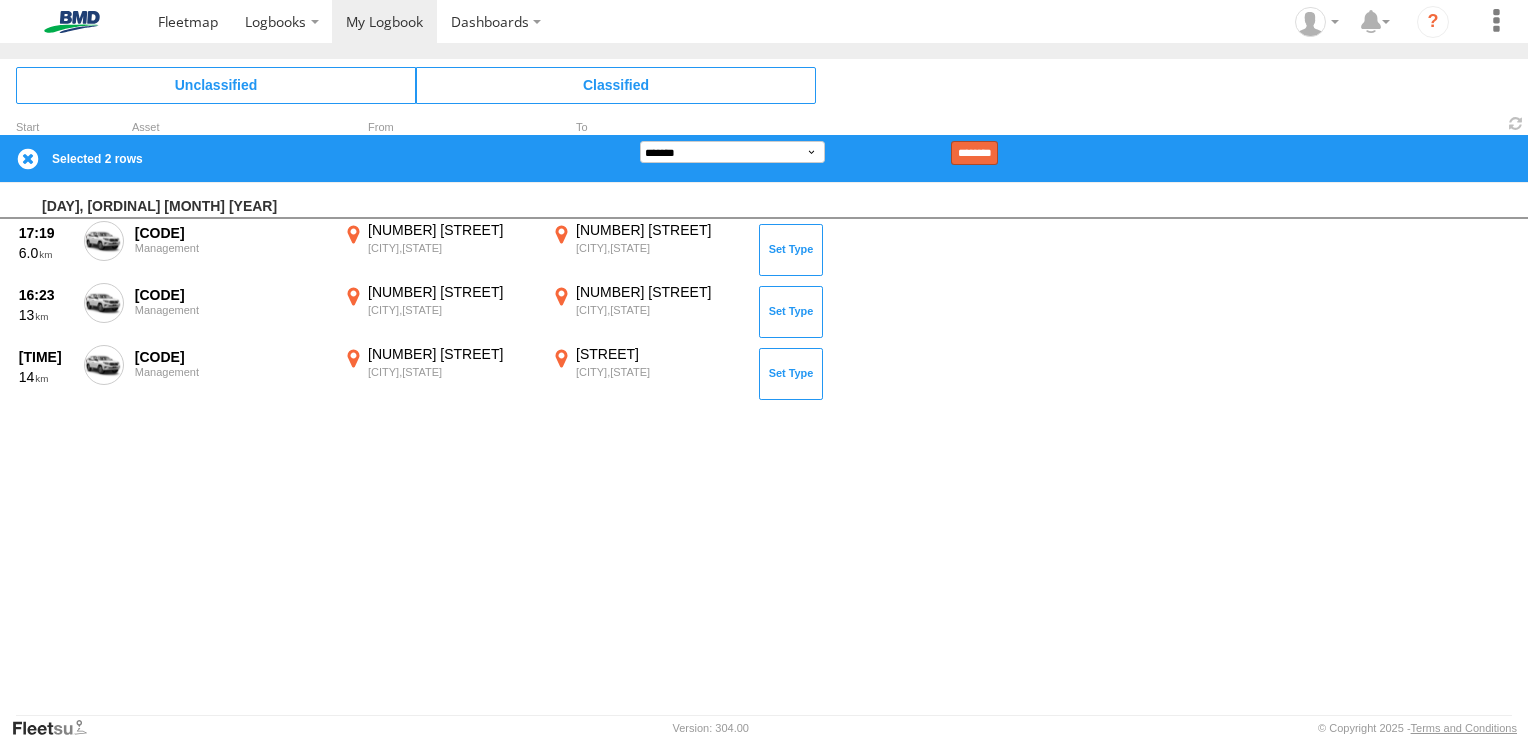 click on "********" at bounding box center [974, 153] 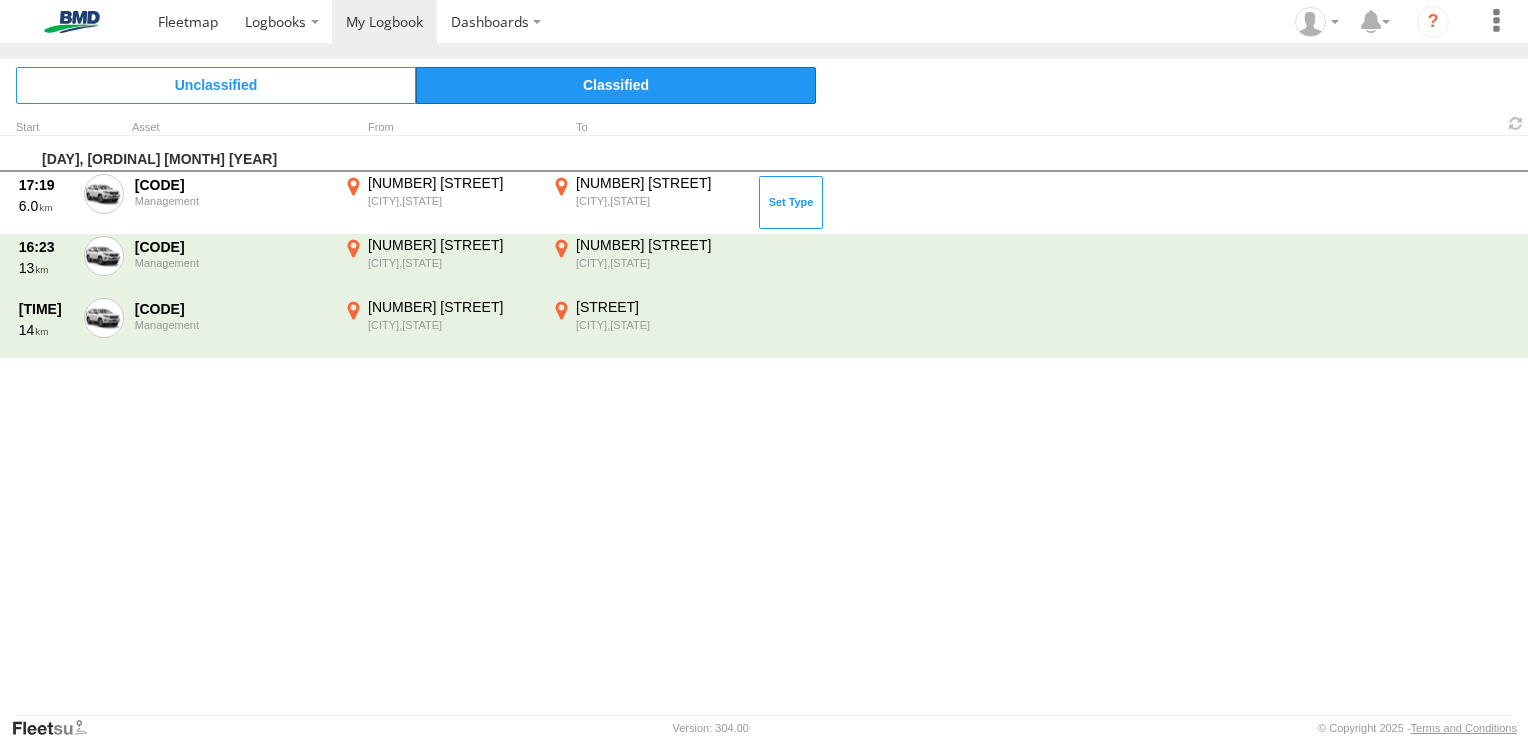 click on "Classified" at bounding box center (616, 85) 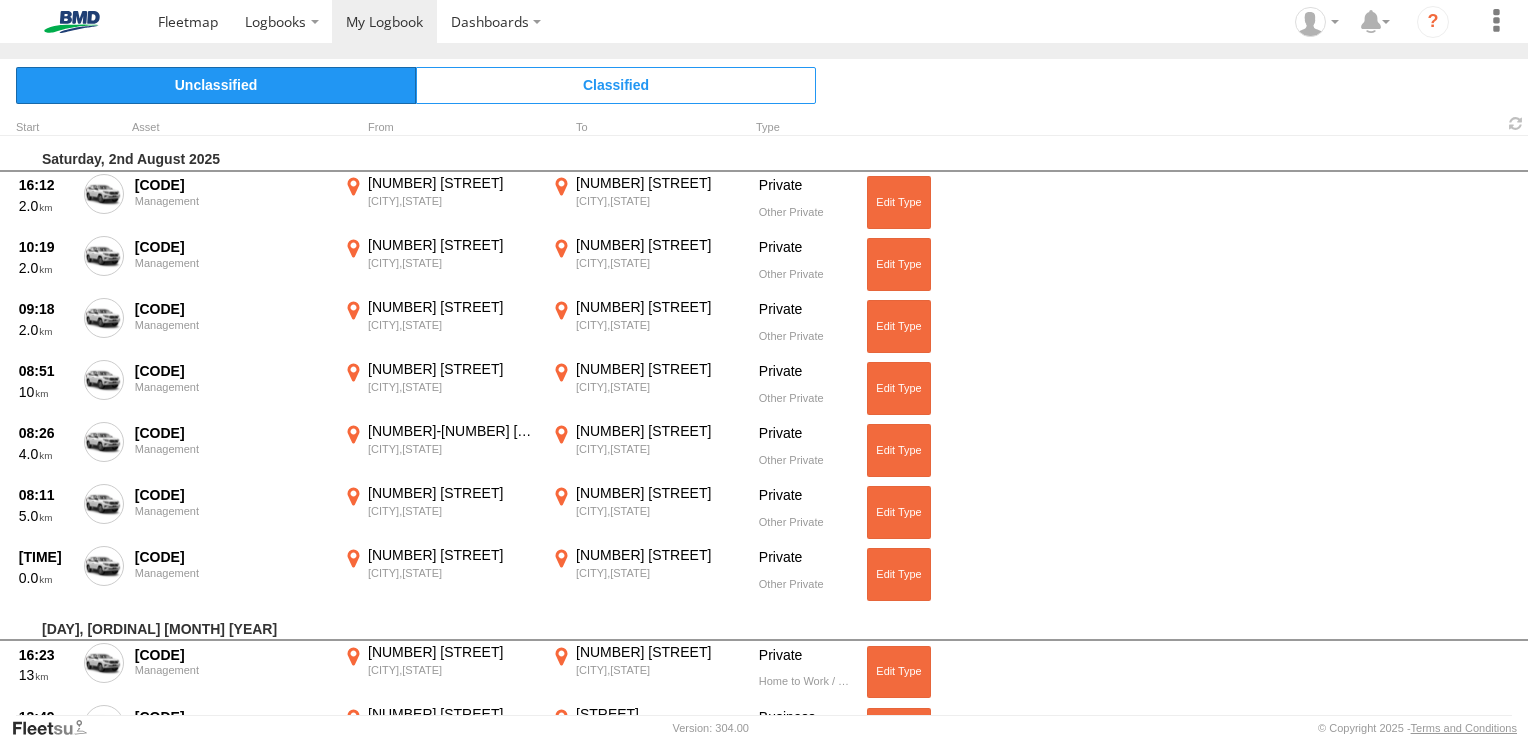 click on "Unclassified" at bounding box center (216, 85) 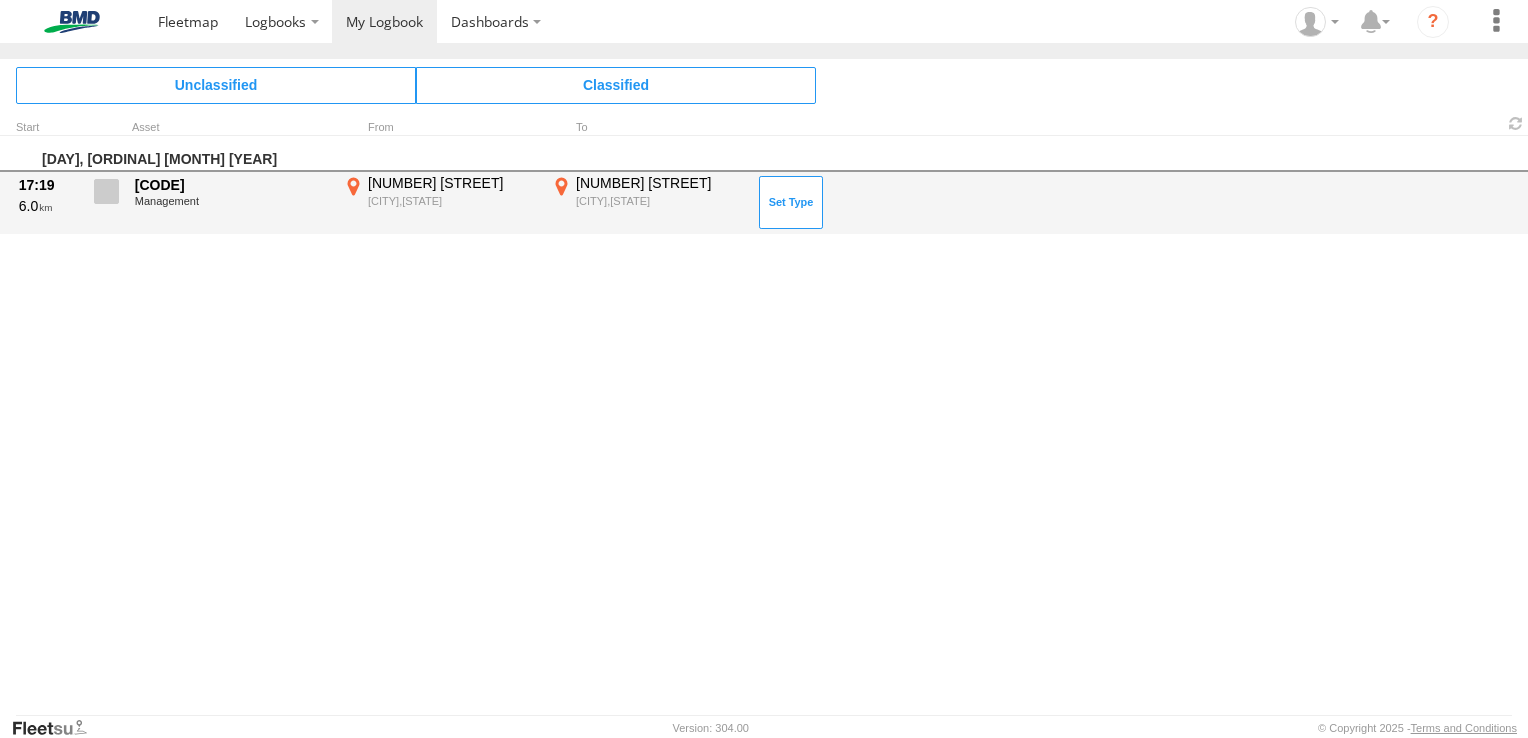 click at bounding box center (106, 191) 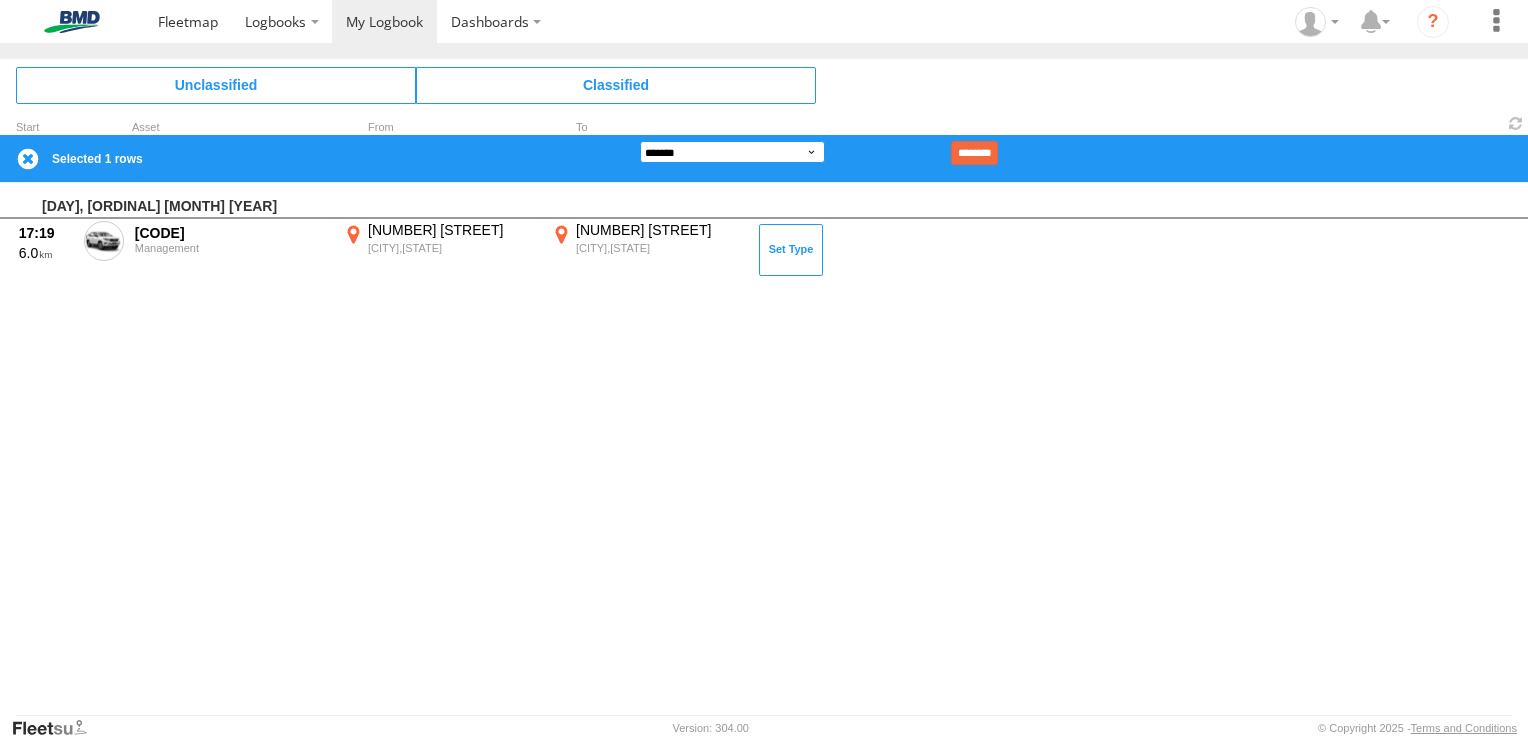 click on "**********" at bounding box center [732, 152] 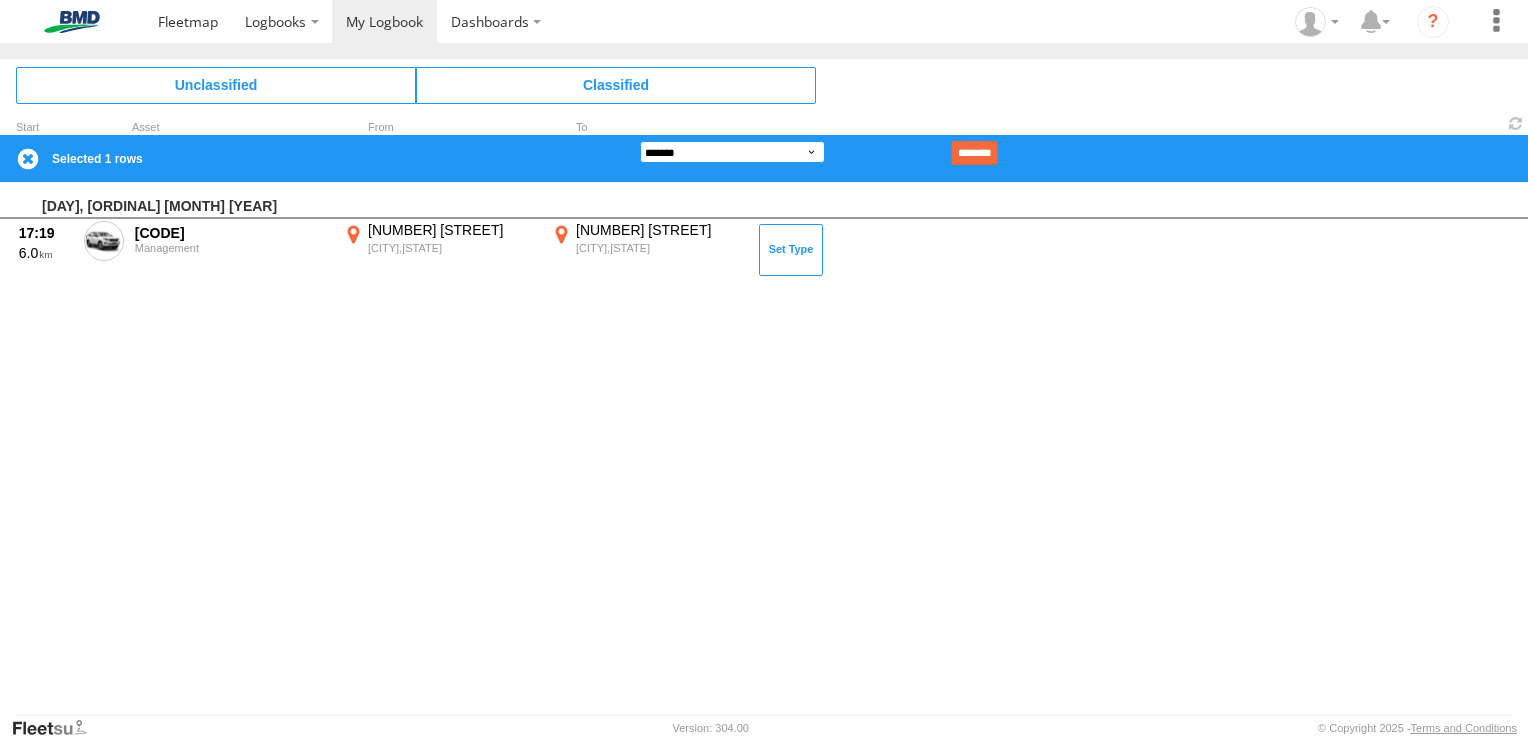 select on "**" 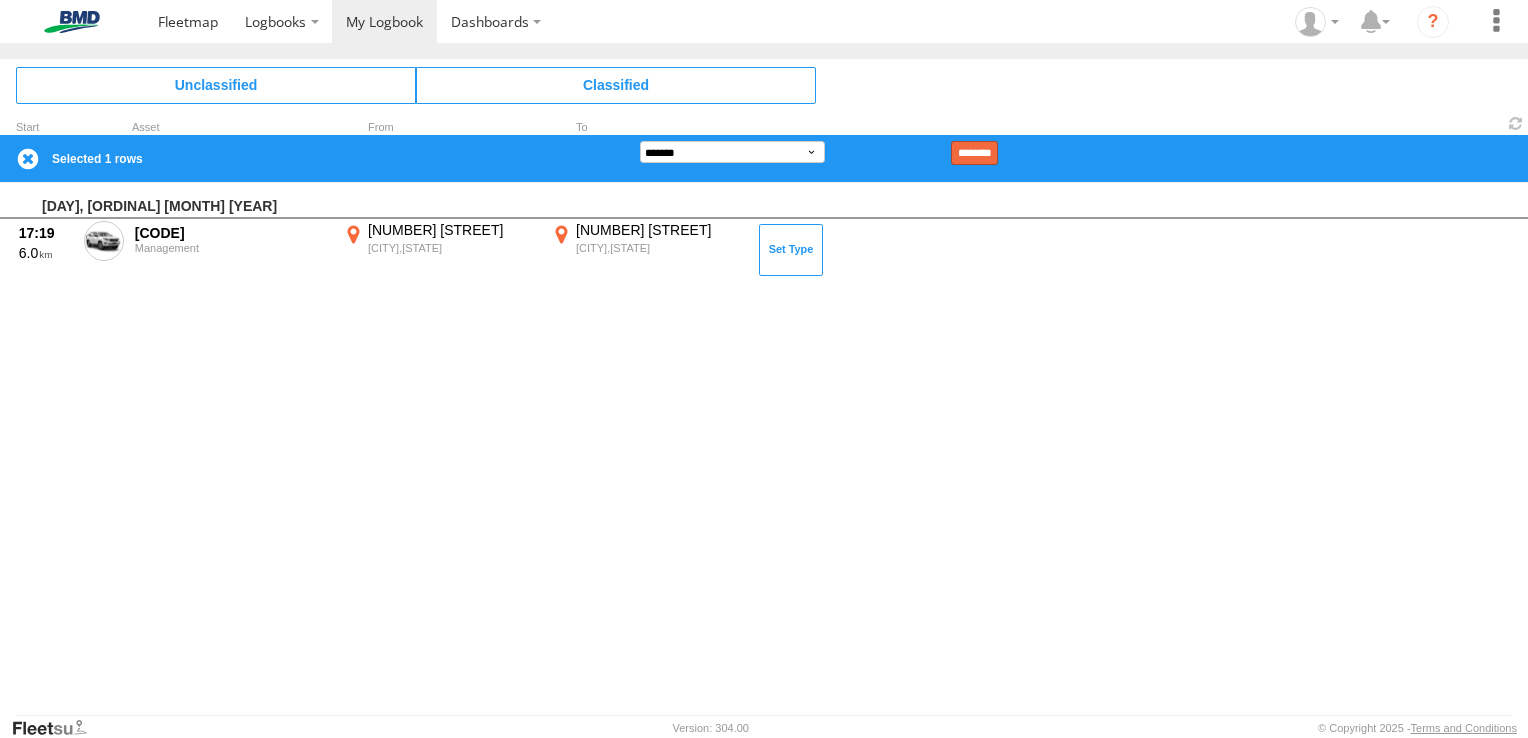 click on "********" at bounding box center [974, 153] 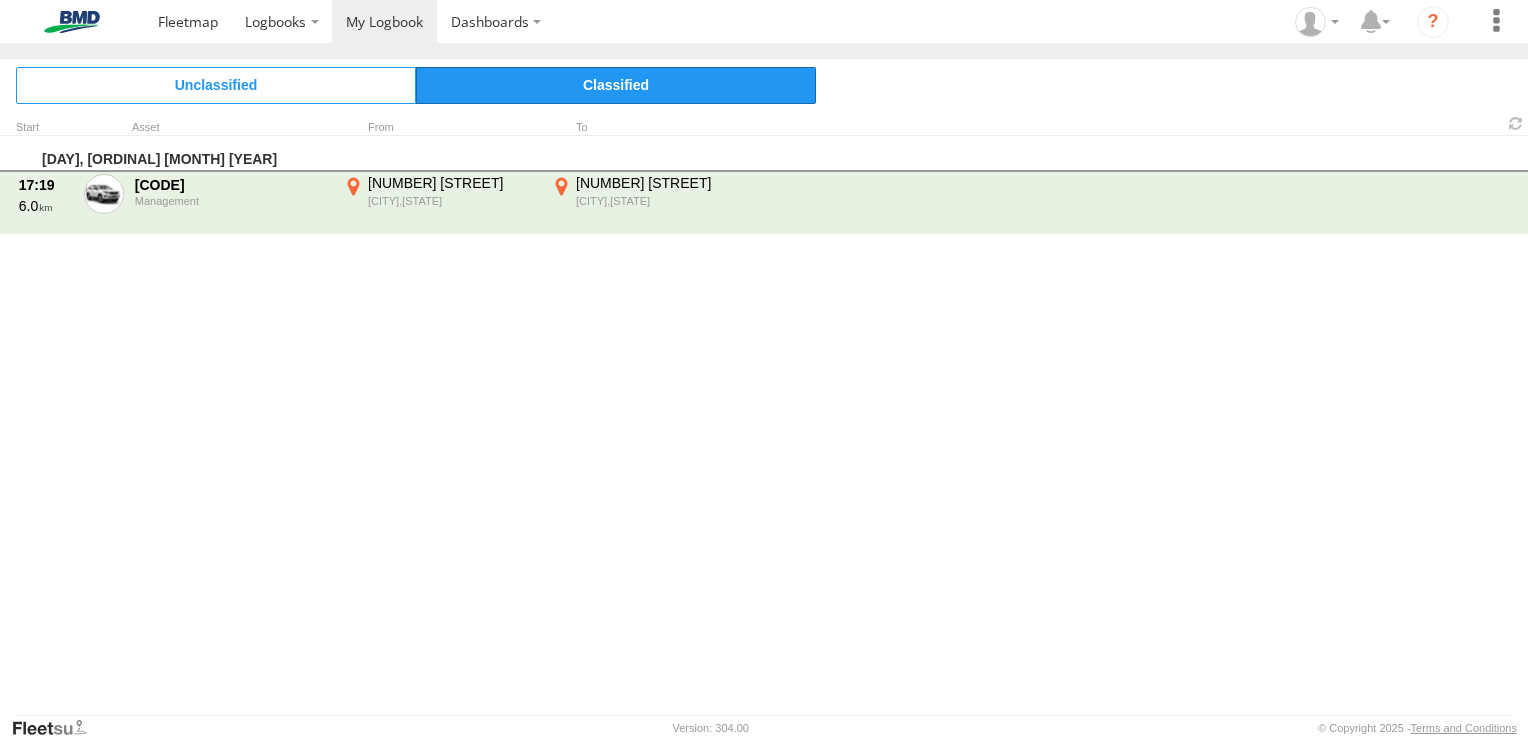 click on "Classified" at bounding box center (616, 85) 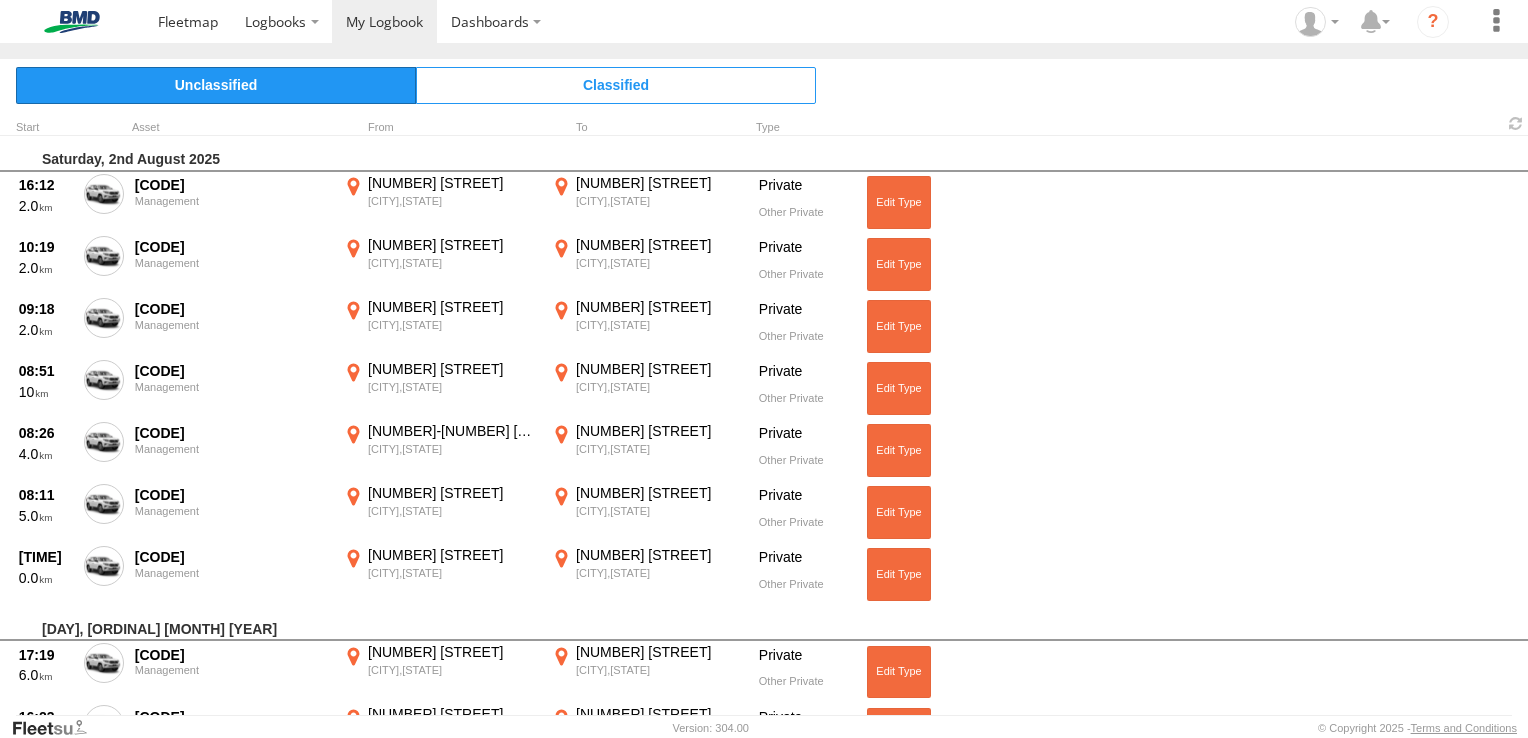 click on "Unclassified" at bounding box center [216, 85] 